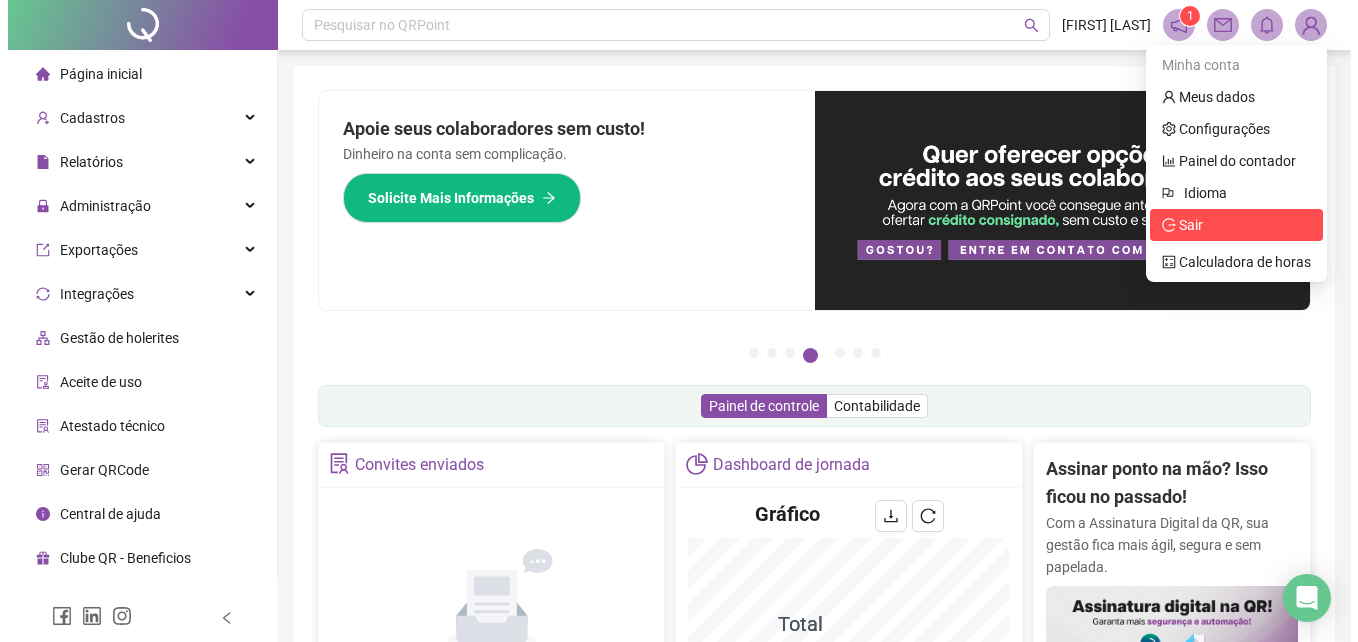 scroll, scrollTop: 0, scrollLeft: 0, axis: both 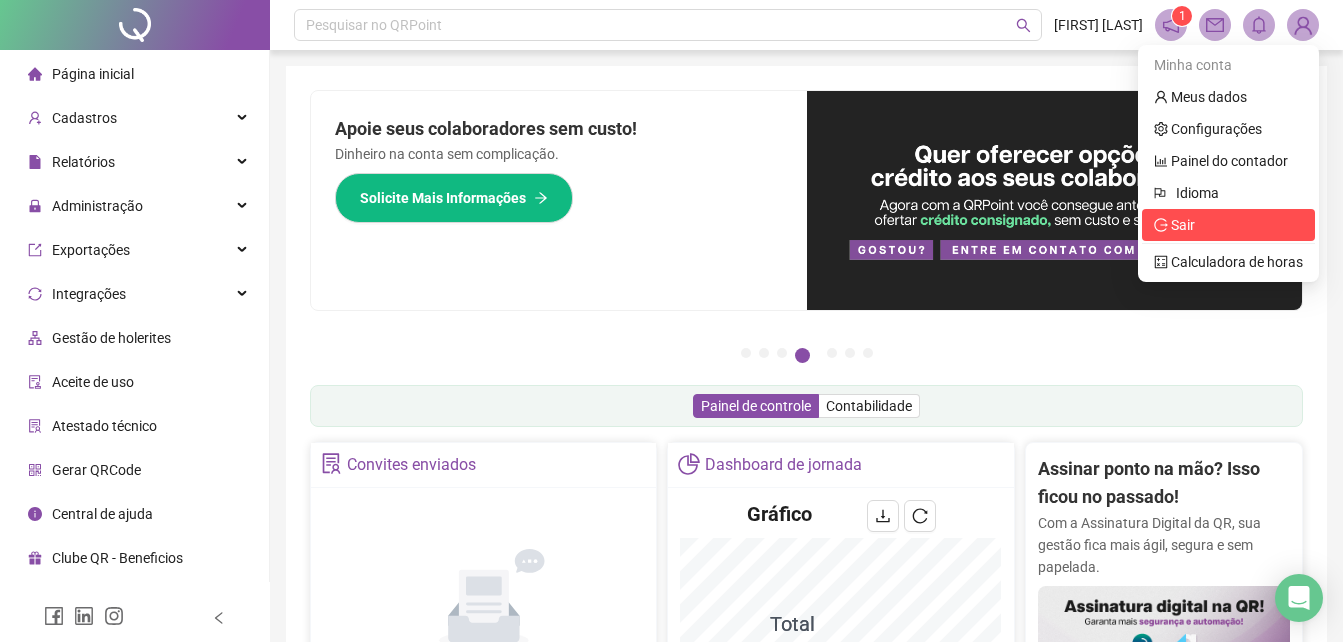 click on "Sair" at bounding box center (1183, 225) 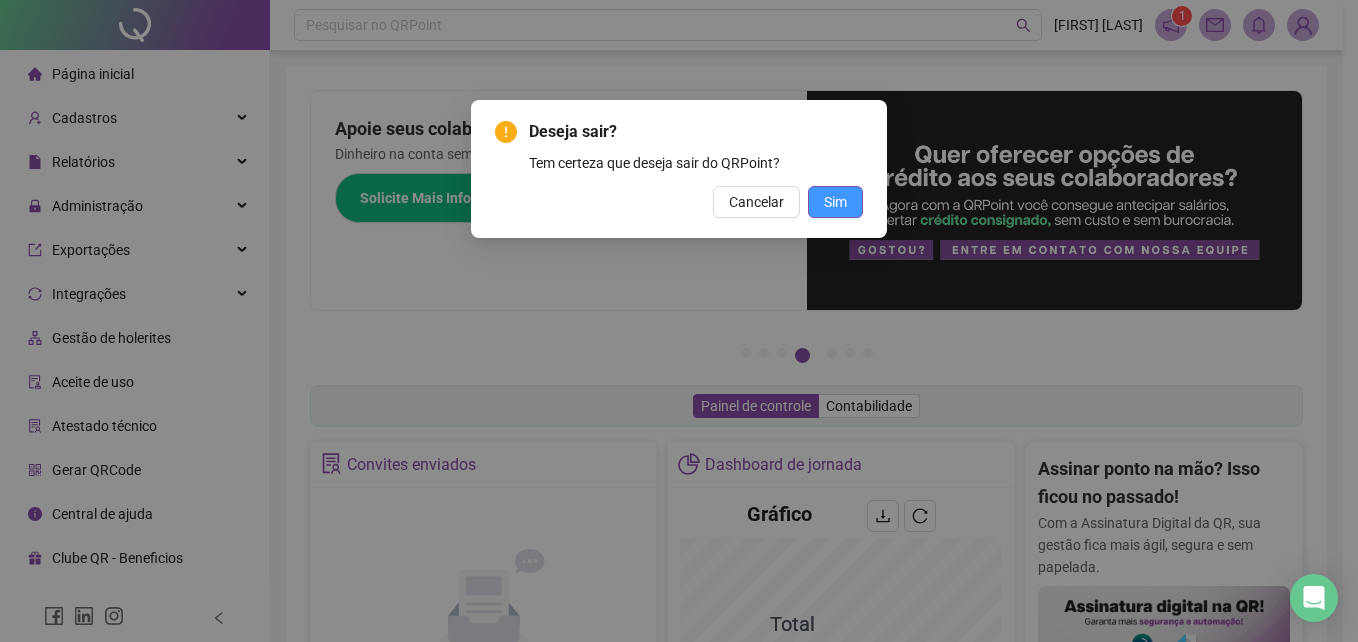 click on "Sim" at bounding box center (835, 202) 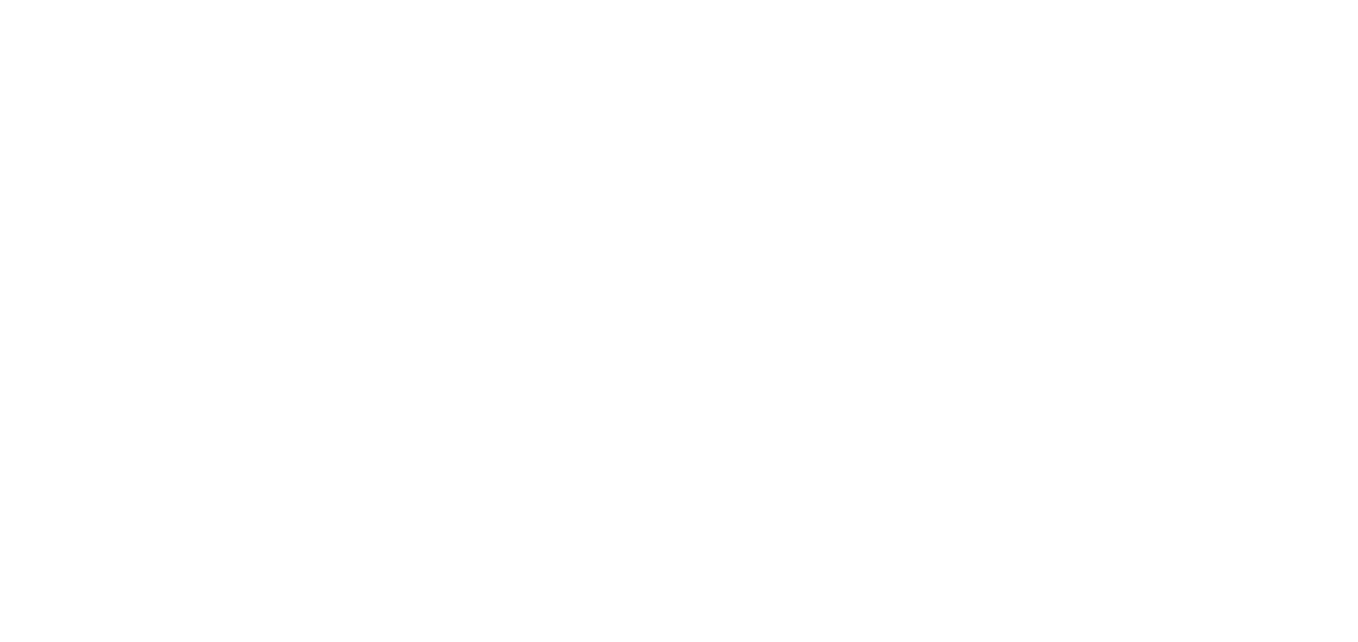 scroll, scrollTop: 0, scrollLeft: 0, axis: both 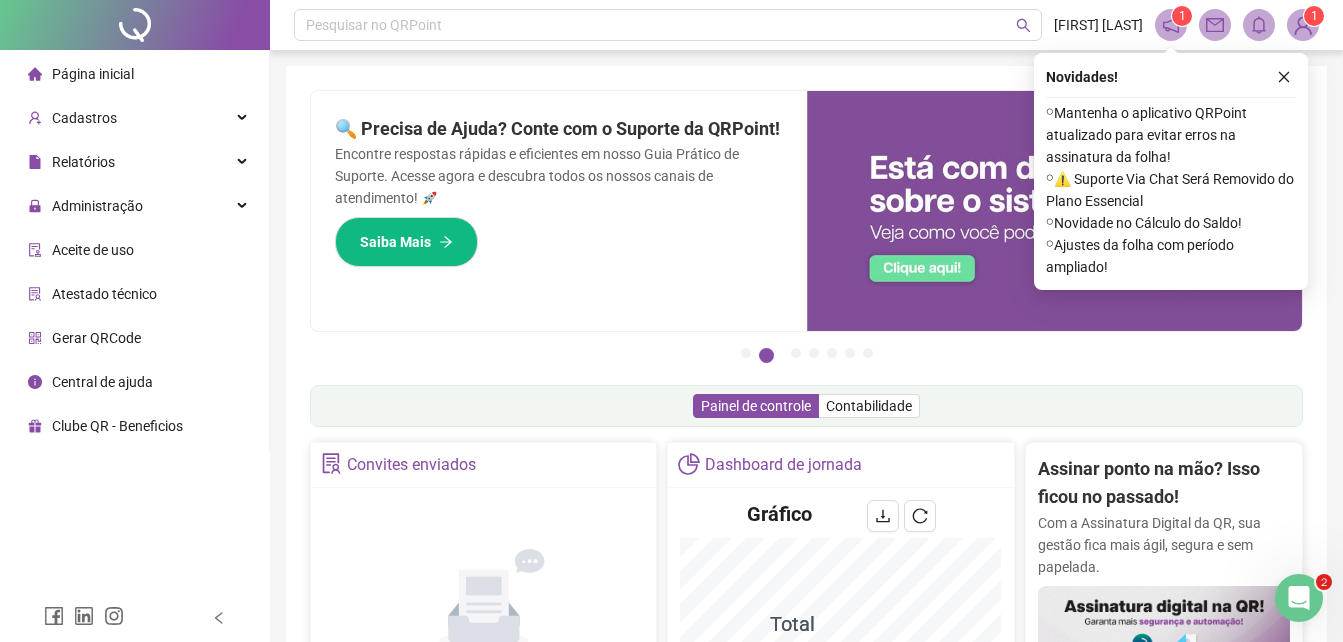 click 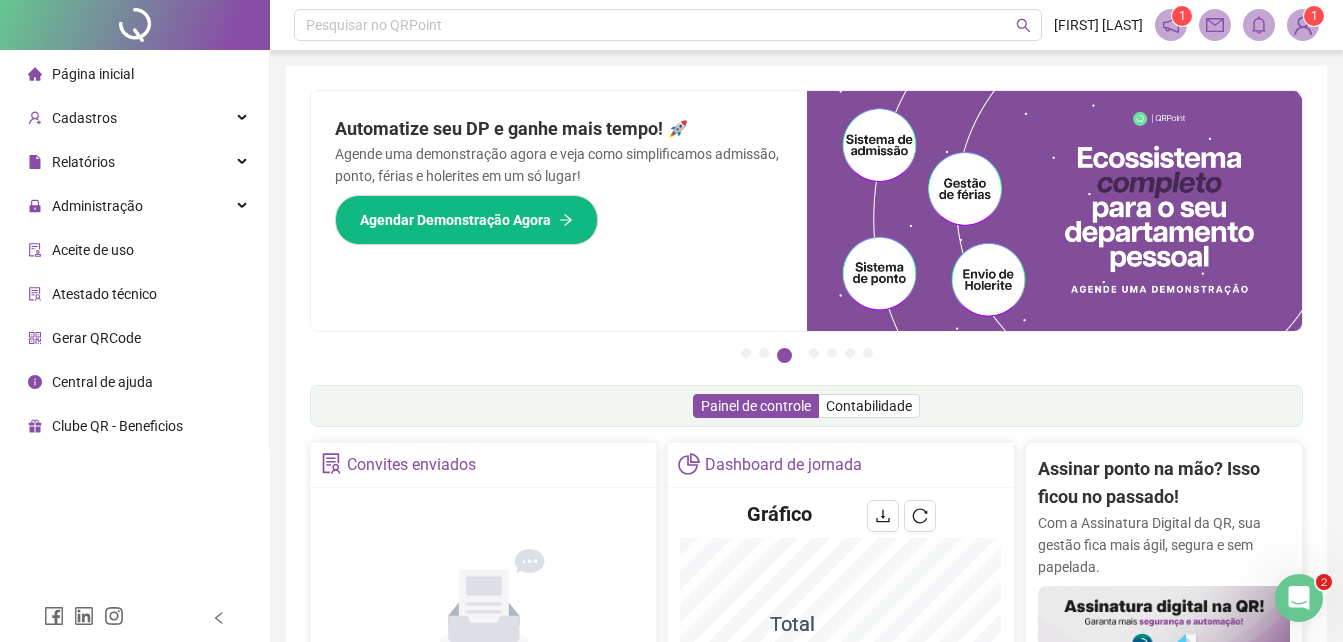 click on "1" at bounding box center [1314, 16] 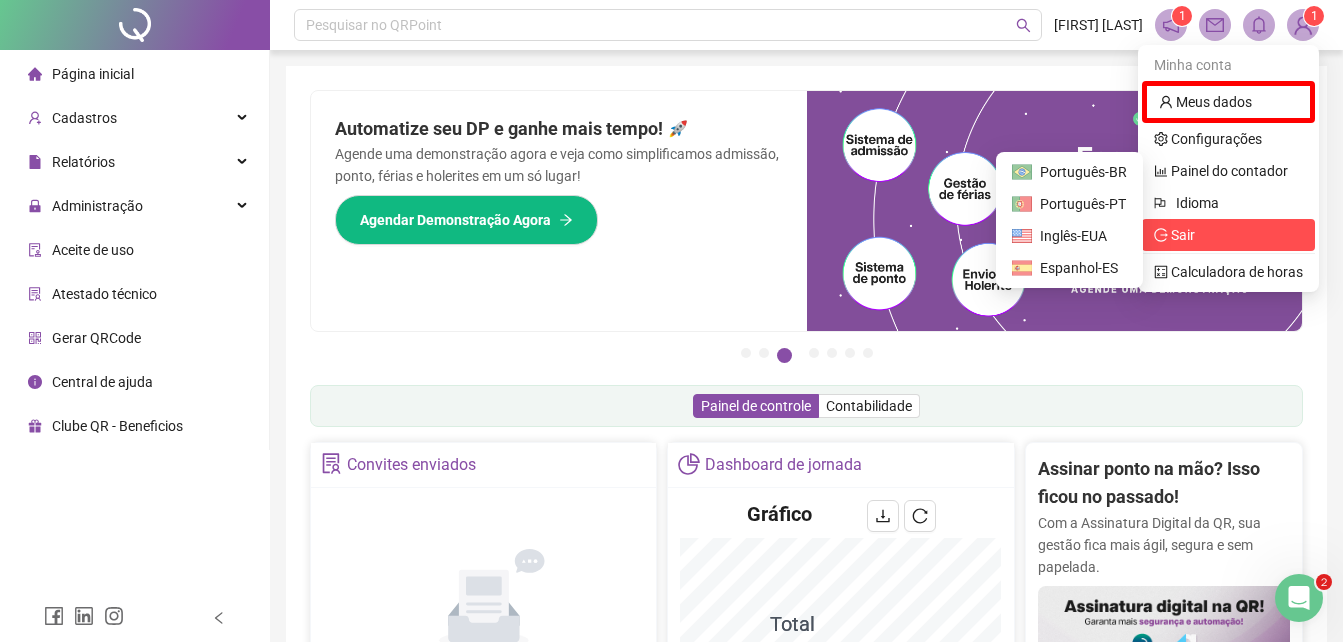 click on "Sair" at bounding box center [1183, 235] 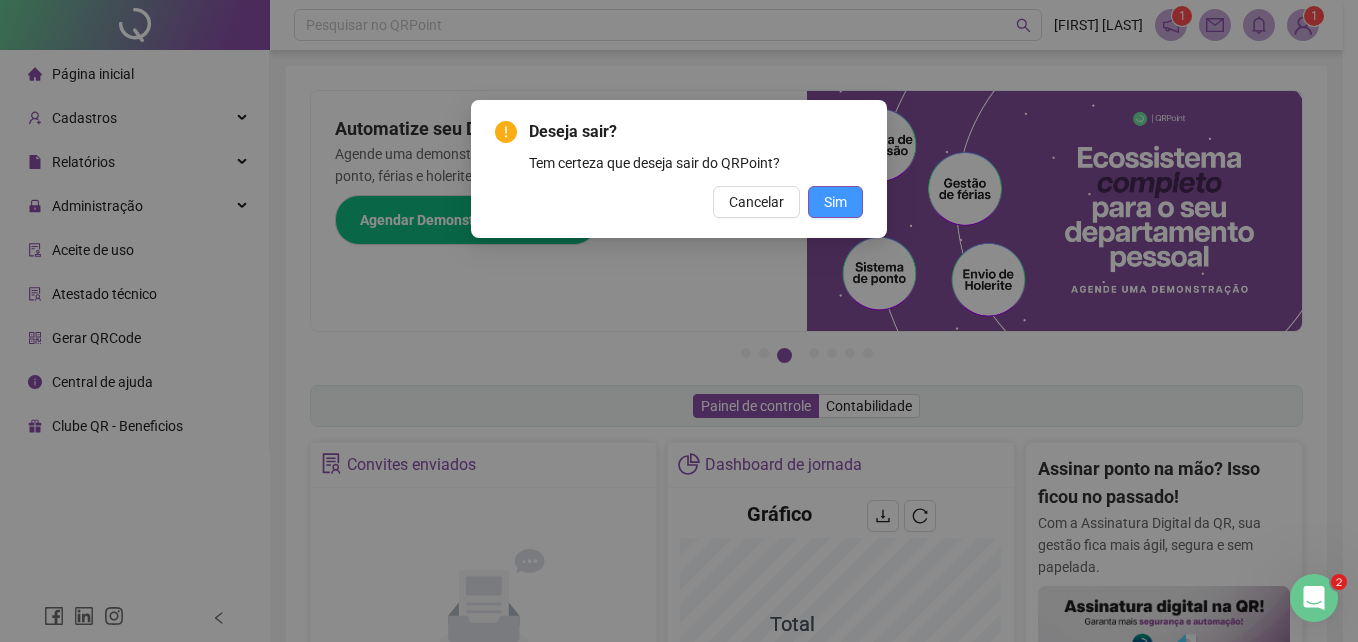 click on "Sim" at bounding box center [835, 202] 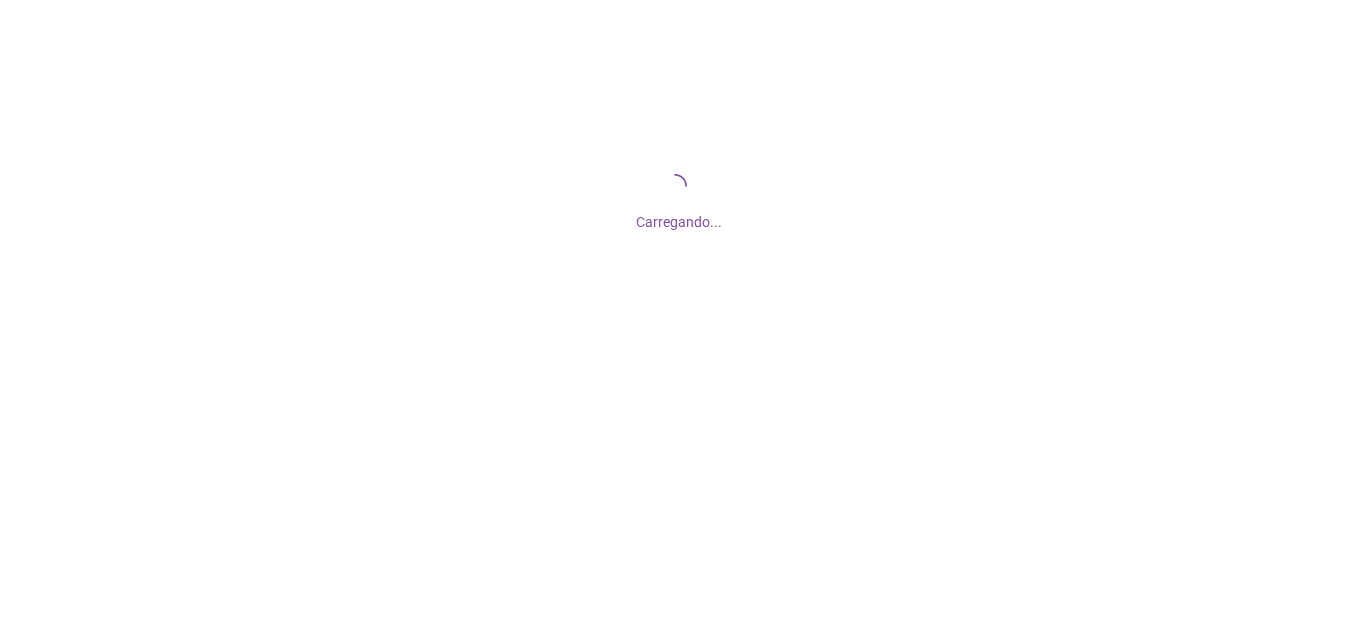 scroll, scrollTop: 0, scrollLeft: 0, axis: both 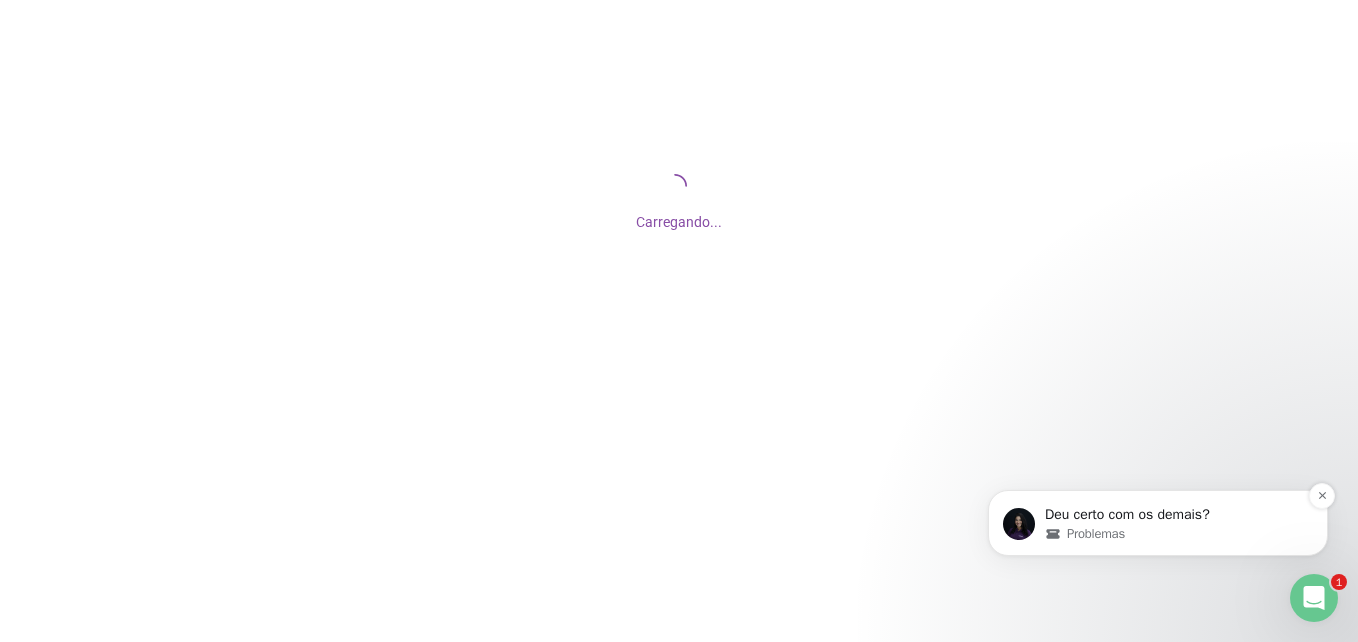 click on "Problemas" at bounding box center (1096, 534) 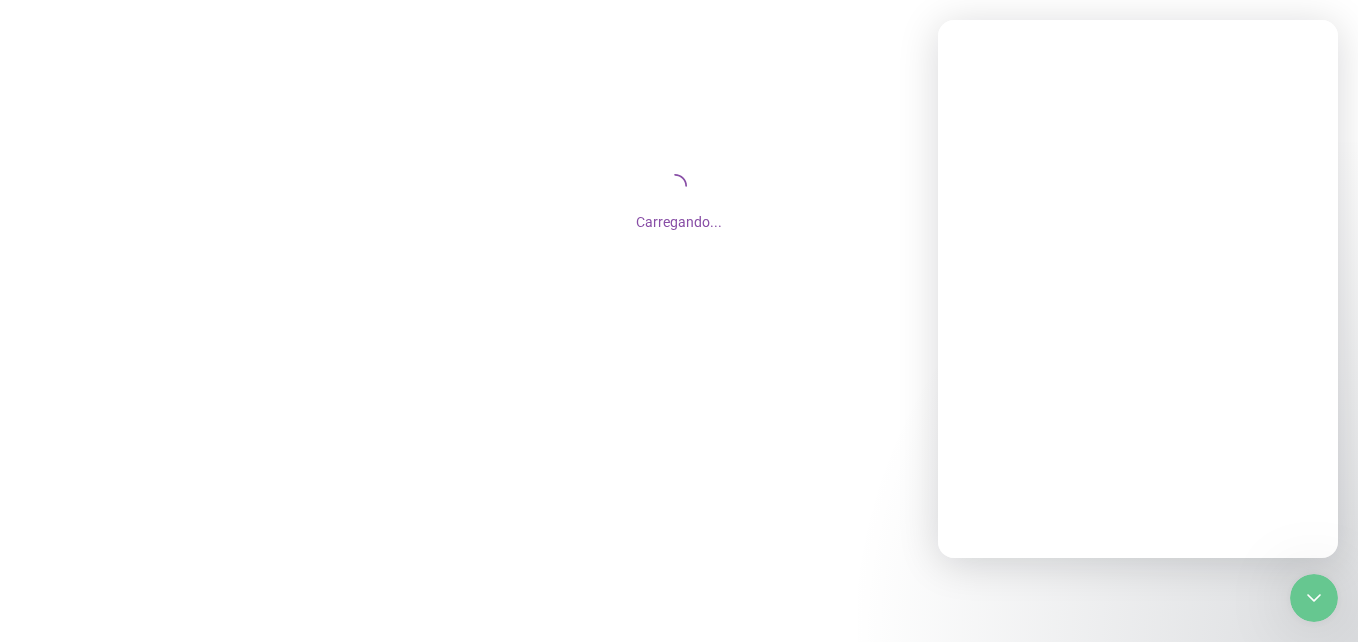 scroll, scrollTop: 0, scrollLeft: 0, axis: both 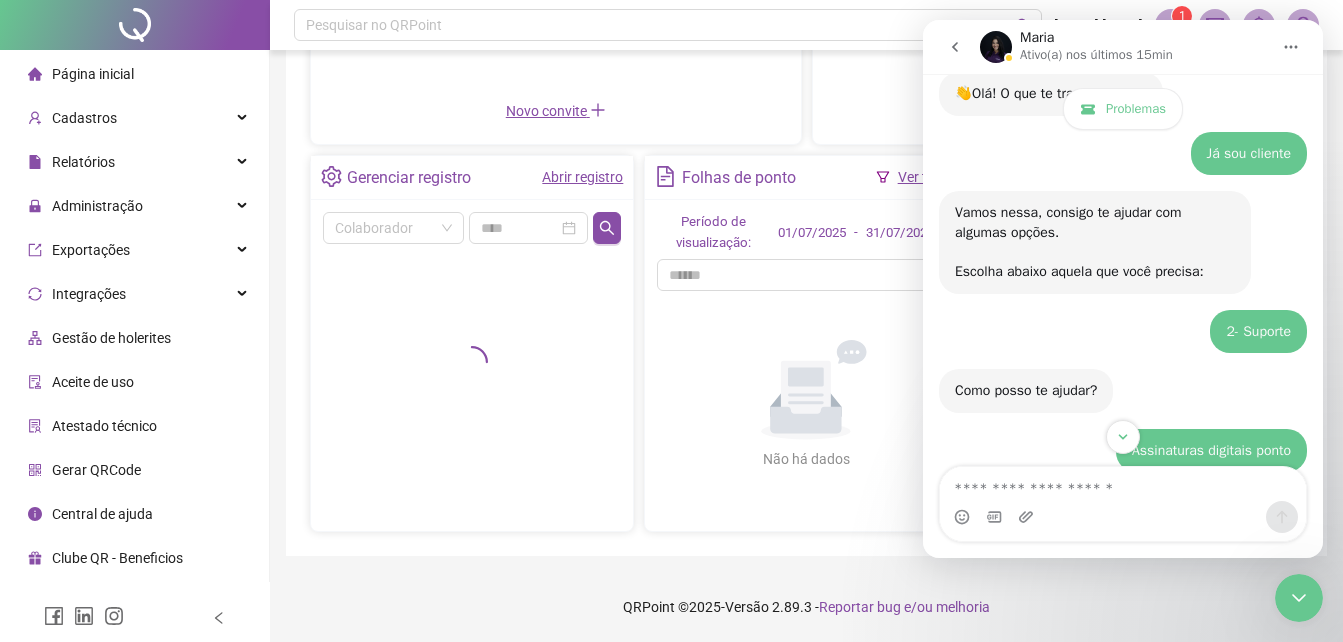 click 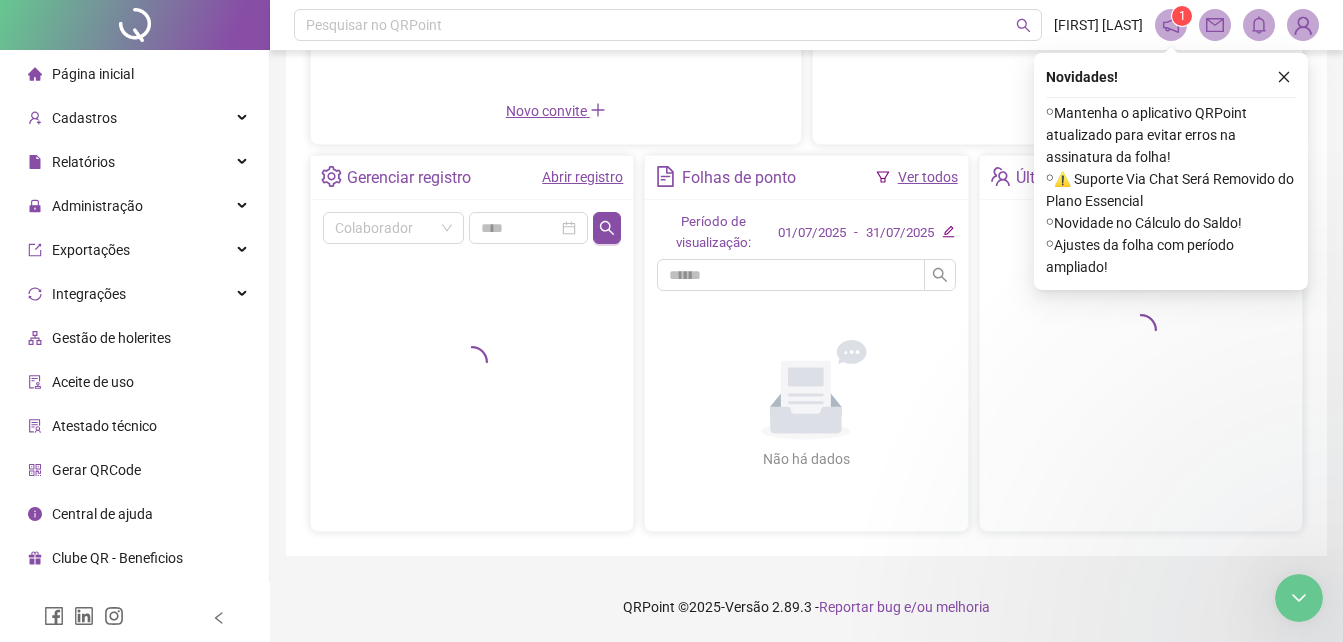 scroll, scrollTop: 0, scrollLeft: 0, axis: both 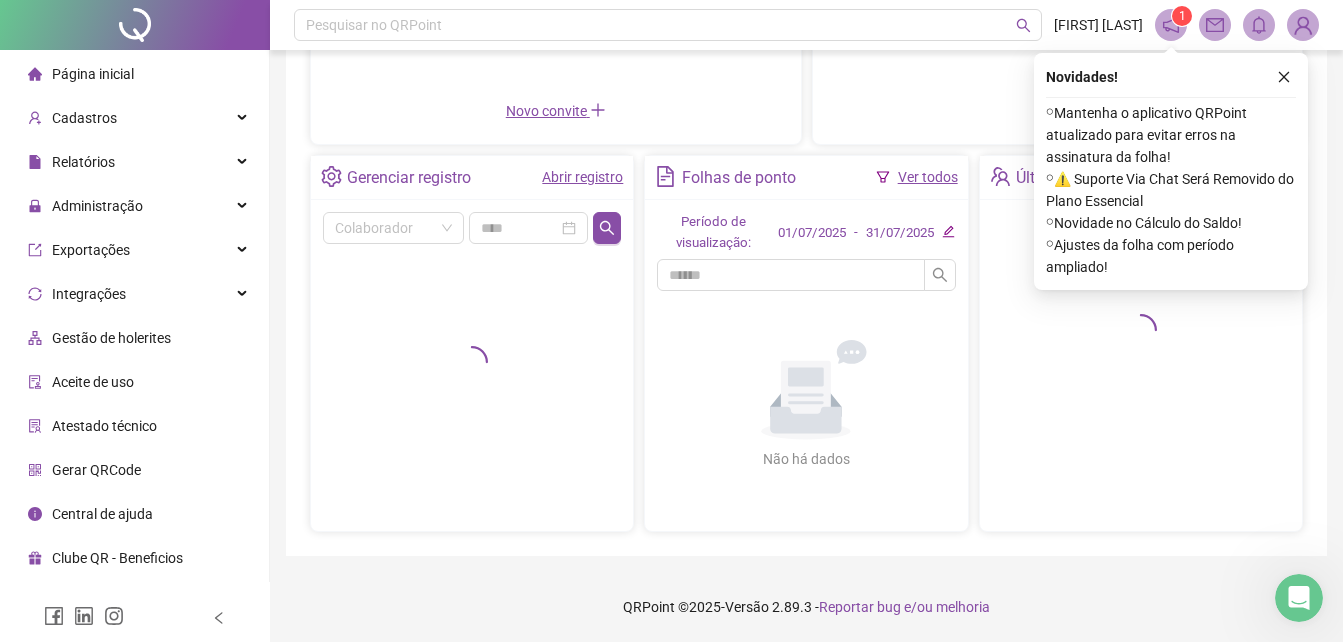 click 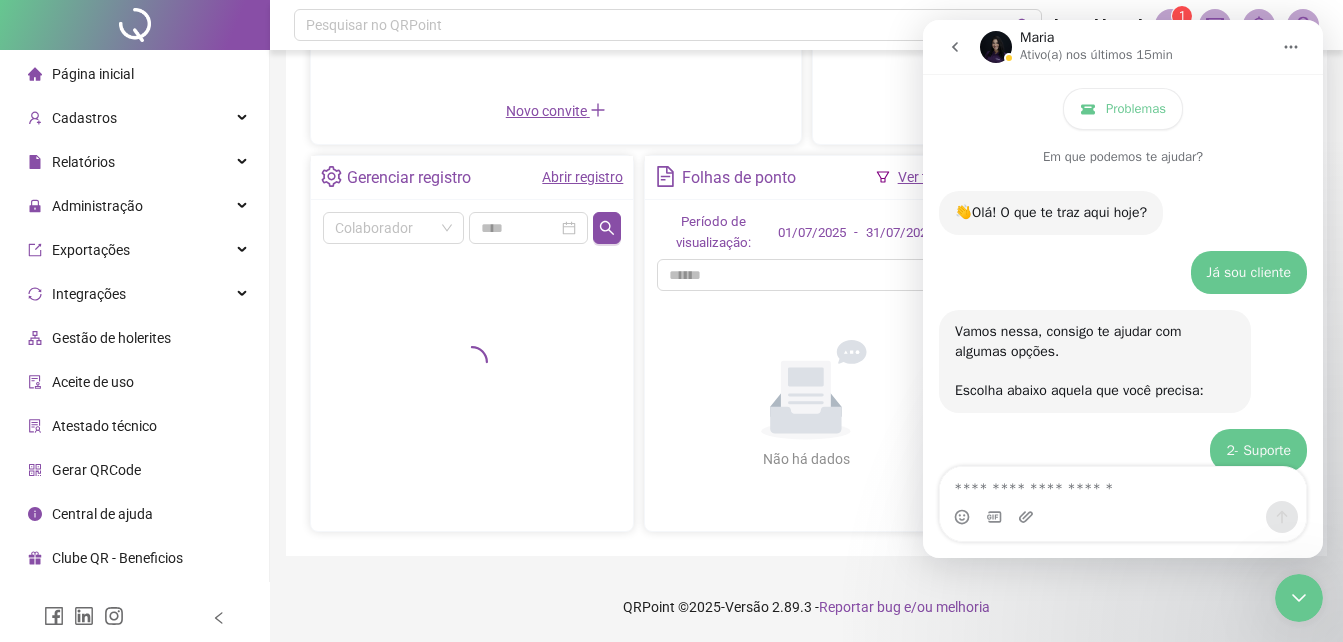 scroll, scrollTop: 4312, scrollLeft: 0, axis: vertical 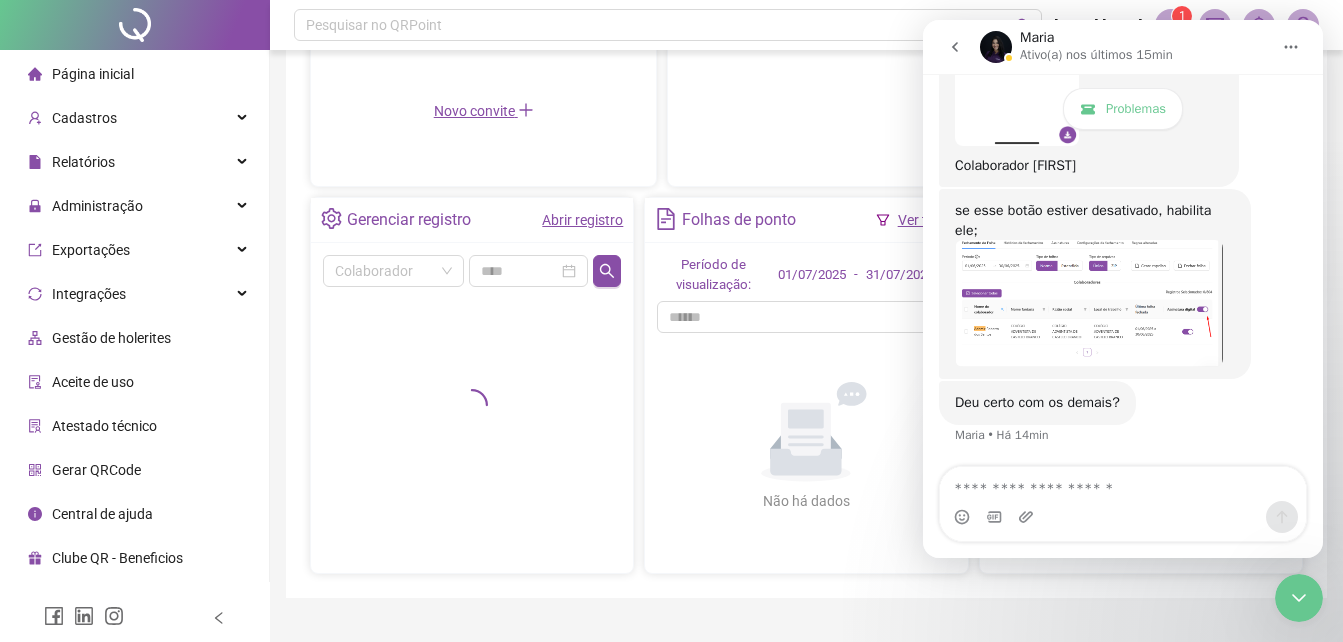 click at bounding box center (1089, 303) 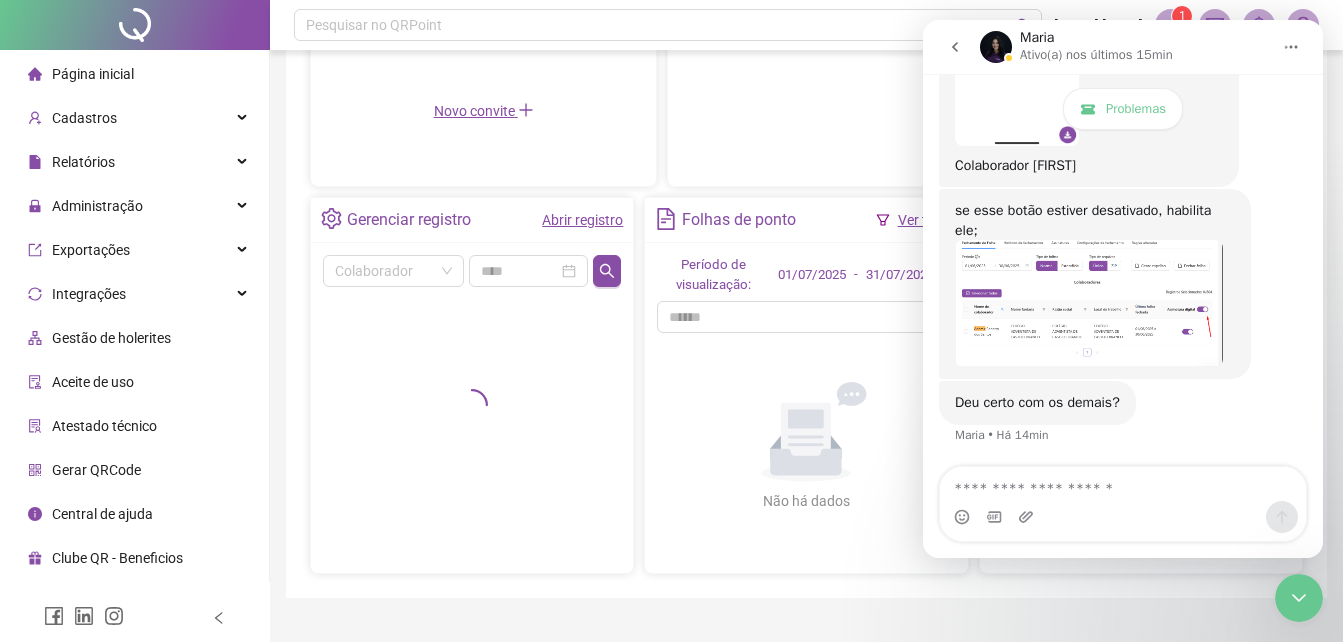 scroll, scrollTop: 0, scrollLeft: 0, axis: both 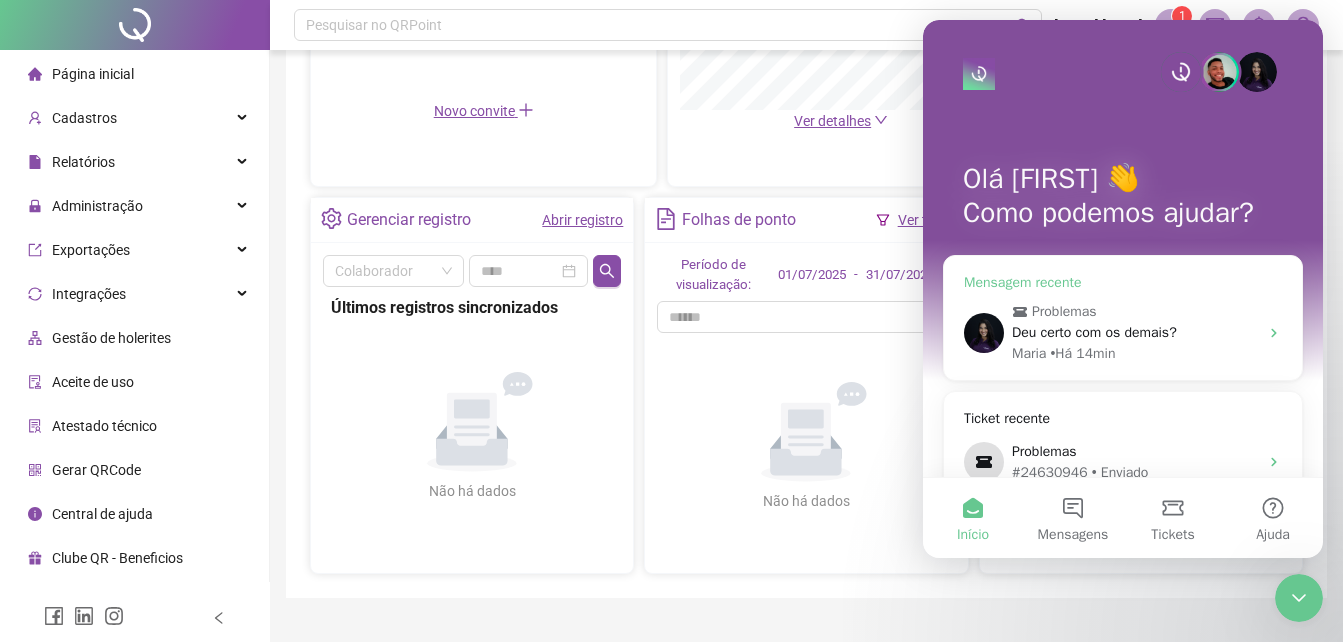 click 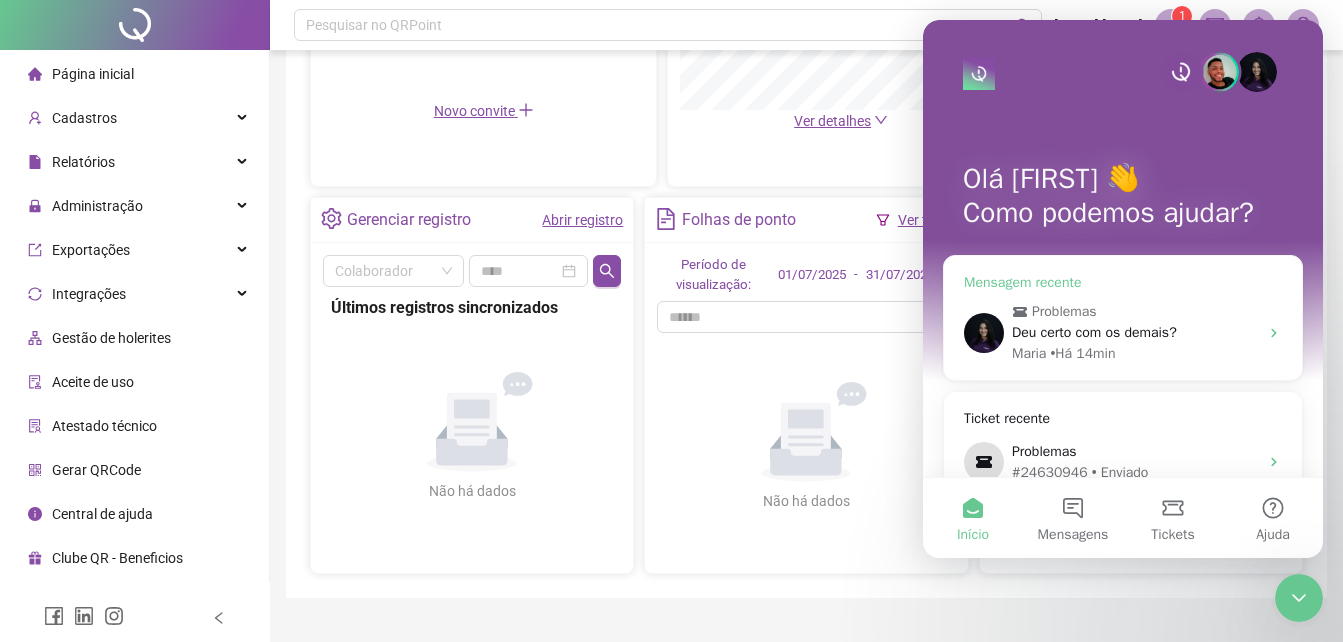 click on "Deu certo com os demais?" at bounding box center (1094, 332) 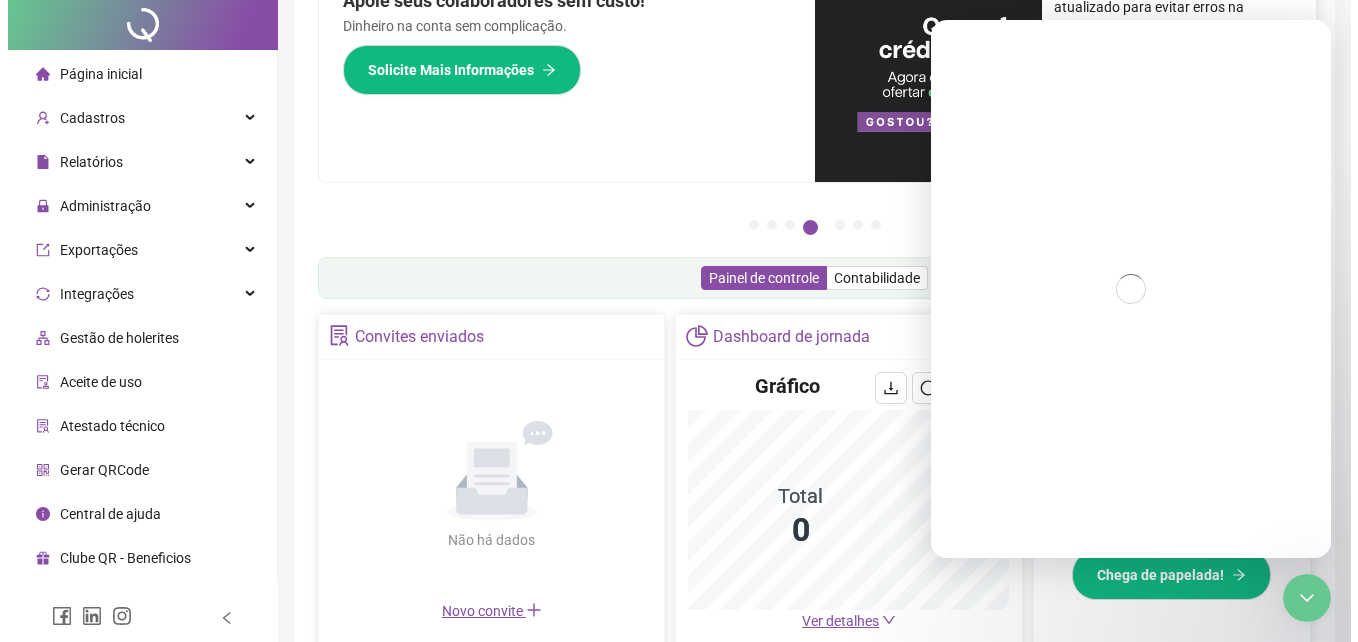 scroll, scrollTop: 0, scrollLeft: 0, axis: both 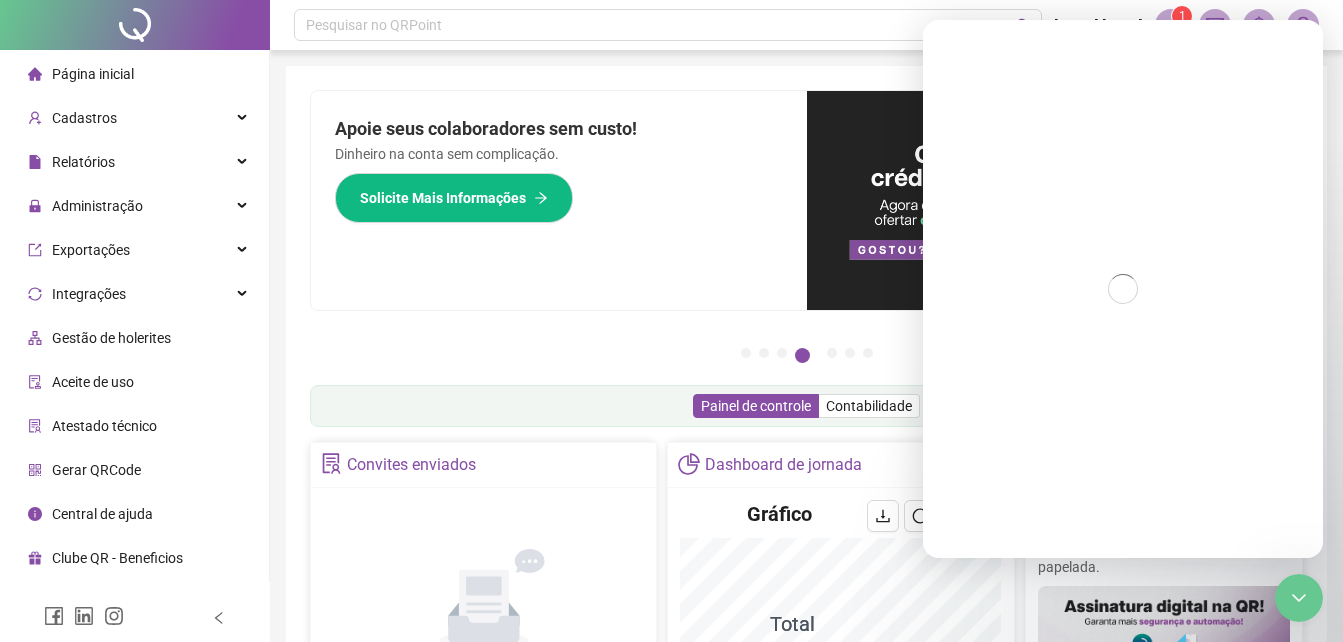 click on "Página inicial" at bounding box center (93, 74) 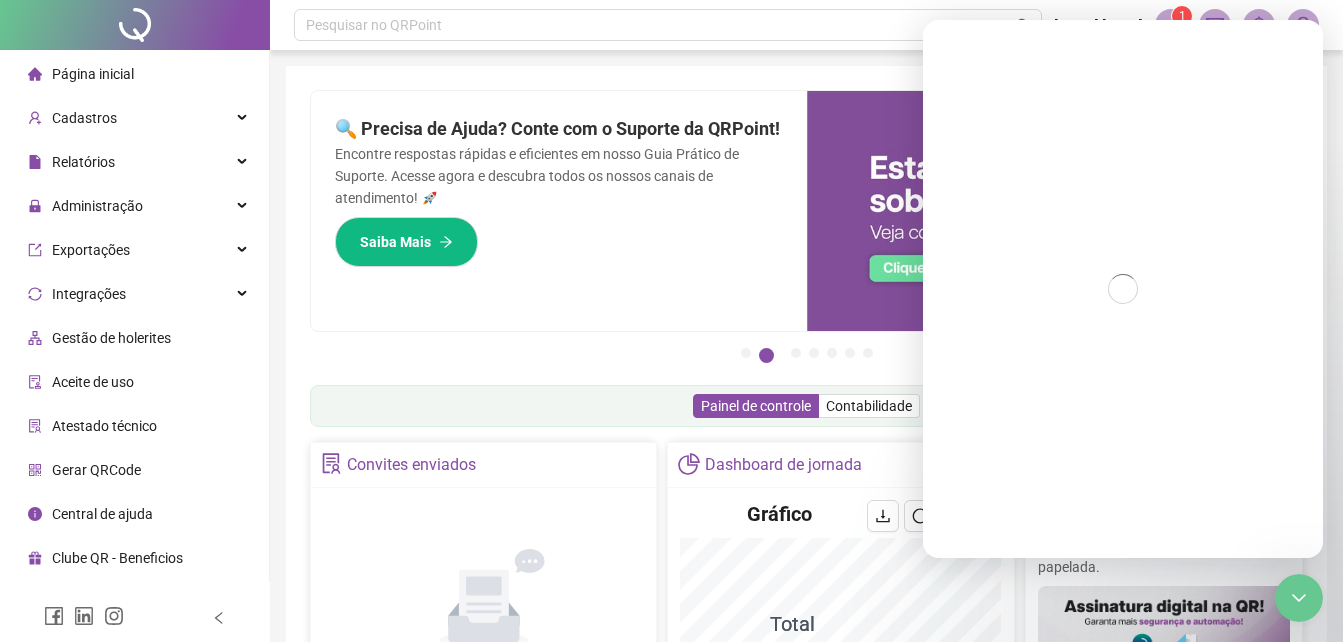 click on "Página inicial" at bounding box center (93, 74) 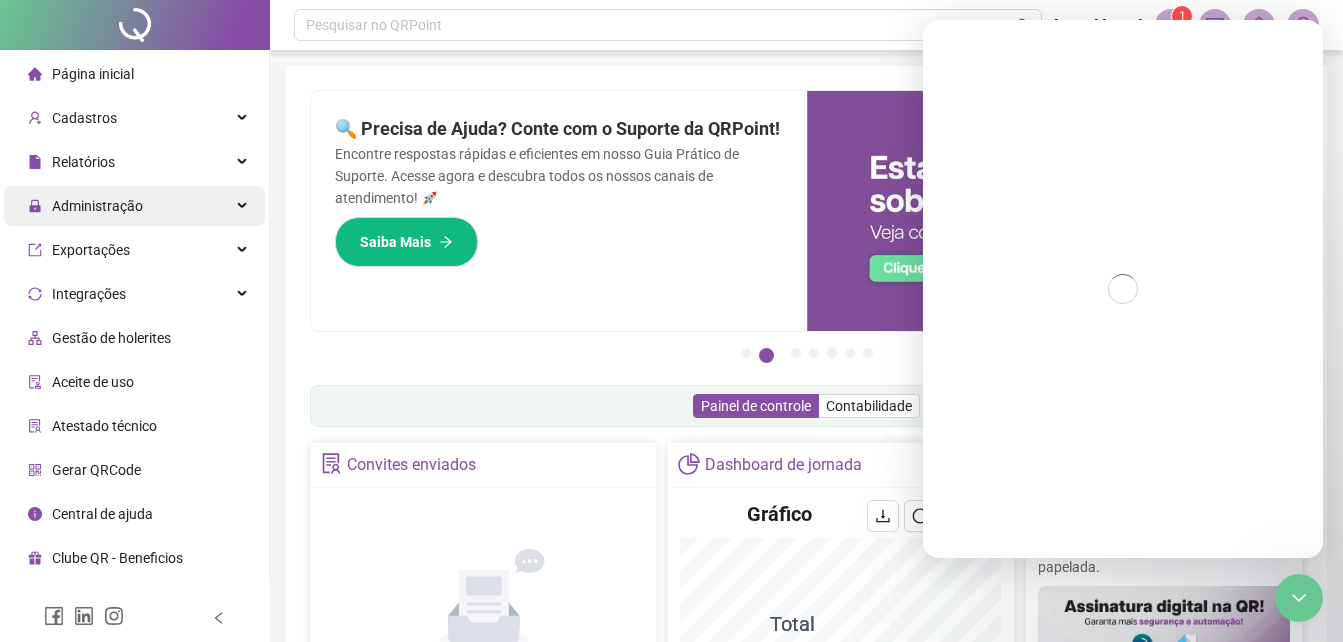 click on "Administração" at bounding box center [97, 206] 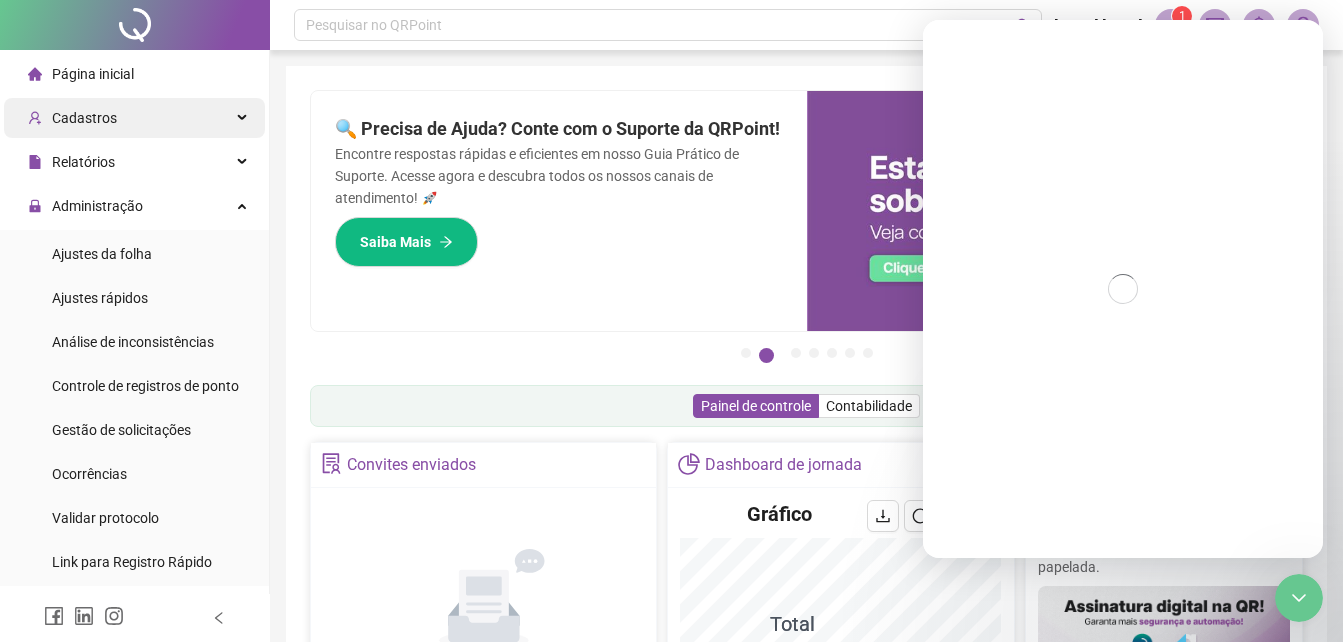 click on "Cadastros" at bounding box center (72, 118) 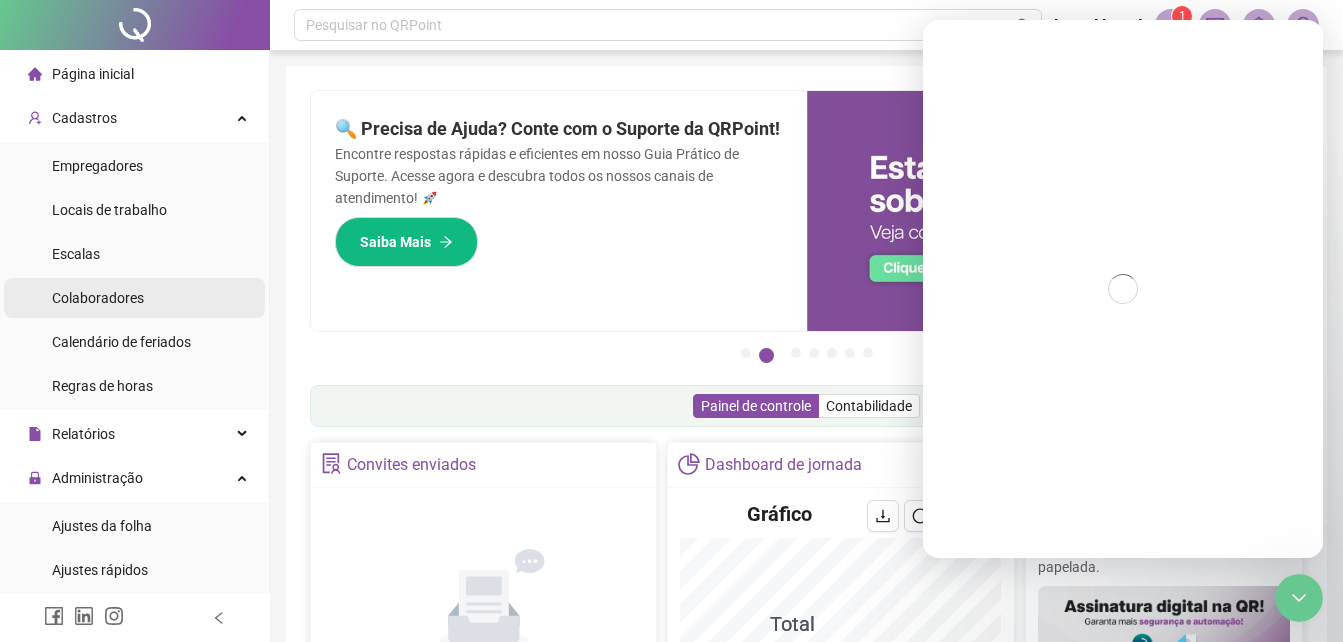 click on "Colaboradores" at bounding box center [98, 298] 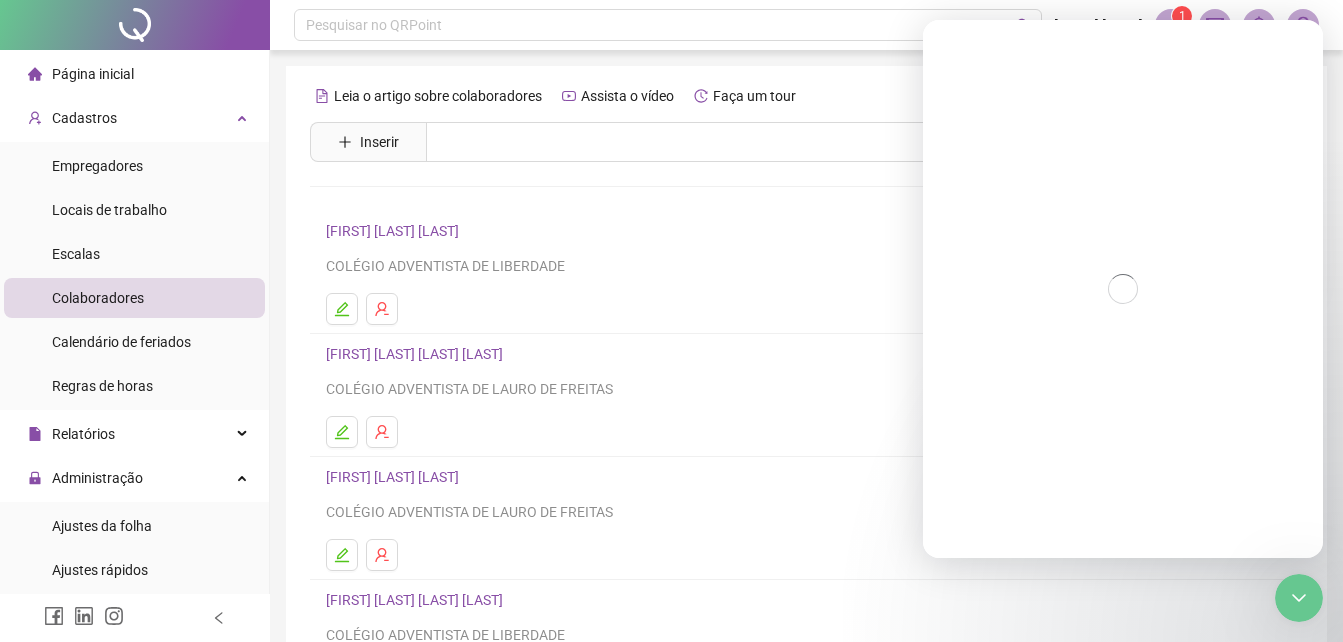 click 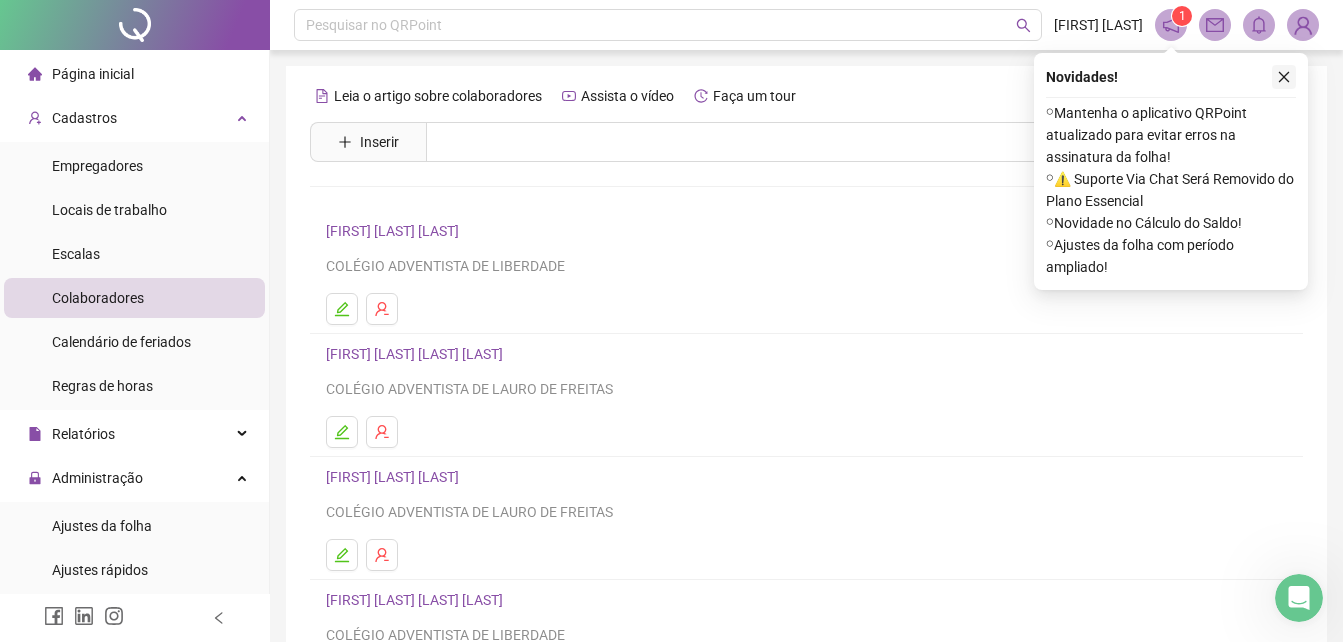 click 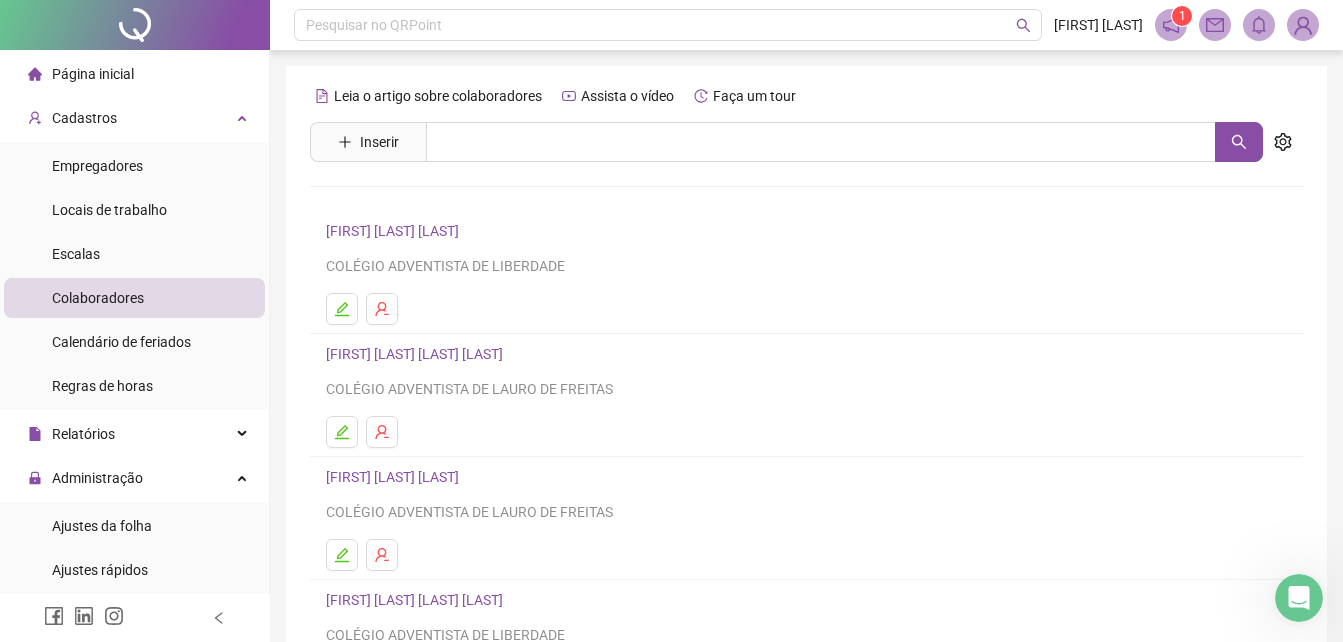 click at bounding box center (1303, 25) 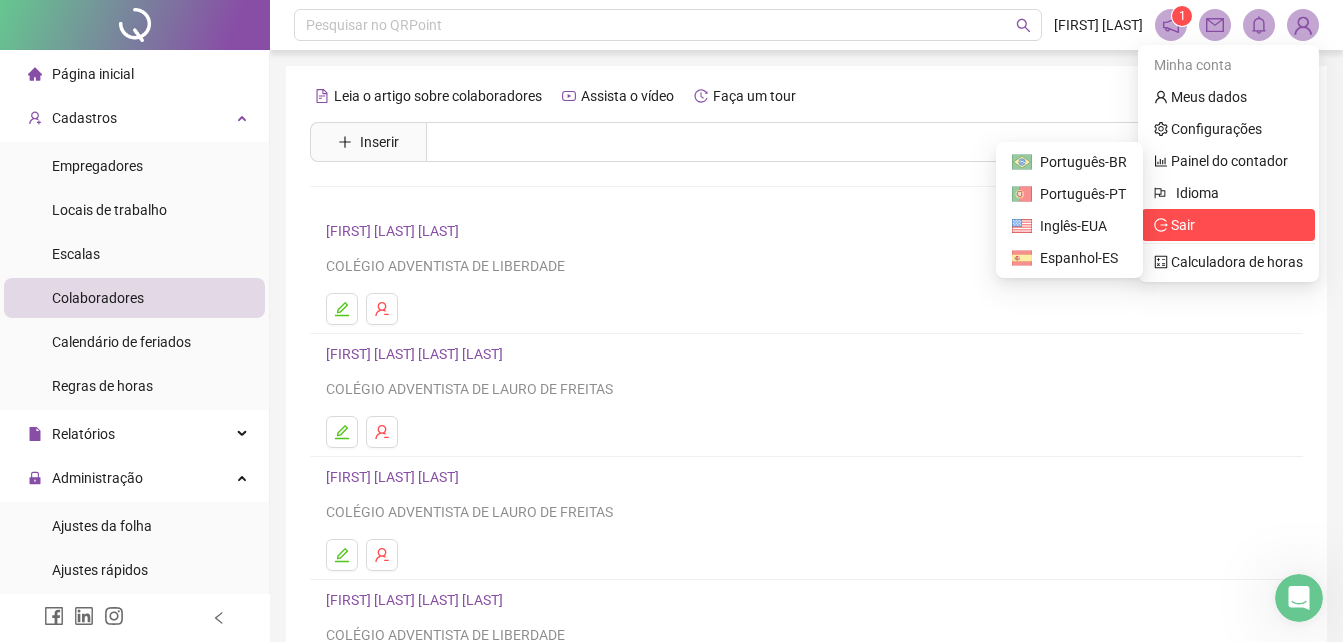 click on "Sair" at bounding box center [1183, 225] 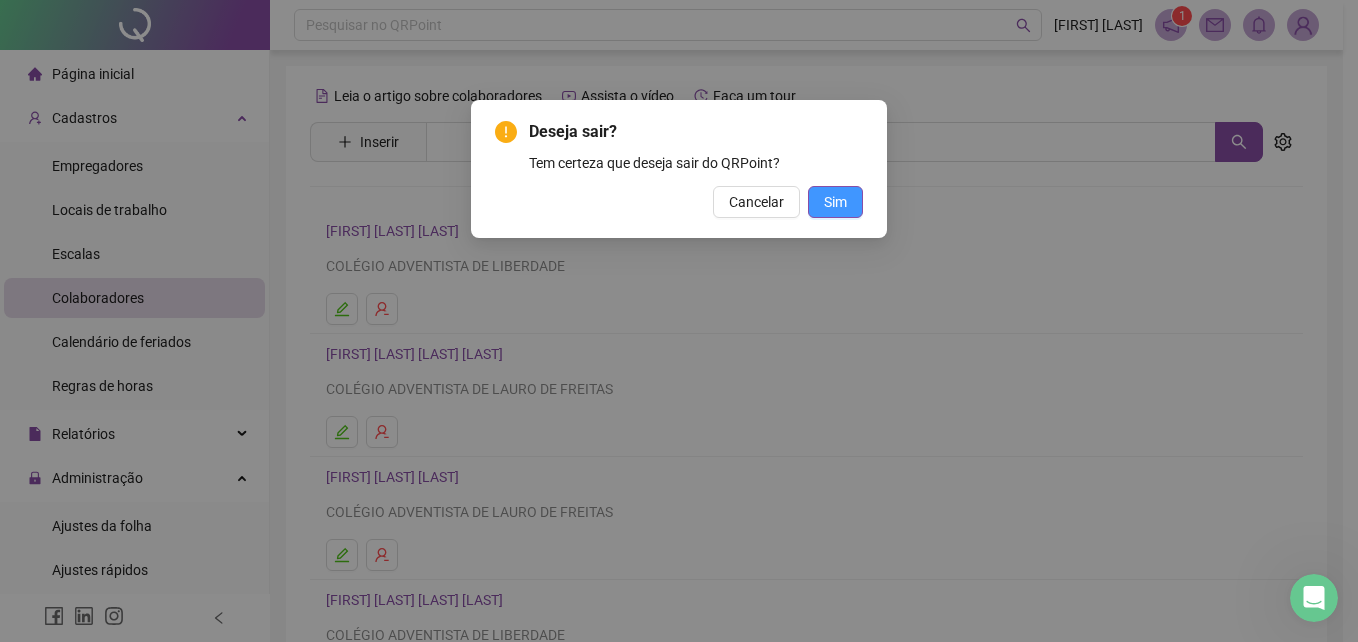 click on "Sim" at bounding box center (835, 202) 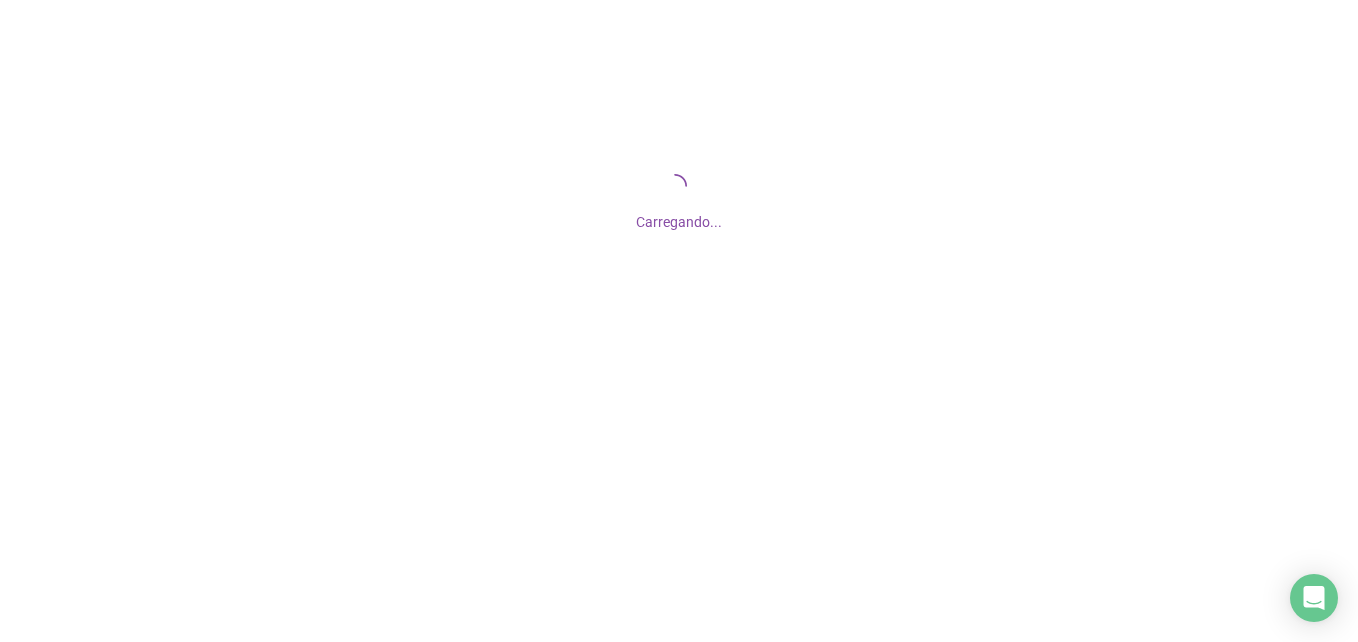 scroll, scrollTop: 0, scrollLeft: 0, axis: both 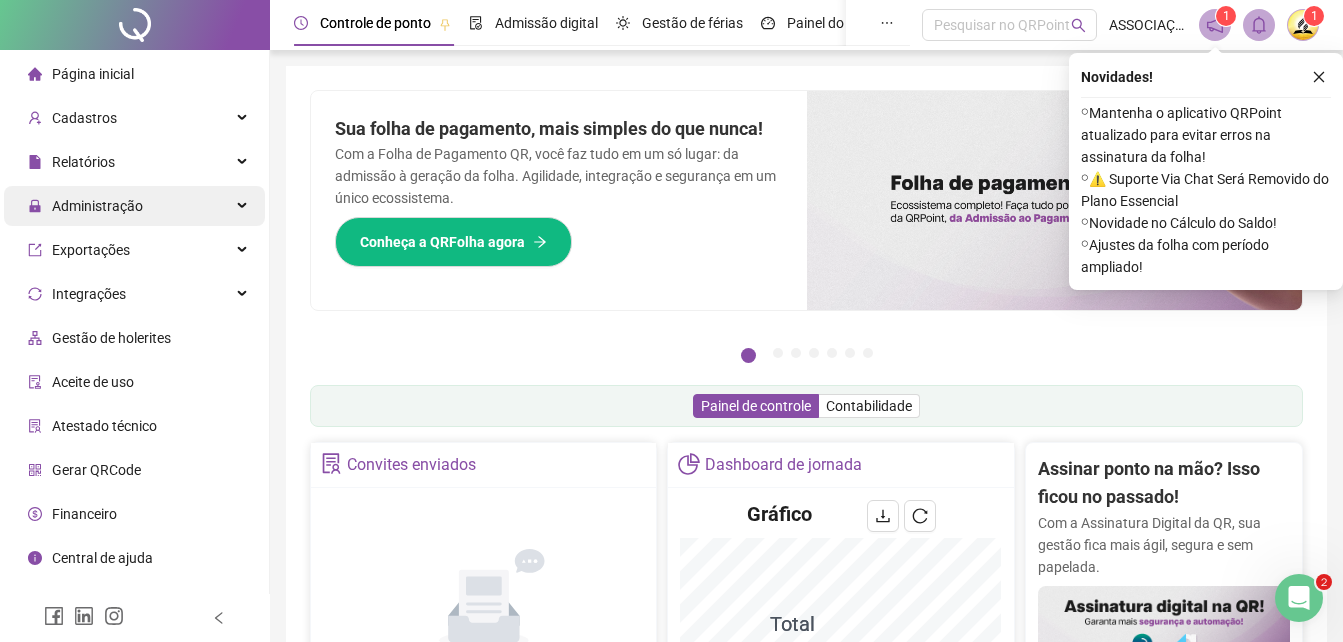click on "Administração" at bounding box center (97, 206) 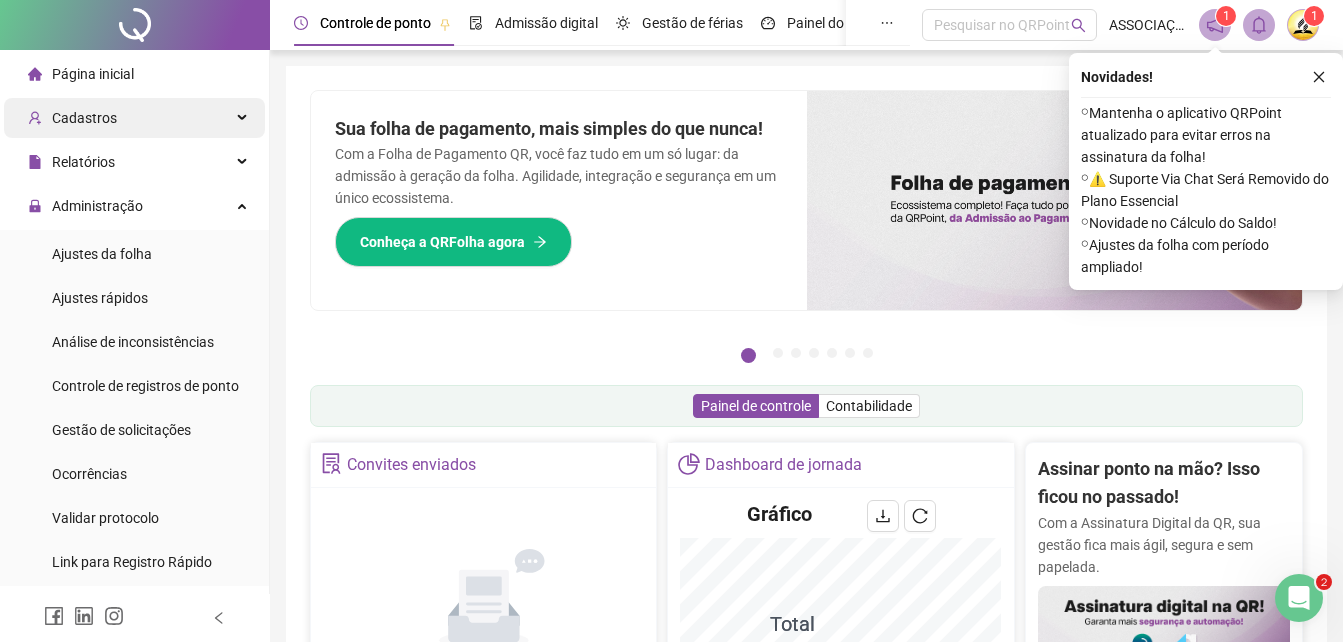 click on "Cadastros" at bounding box center (84, 118) 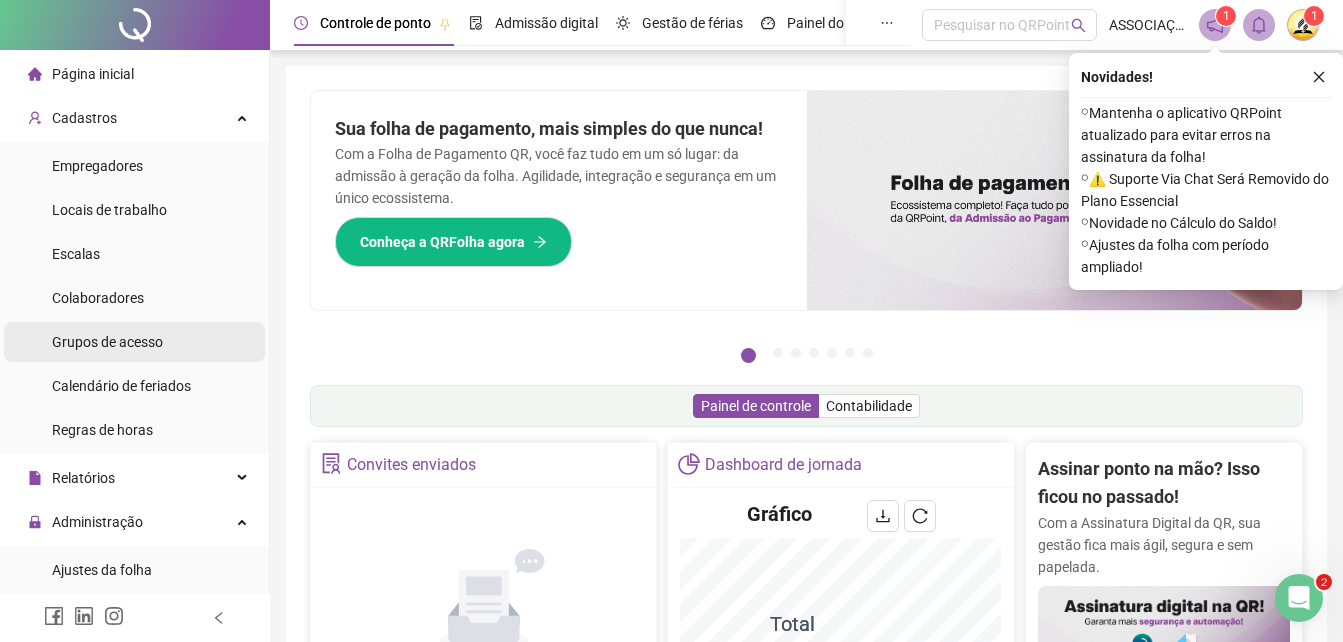 click on "Grupos de acesso" at bounding box center [107, 342] 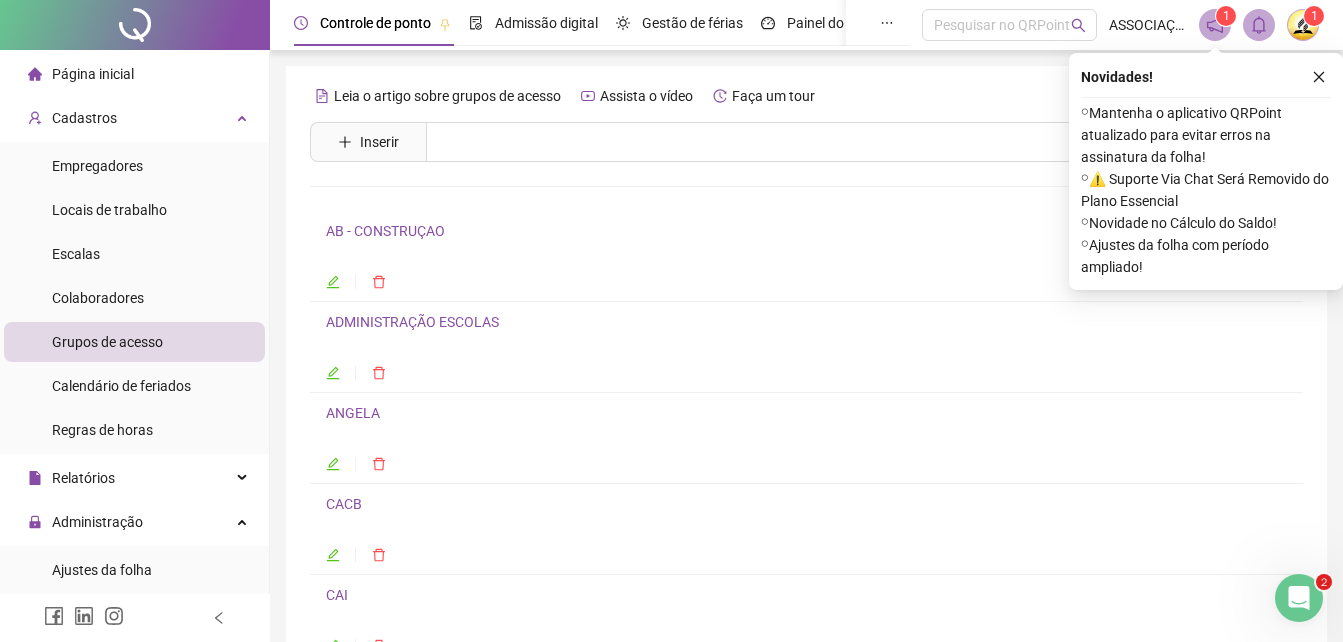 scroll, scrollTop: 165, scrollLeft: 0, axis: vertical 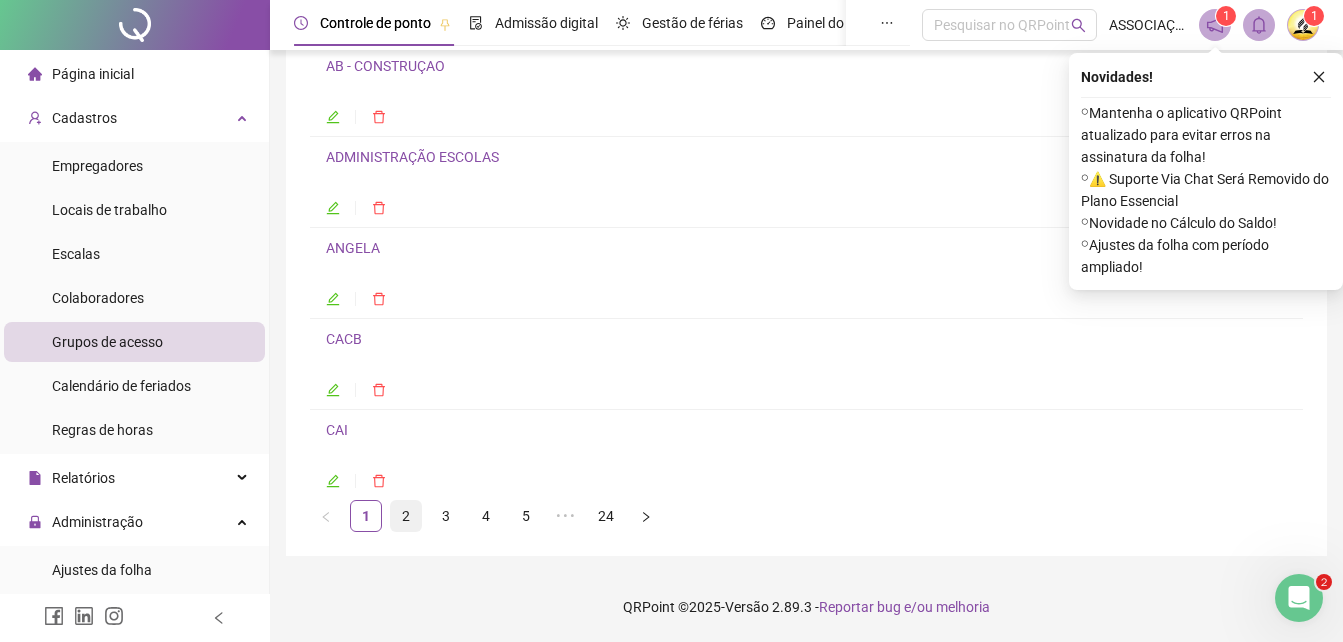 click on "2" at bounding box center [406, 516] 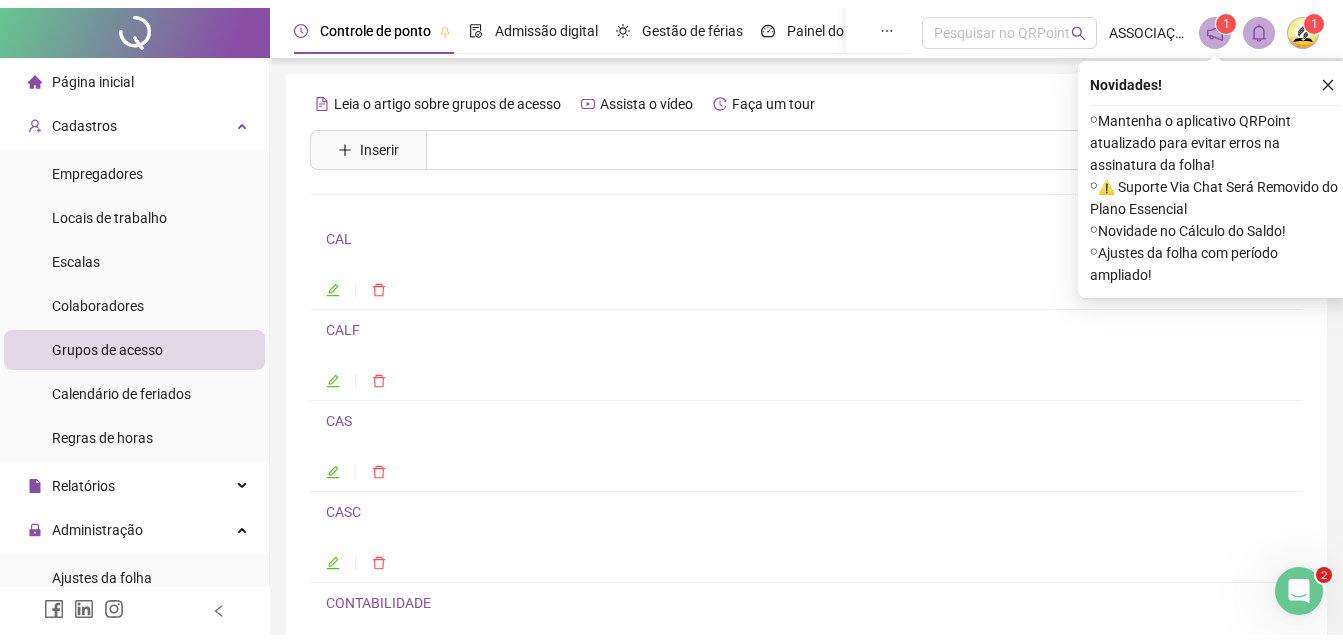 scroll, scrollTop: 165, scrollLeft: 0, axis: vertical 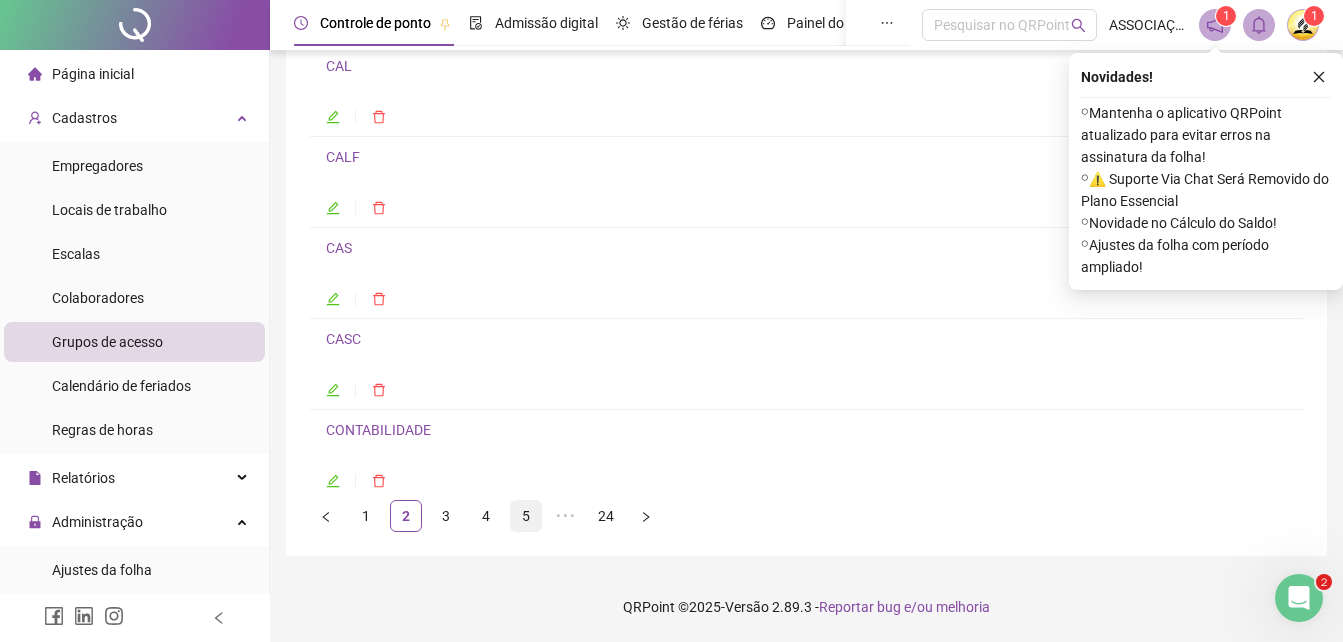 click on "5" at bounding box center [526, 516] 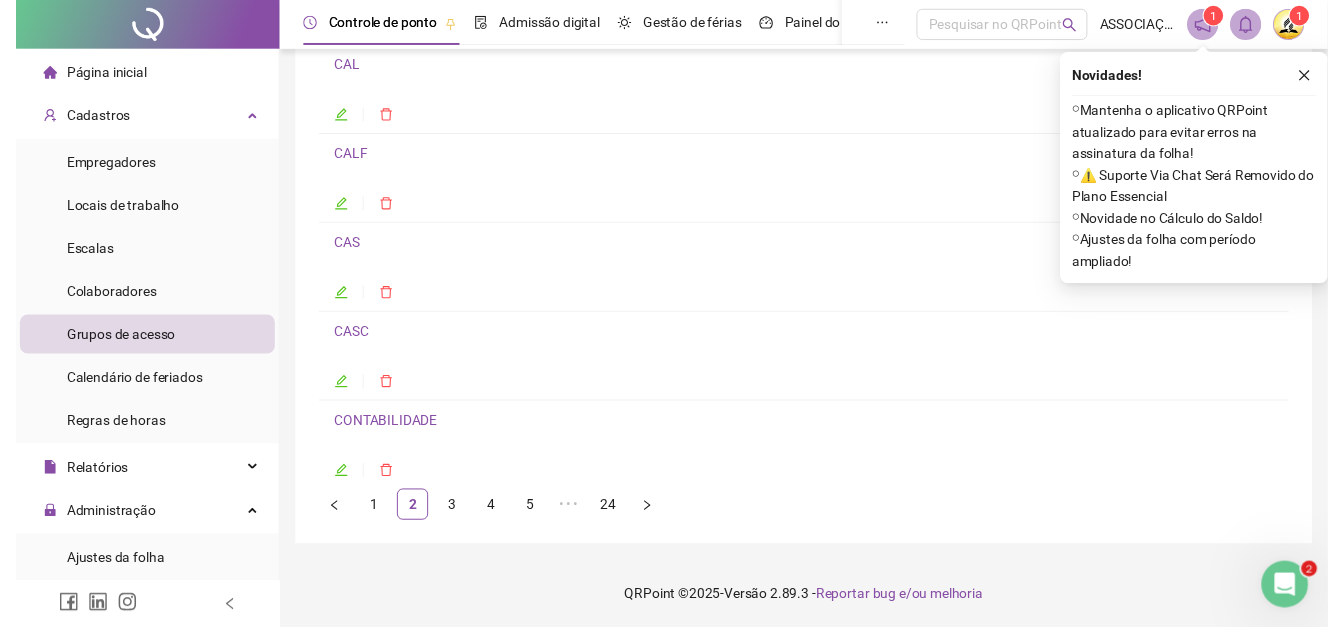 scroll, scrollTop: 0, scrollLeft: 0, axis: both 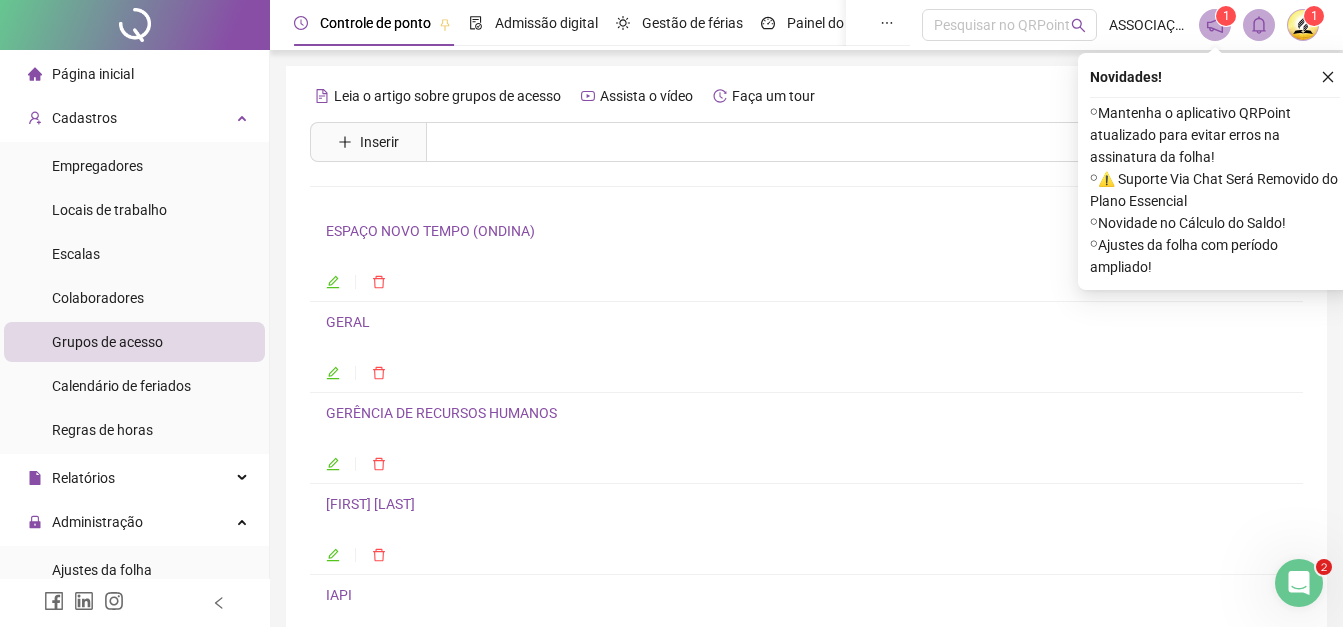 click on "GERAL" at bounding box center (348, 322) 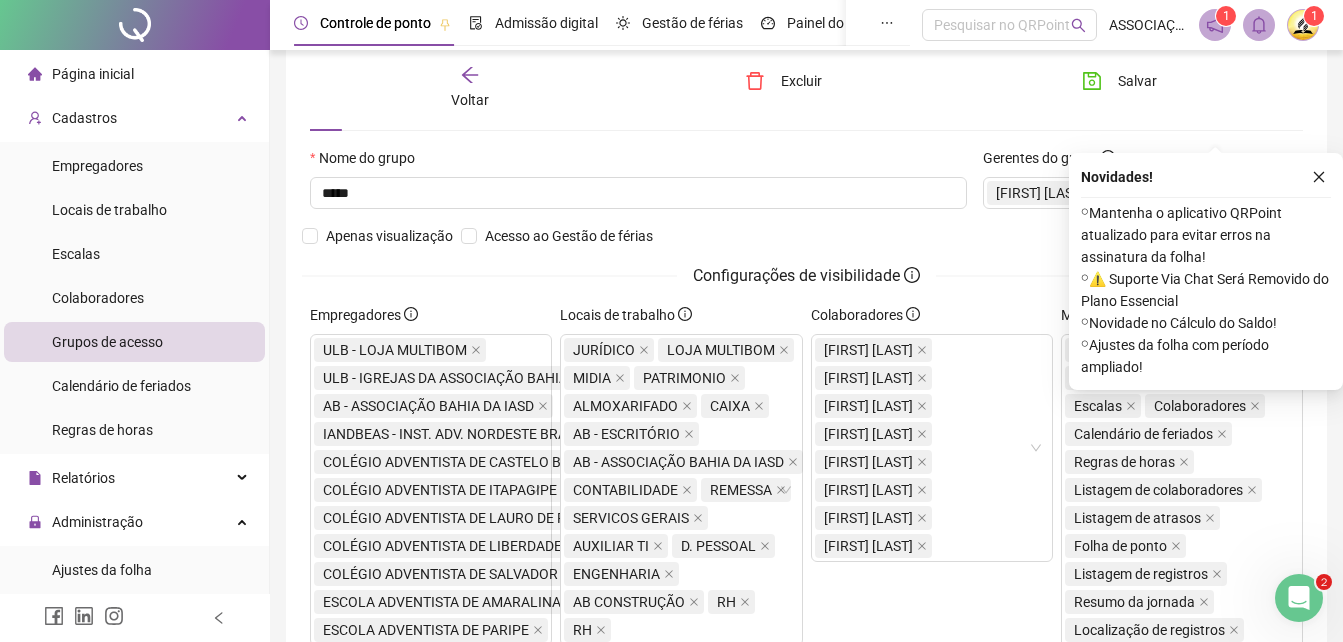 scroll, scrollTop: 200, scrollLeft: 0, axis: vertical 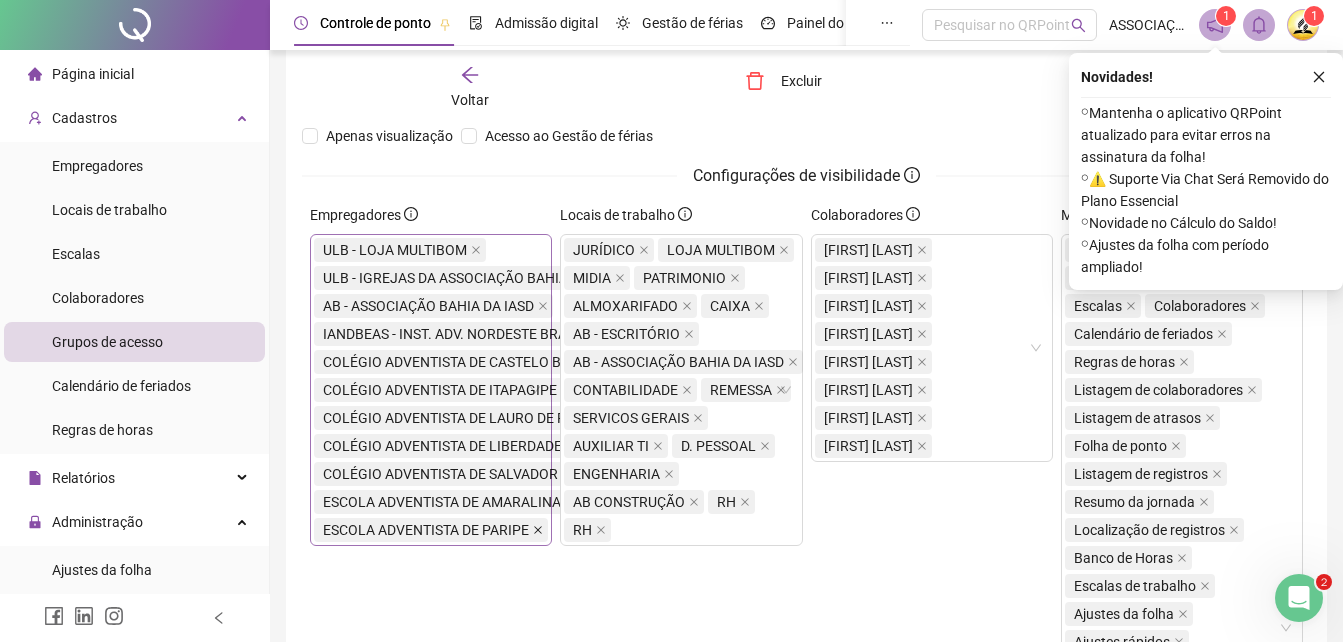 click 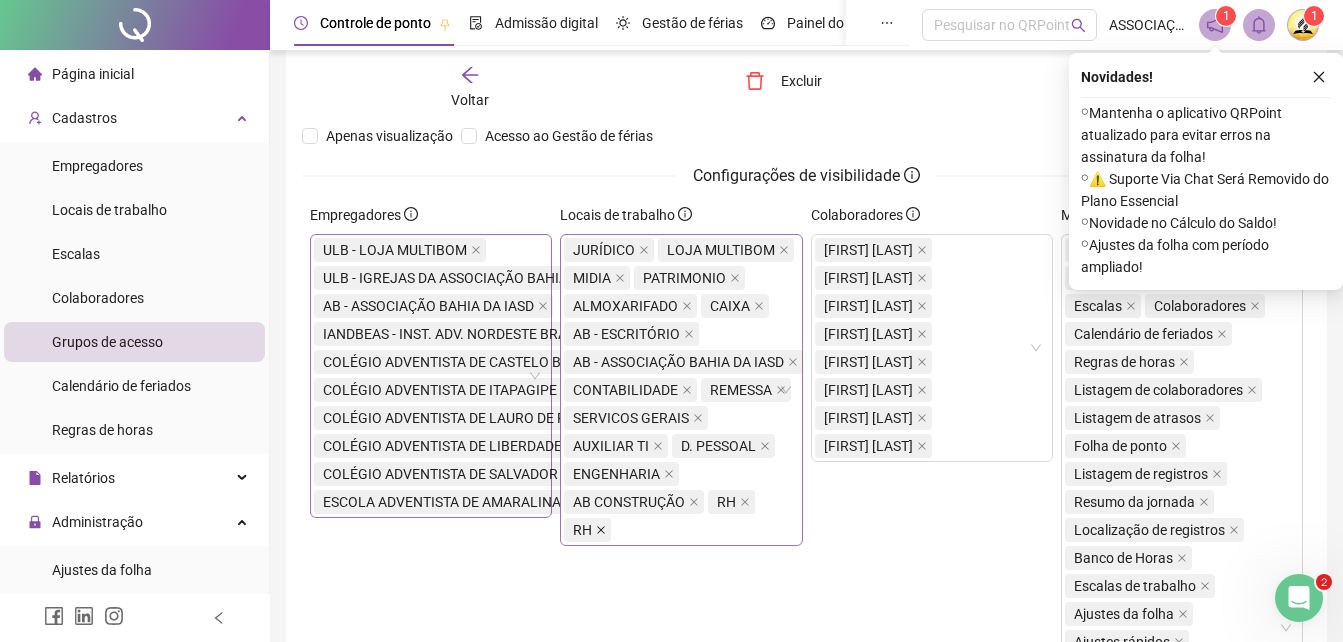 click 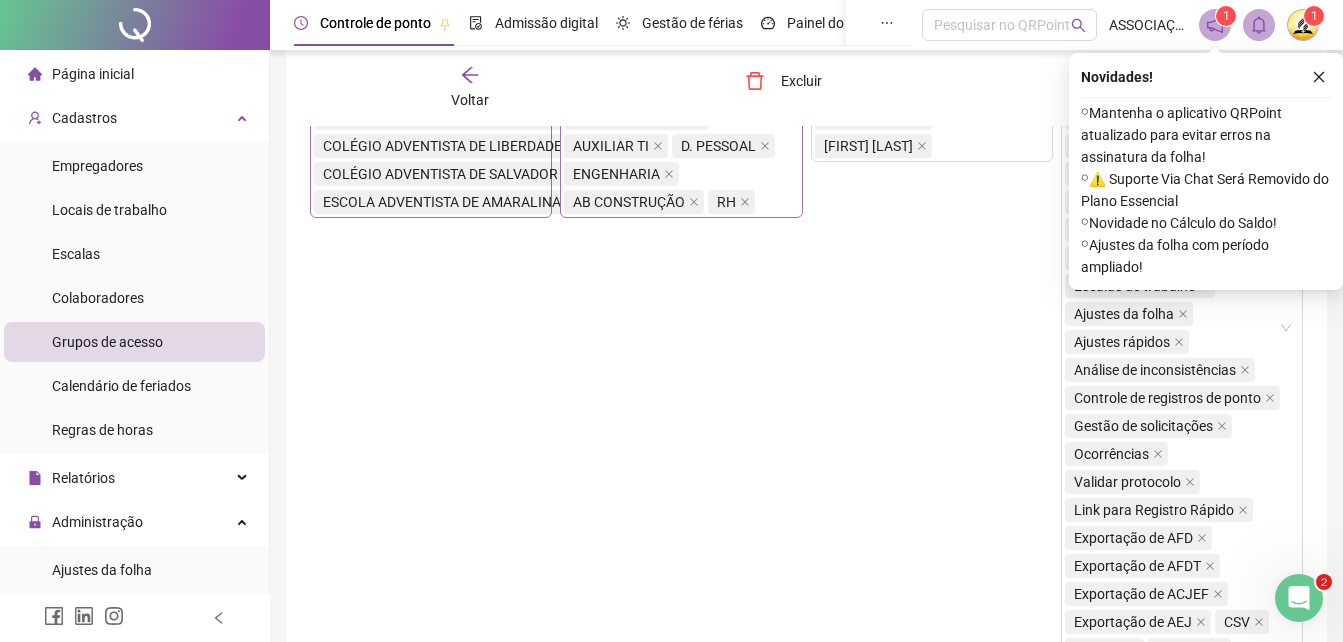 scroll, scrollTop: 200, scrollLeft: 0, axis: vertical 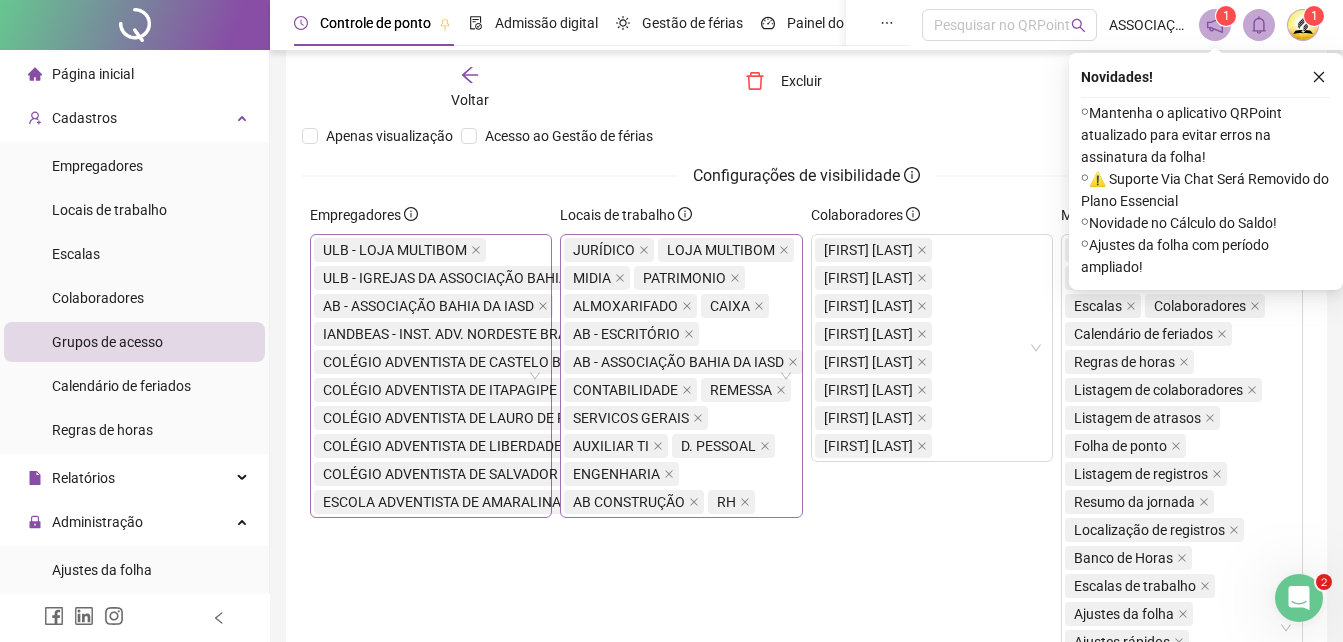 click on "ESCOLA ADVENTISTA DE AMARALINA" at bounding box center [442, 502] 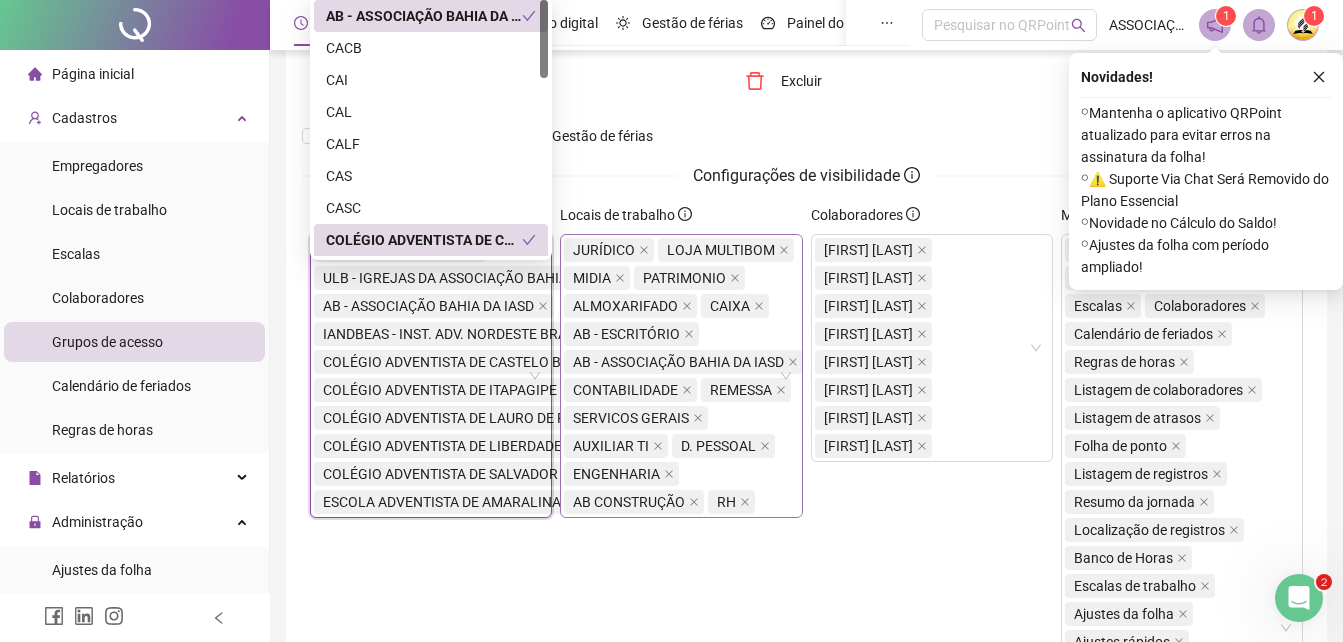 click on "COLÉGIO ADVENTISTA DE SALVADOR" at bounding box center [440, 474] 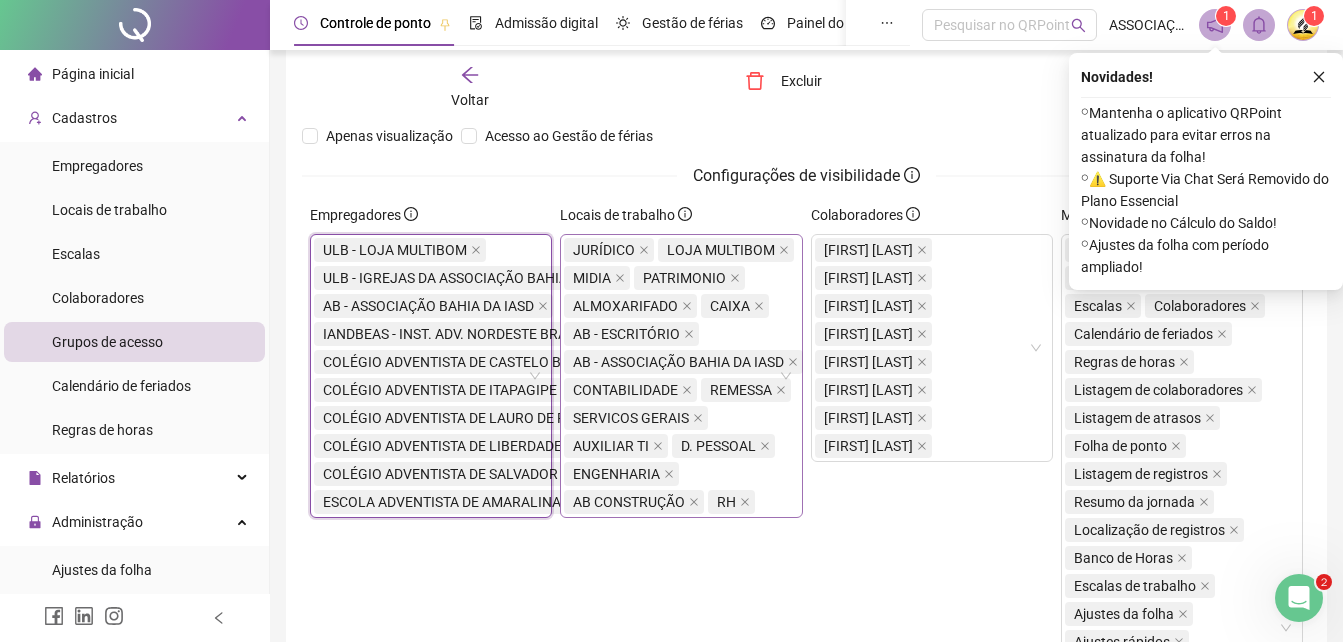 click on "COLÉGIO ADVENTISTA DE SALVADOR" at bounding box center (440, 474) 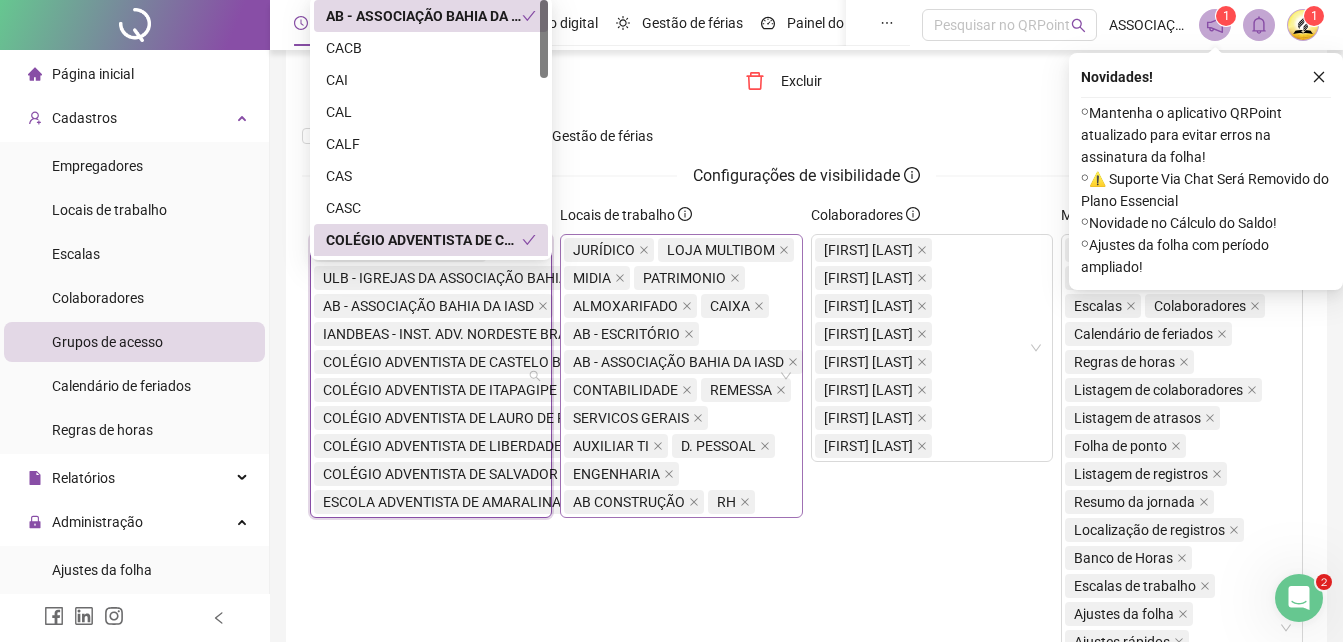 click on "COLÉGIO ADVENTISTA DE SALVADOR" at bounding box center (440, 474) 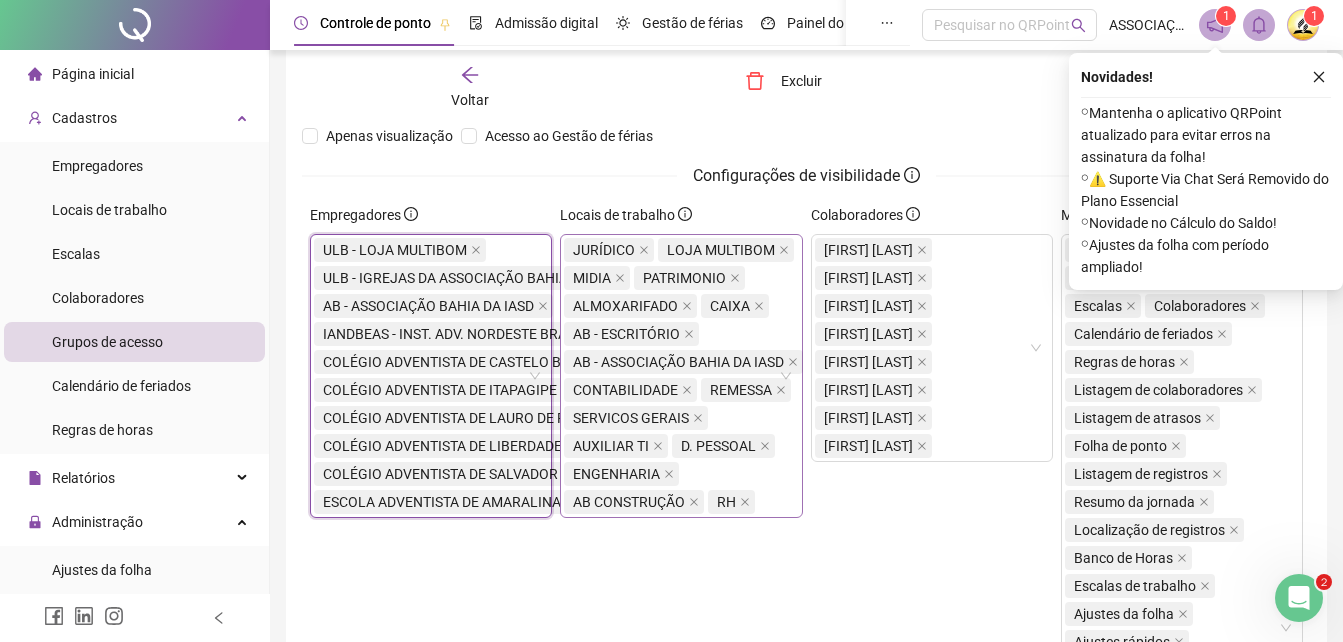 click on "Empregadores   ULB - LOJA MULTIBOM, ULB - IGREJAS DA ASSOCIAÇÃO BAHIA DA IASD, AB - ASSOCIAÇÃO BAHIA DA IASD, IANDBEAS - INST. ADV. NORDESTE BRAS. DE EDUC E ASSIST. SOCIAL, COLÉGIO ADVENTISTA DE CASTELO BRANCO, COLÉGIO ADVENTISTA DE ITAPAGIPE, COLÉGIO ADVENTISTA DE LAURO DE FREITAS, COLÉGIO ADVENTISTA DE LIBERDADE, COLÉGIO ADVENTISTA DE SALVADOR, ESCOLA ADVENTISTA DE AMARALINA ULB - LOJA MULTIBOM ULB - IGREJAS DA ASSOCIAÇÃO BAHIA DA IASD AB - ASSOCIAÇÃO BAHIA DA IASD IANDBEAS - INST. ADV. NORDESTE BRAS. DE EDUC E ASSIST. SOCIAL COLÉGIO ADVENTISTA DE CASTELO BRANCO COLÉGIO ADVENTISTA DE ITAPAGIPE COLÉGIO ADVENTISTA DE LAURO DE FREITAS COLÉGIO ADVENTISTA DE LIBERDADE COLÉGIO ADVENTISTA DE SALVADOR ESCOLA ADVENTISTA DE AMARALINA" at bounding box center (431, 621) 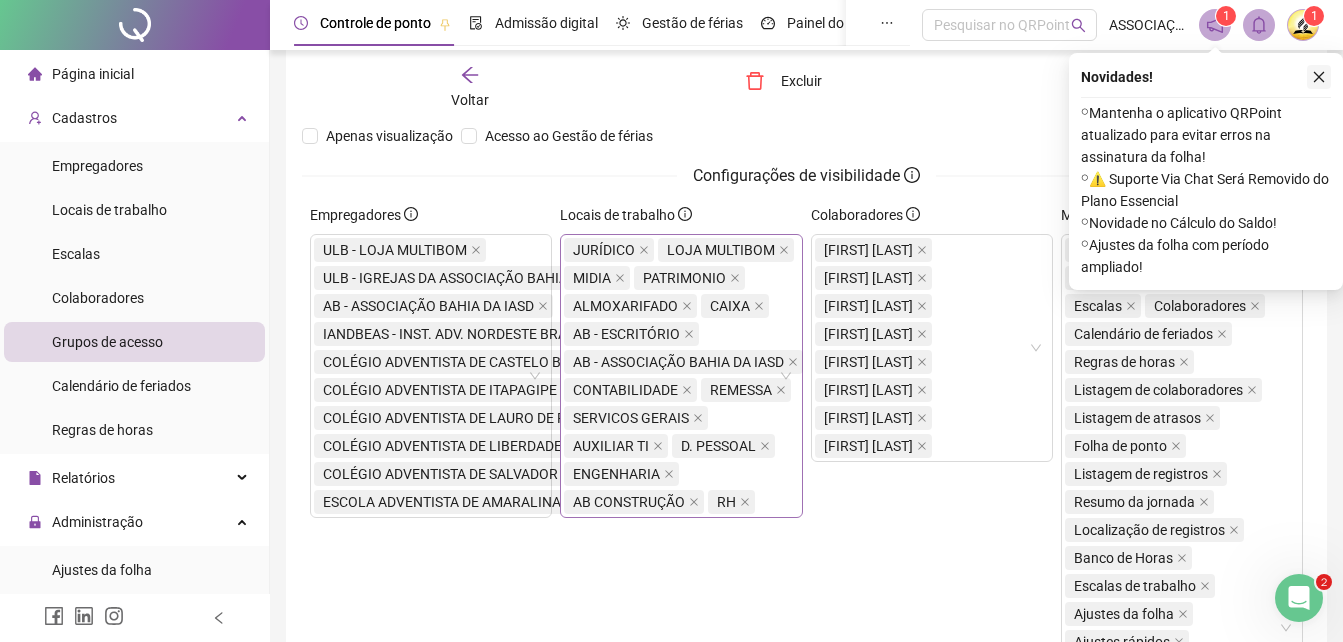 click 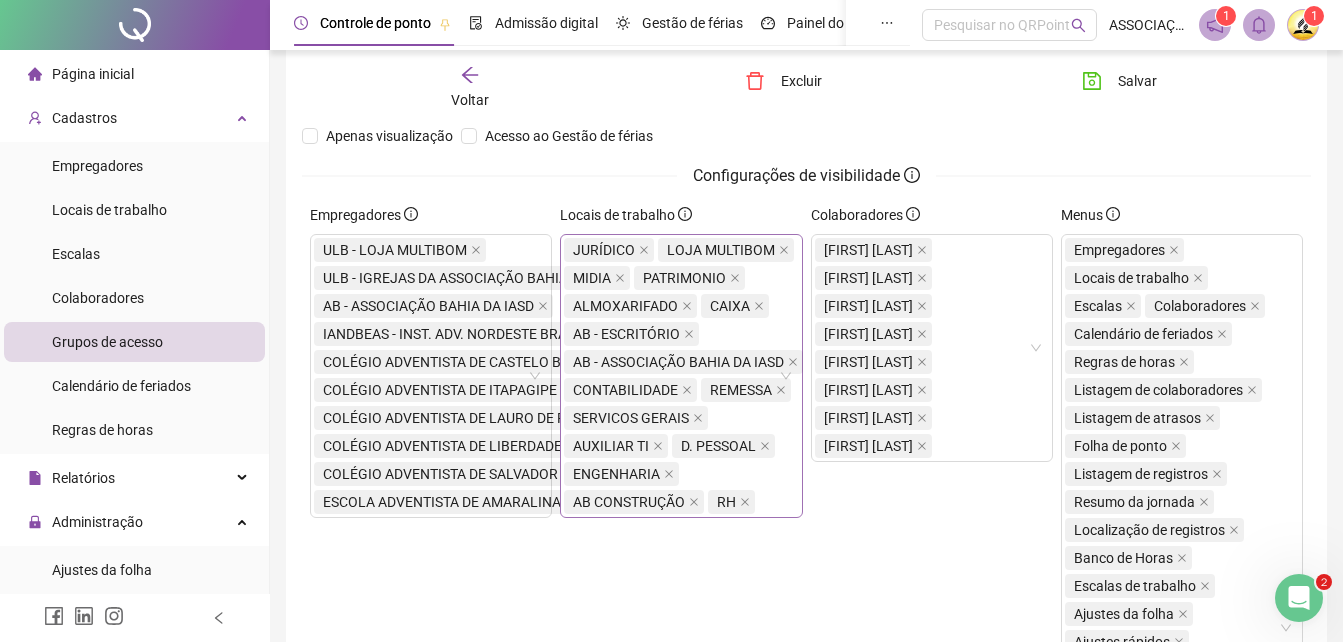 click on "Colaboradores   ANDREA HUMILDES DOS ANJOS Adalberto Oliveira Lima Junior ELÍSLEI DA SILVA CRUZ GHISSONI JOÃO VITOR ROCHA ARAÚJO MARCO ANTONIO DE ALMEIDA SANTOS TIAGO TEIXEIRA SANTOS  TATIANA FERREIRA DE OLIVEIRA VALENTINO EVLYN ANDRADE DE SOUZA PEREIRA" at bounding box center (932, 621) 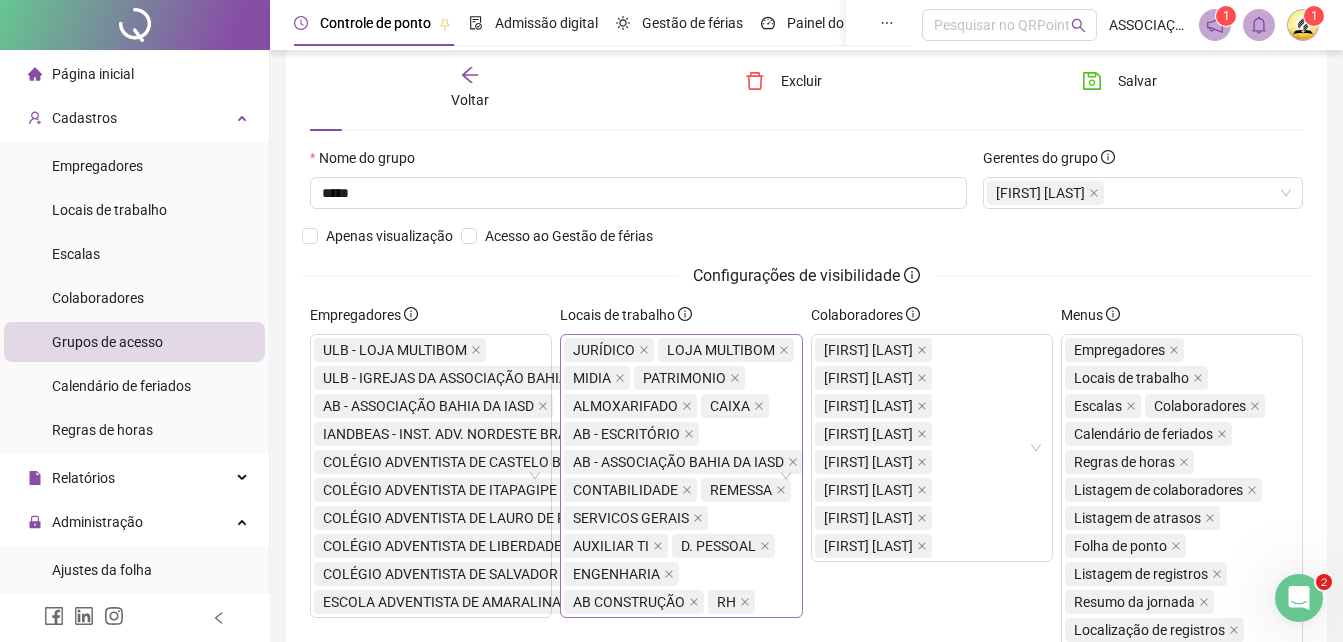 scroll, scrollTop: 300, scrollLeft: 0, axis: vertical 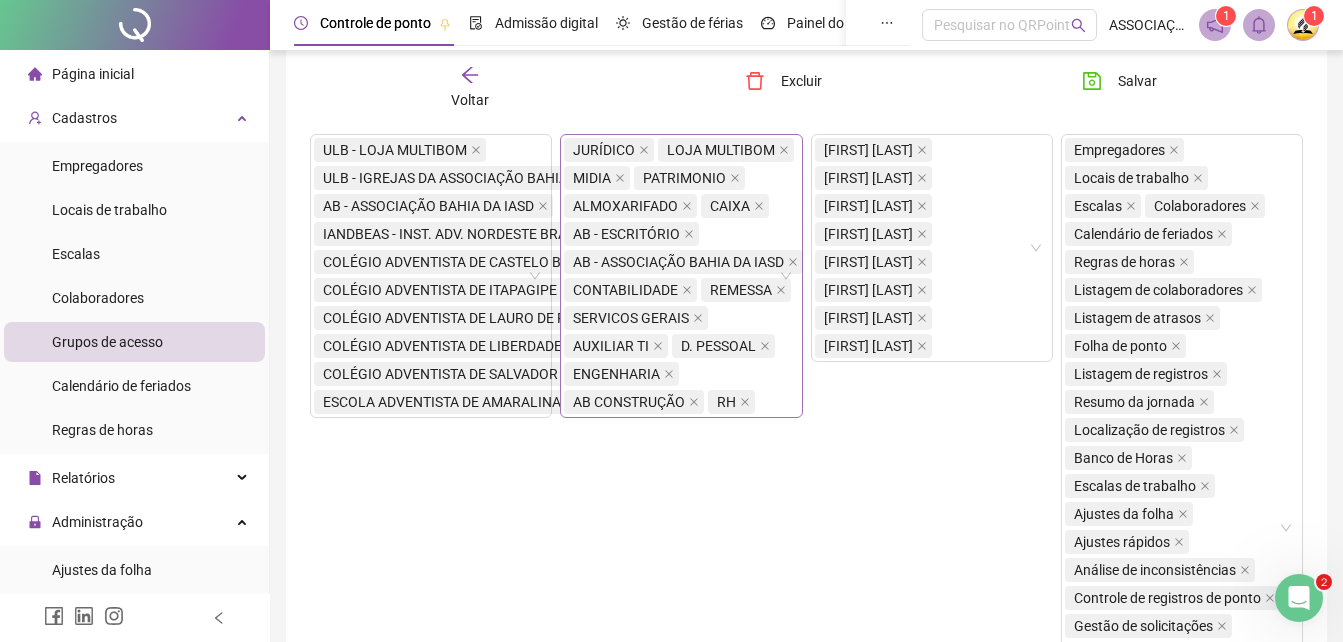 click on "Página inicial" at bounding box center [93, 74] 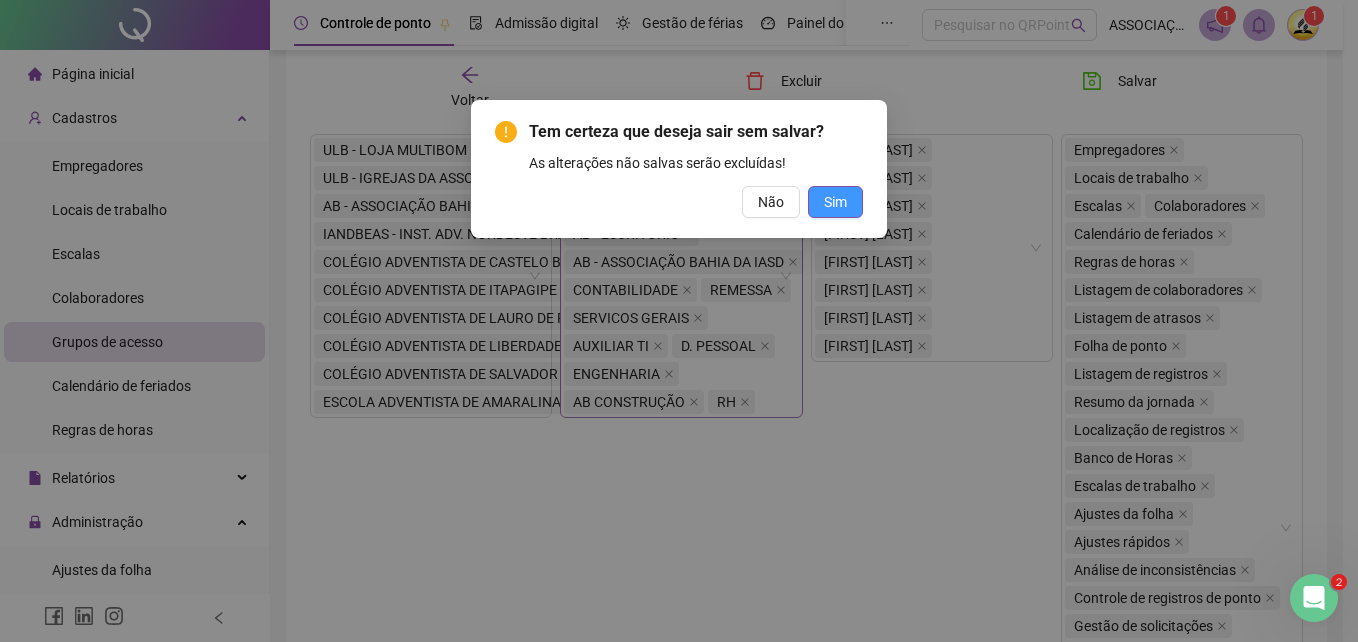 click on "Sim" at bounding box center [835, 202] 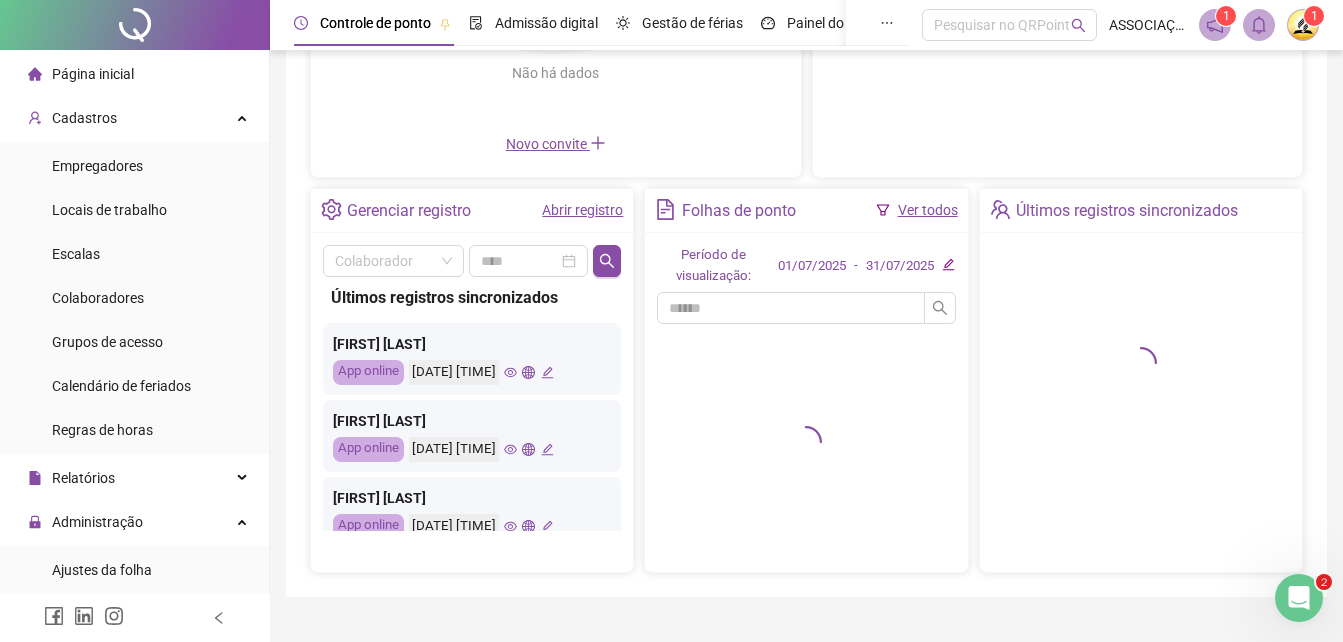 click on "Página inicial" at bounding box center (93, 74) 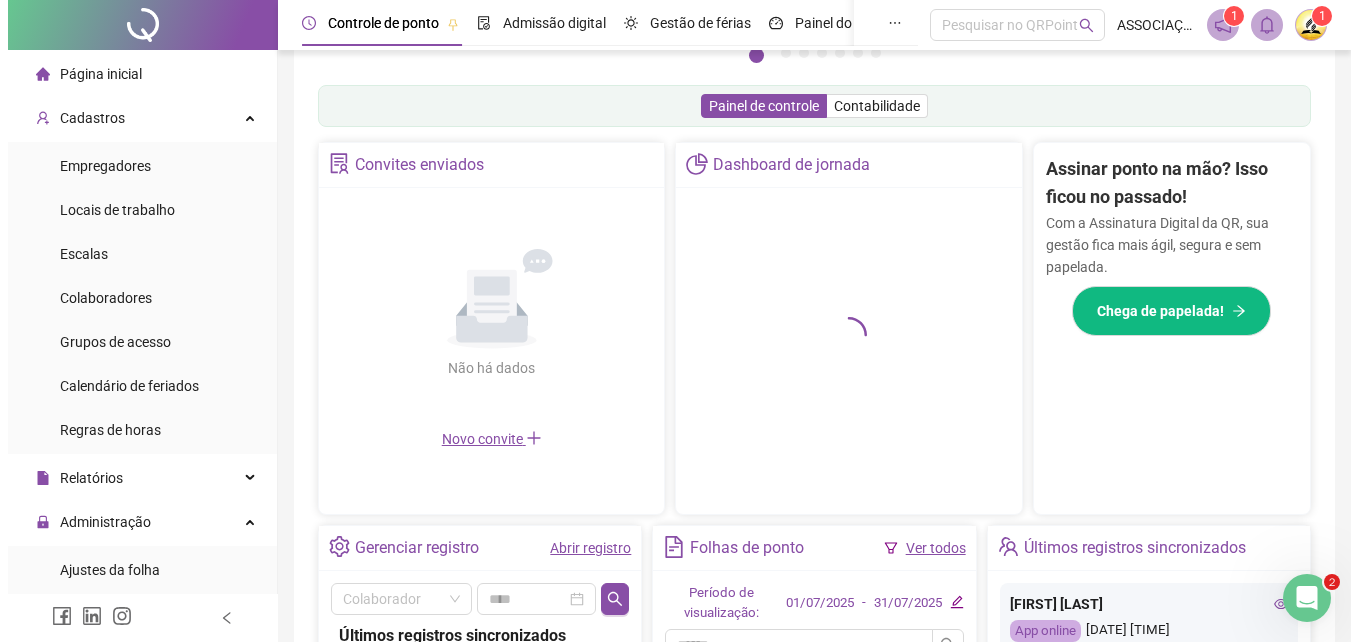 scroll, scrollTop: 595, scrollLeft: 0, axis: vertical 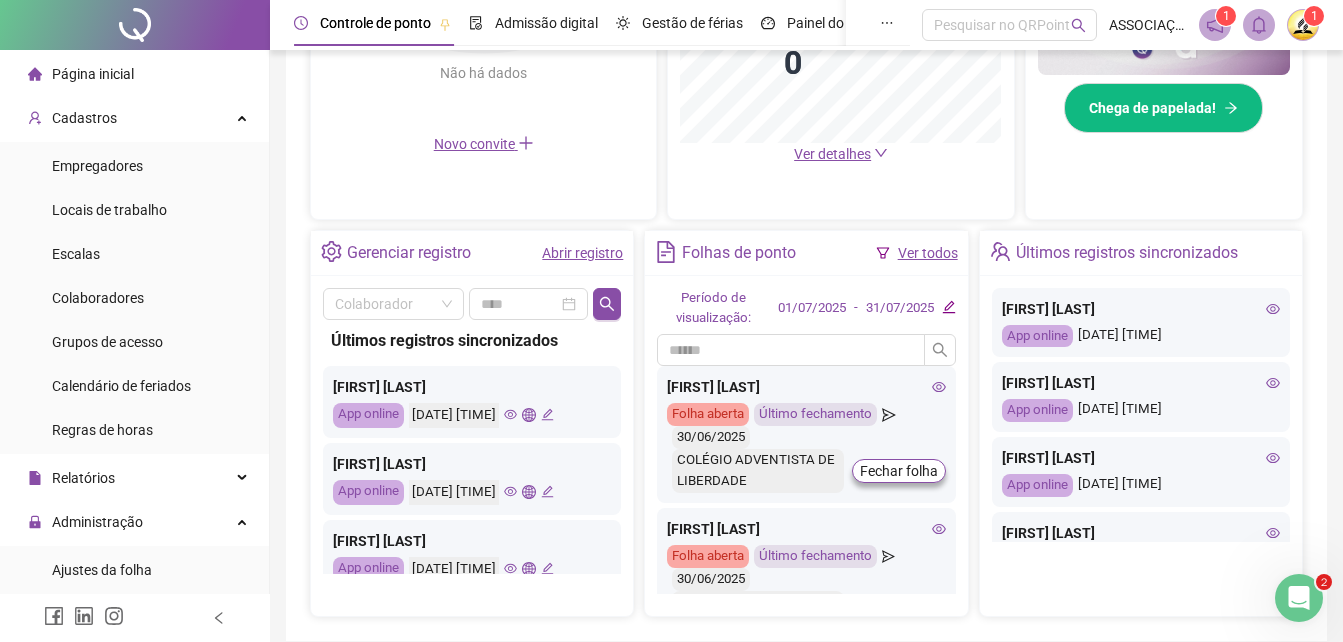 click on "1" at bounding box center (1303, 25) 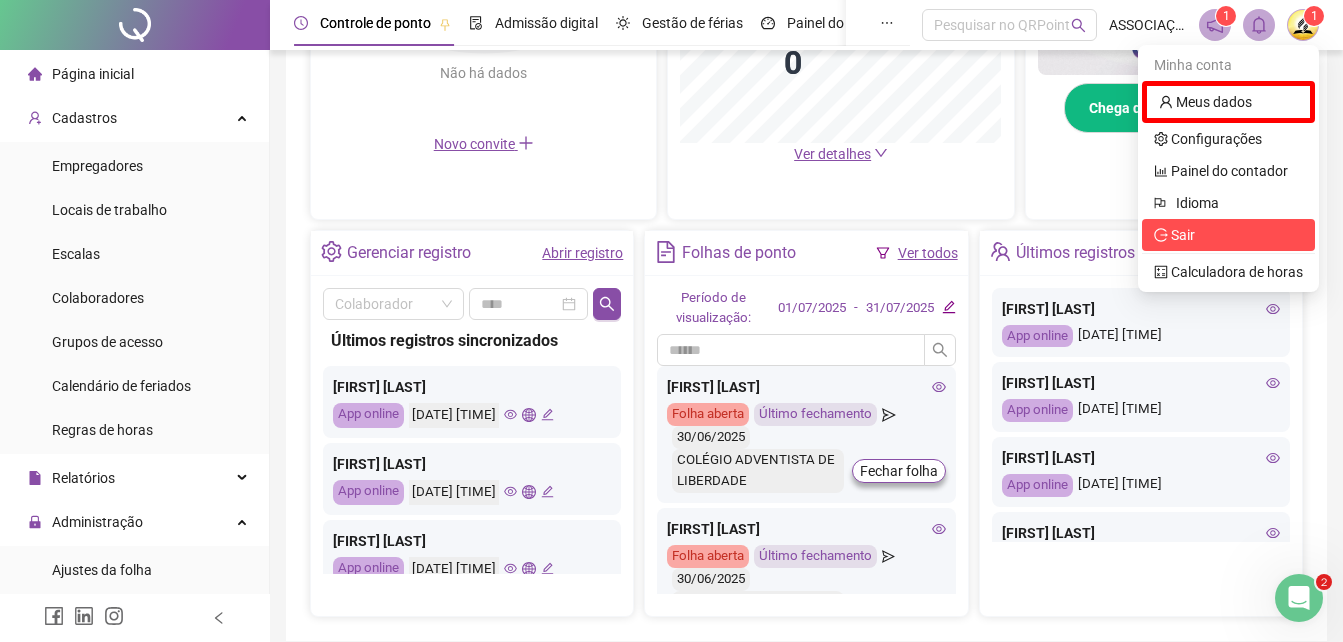 click on "Sair" at bounding box center (1183, 235) 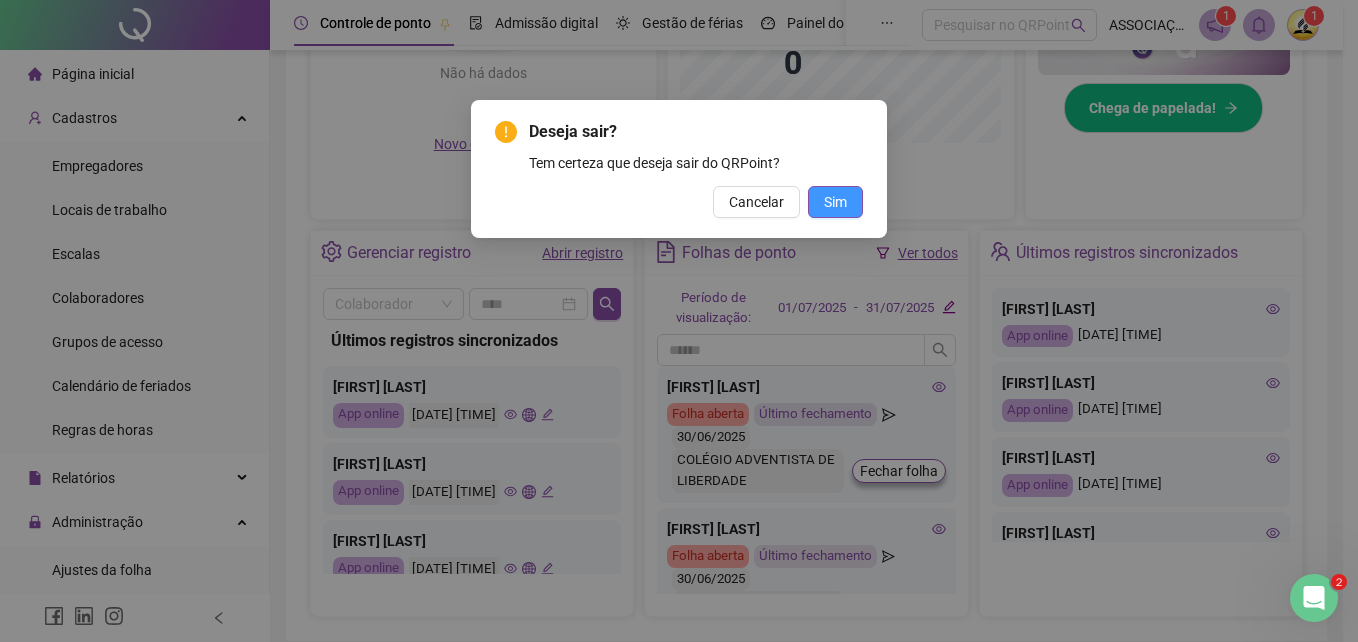 click on "Sim" at bounding box center (835, 202) 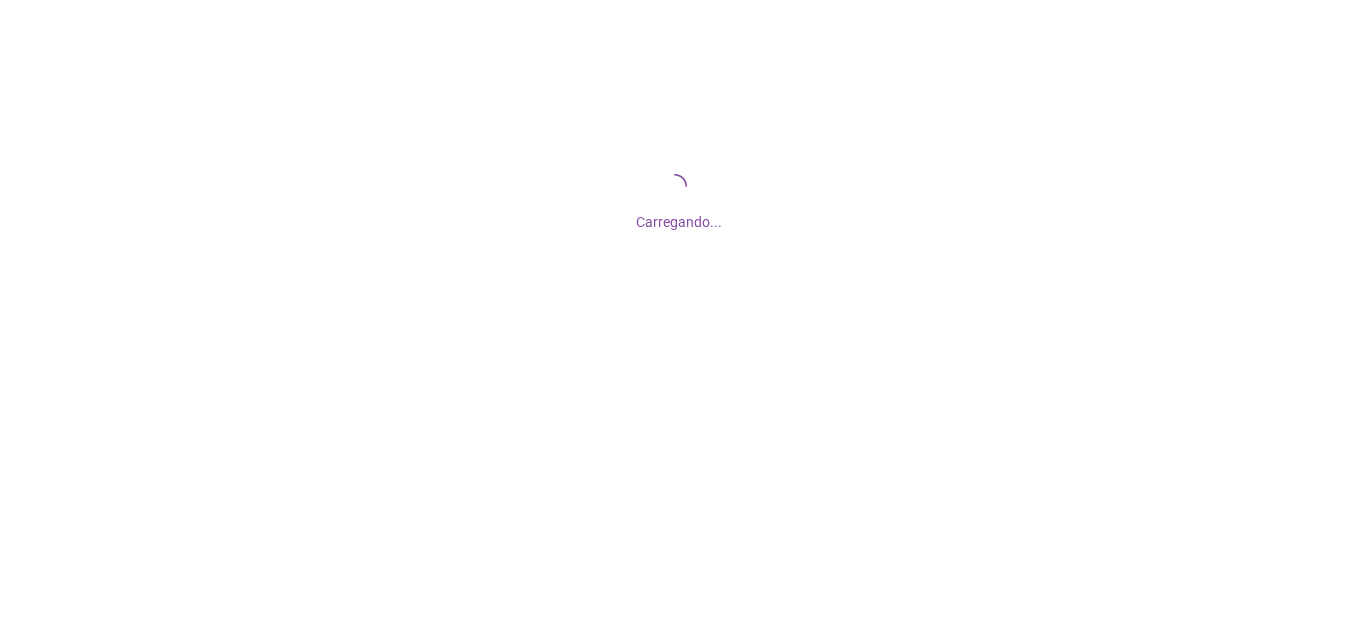 scroll, scrollTop: 0, scrollLeft: 0, axis: both 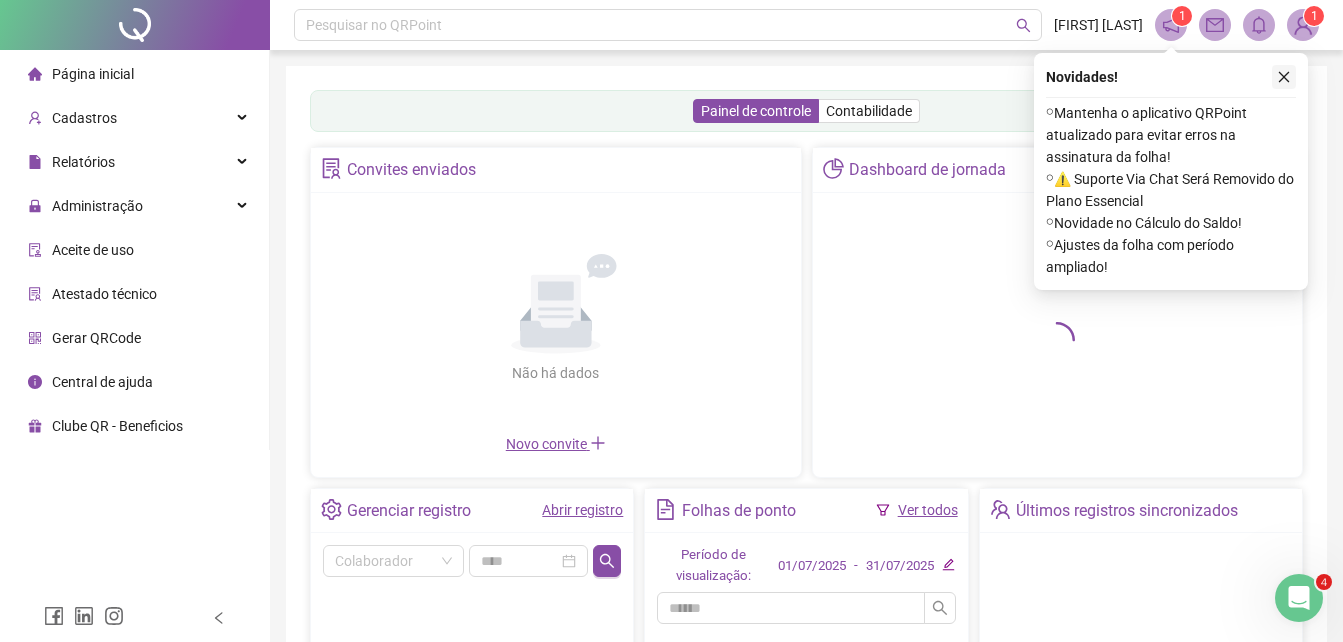 click 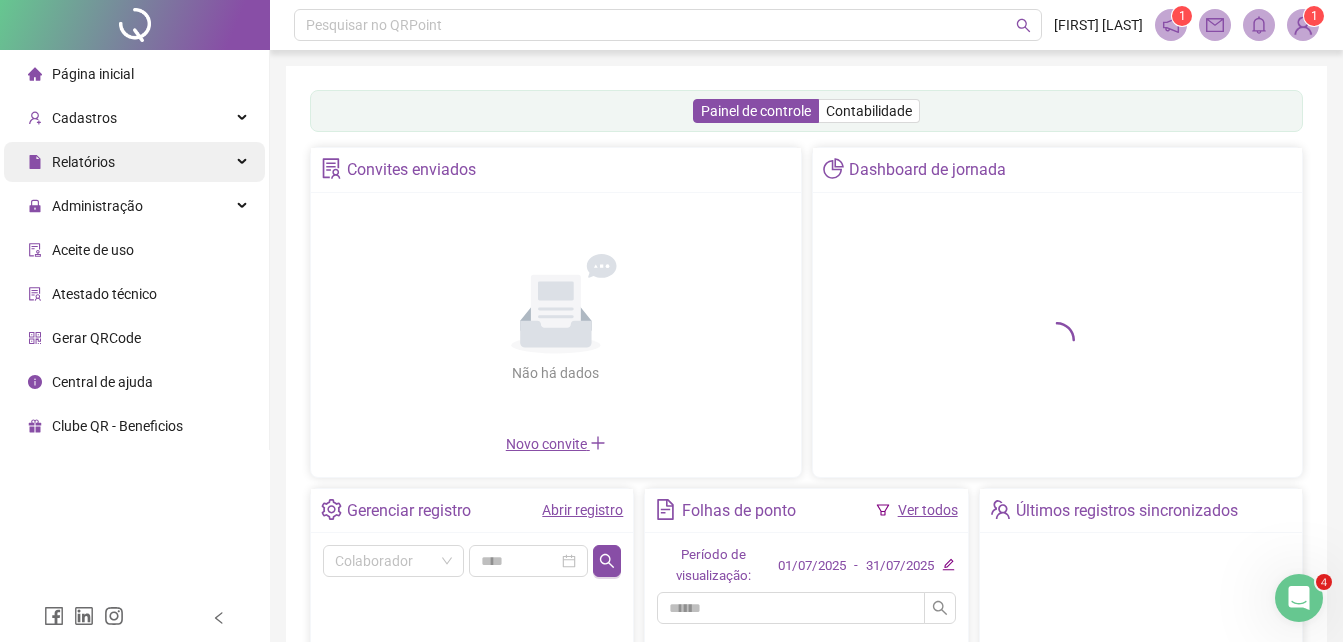 click on "Relatórios" at bounding box center [83, 162] 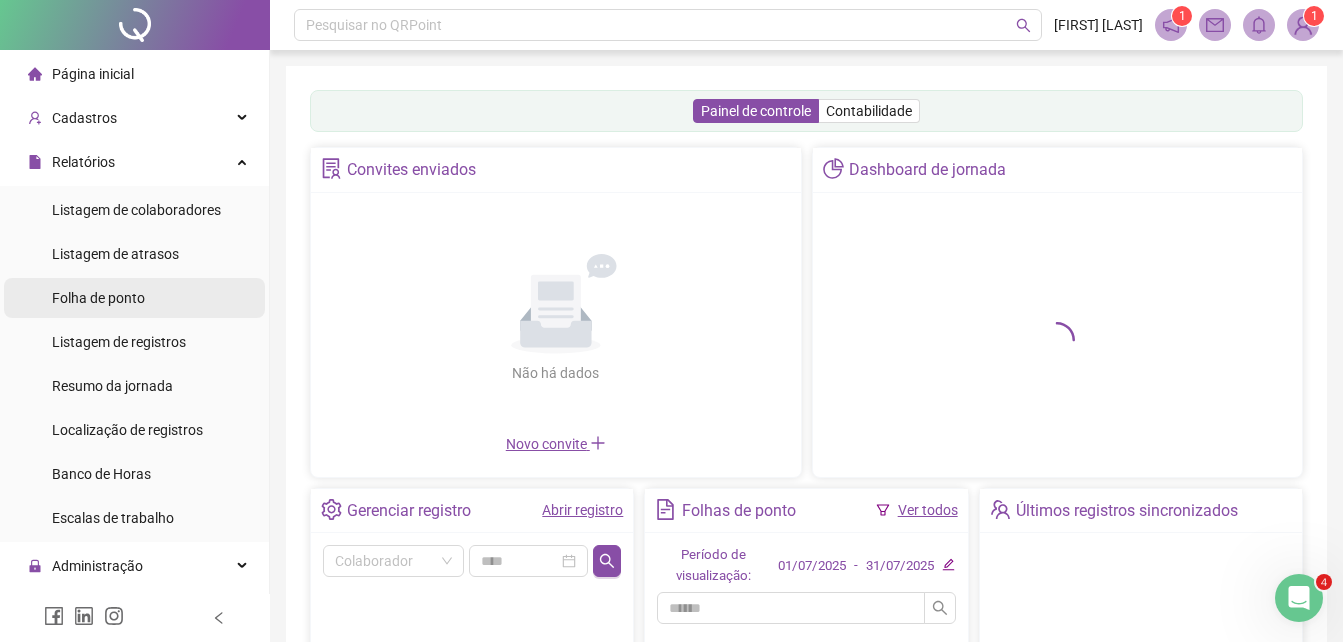 click on "Folha de ponto" at bounding box center (98, 298) 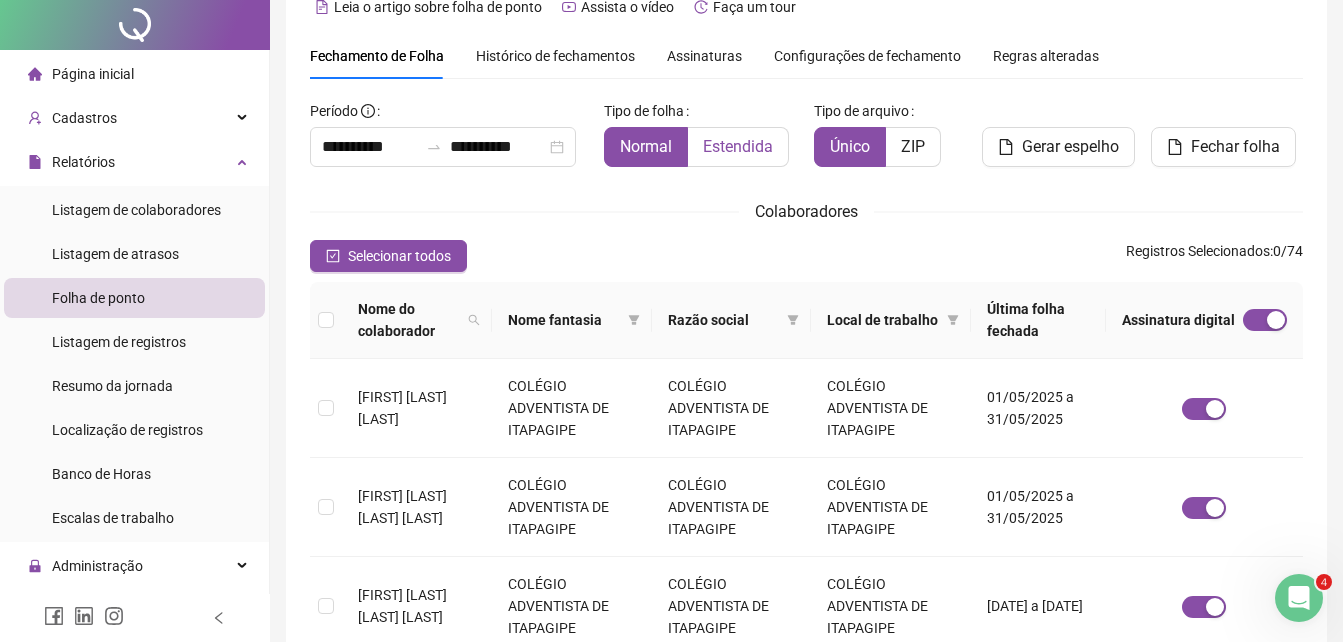 scroll, scrollTop: 0, scrollLeft: 0, axis: both 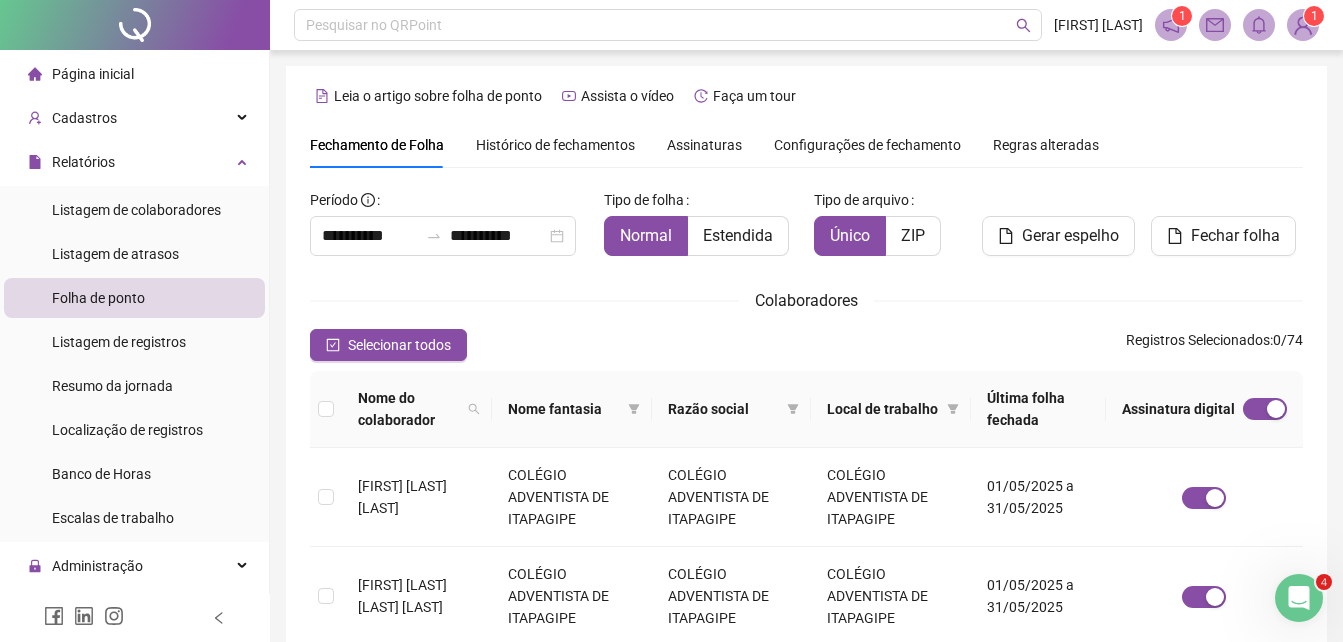 click on "Assinaturas" at bounding box center (704, 145) 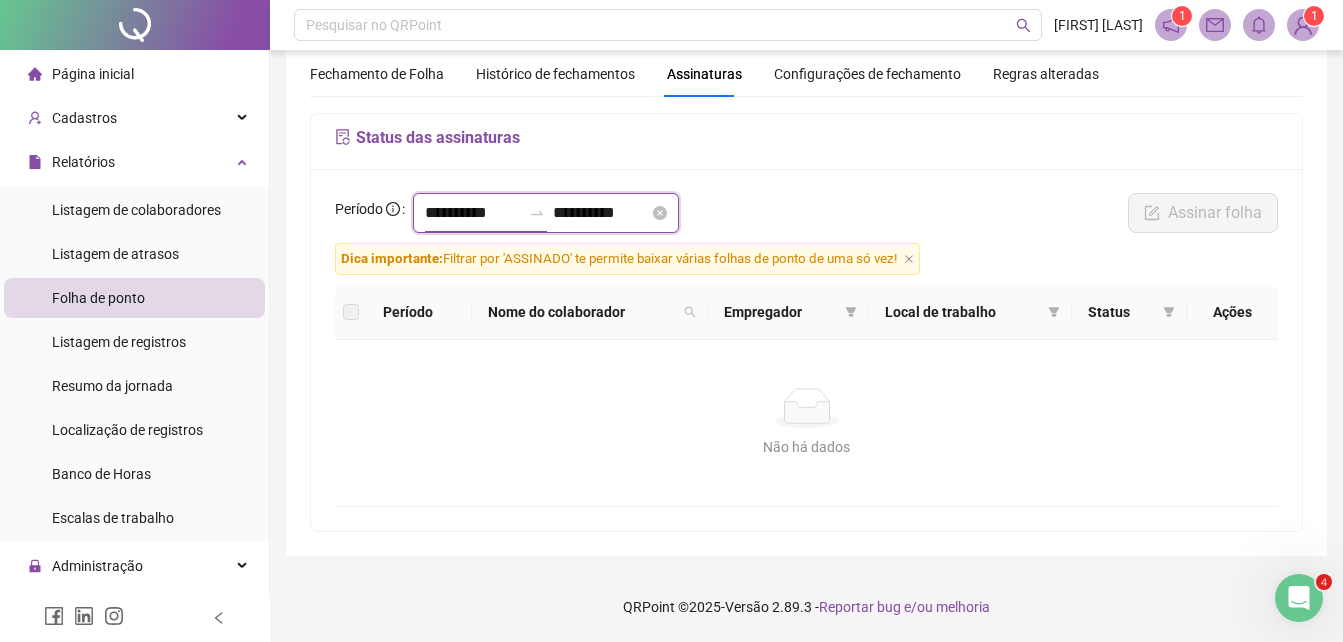click on "**********" at bounding box center (473, 213) 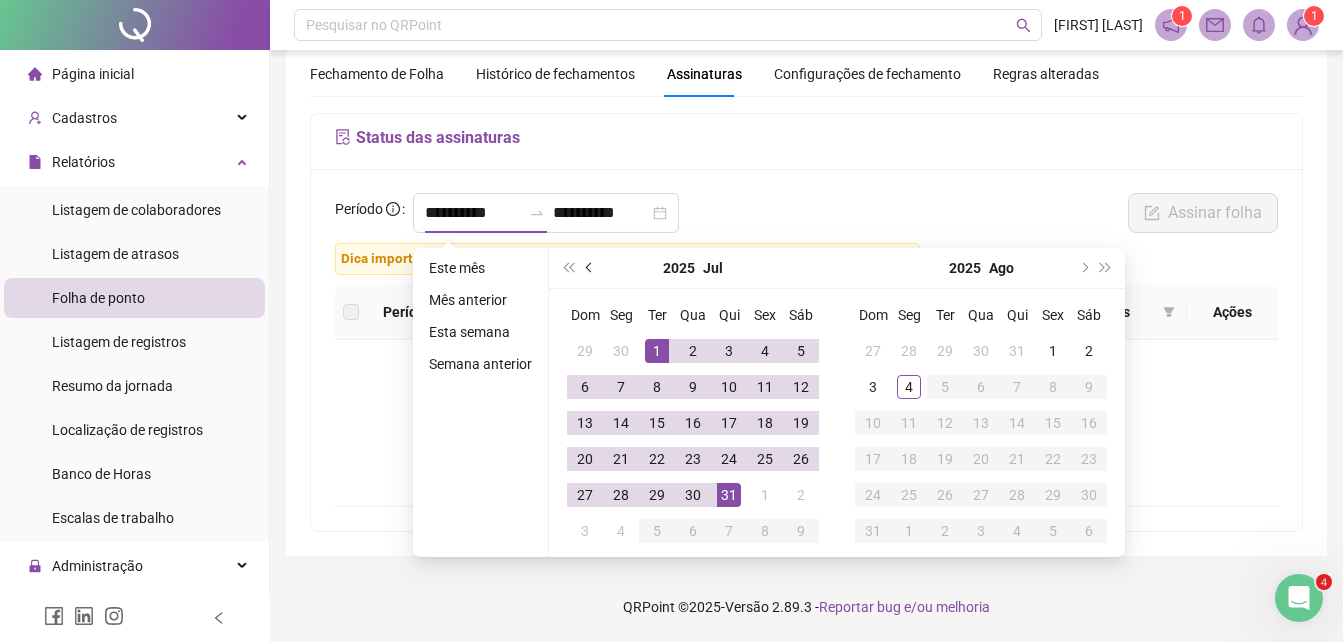 click at bounding box center [591, 268] 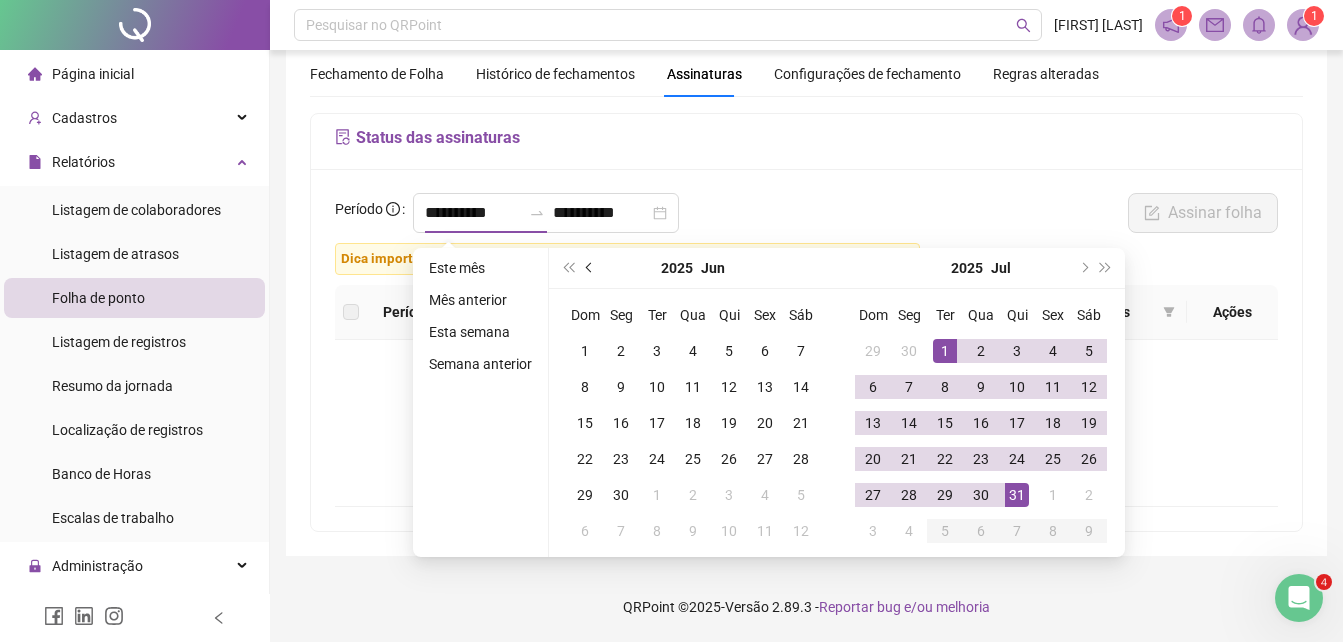 click at bounding box center (591, 268) 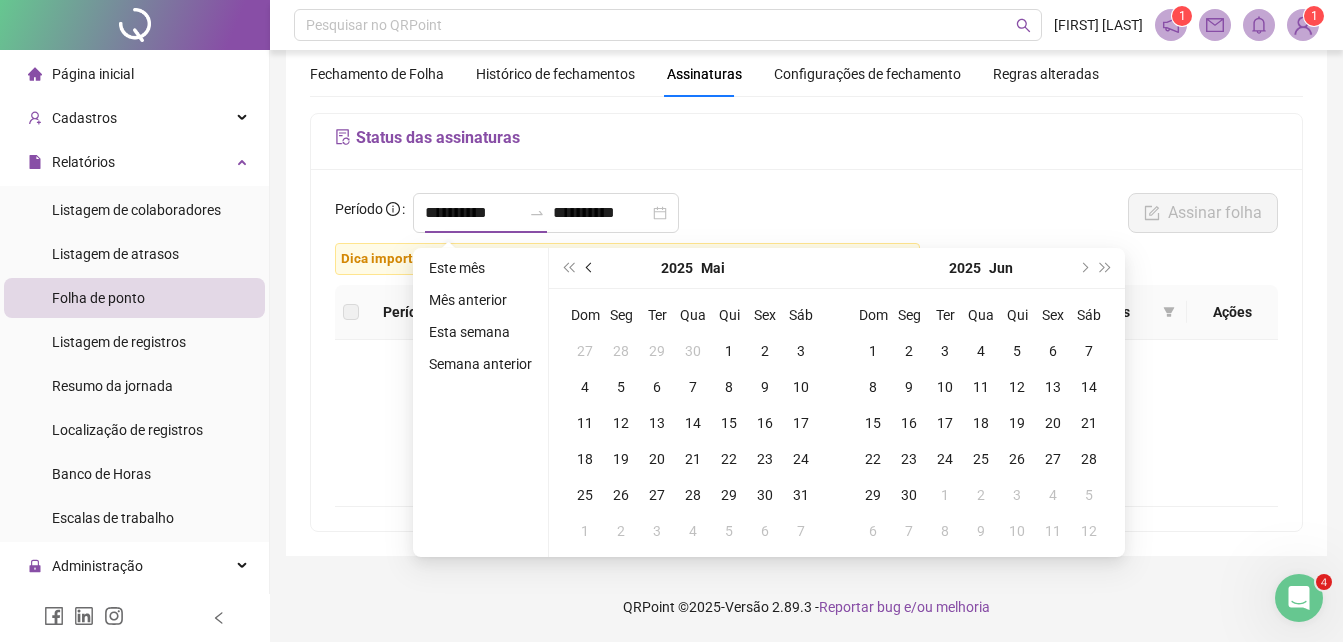 click at bounding box center (591, 268) 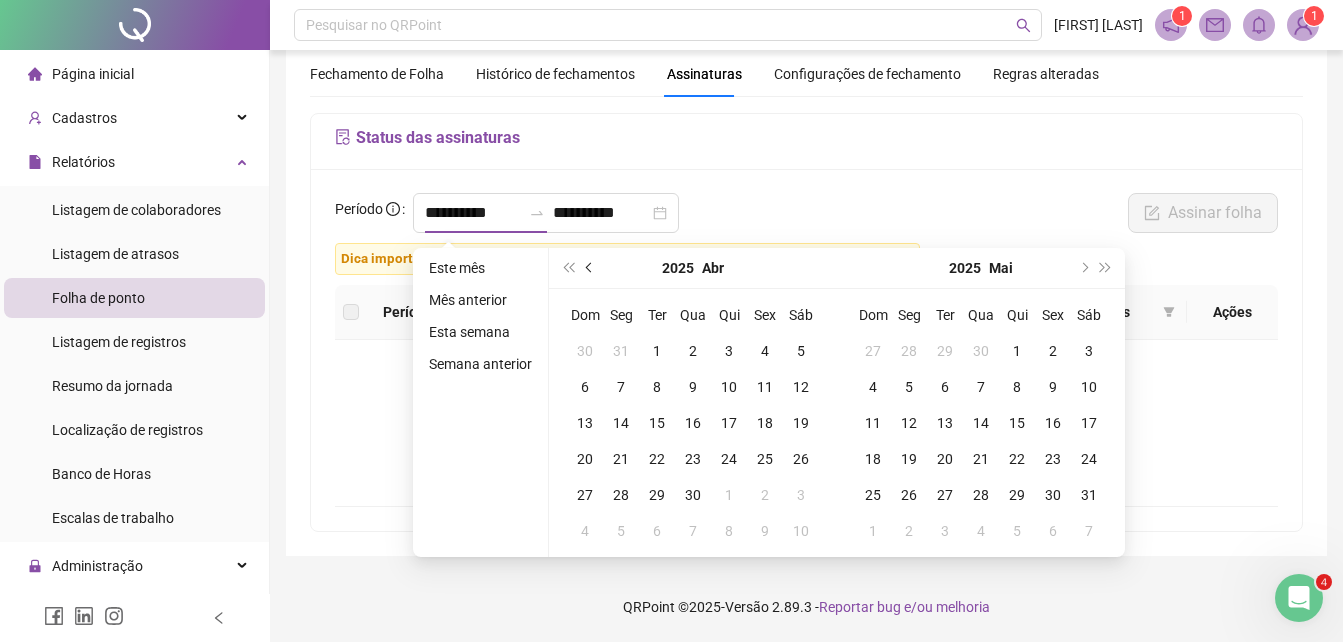 click at bounding box center [591, 268] 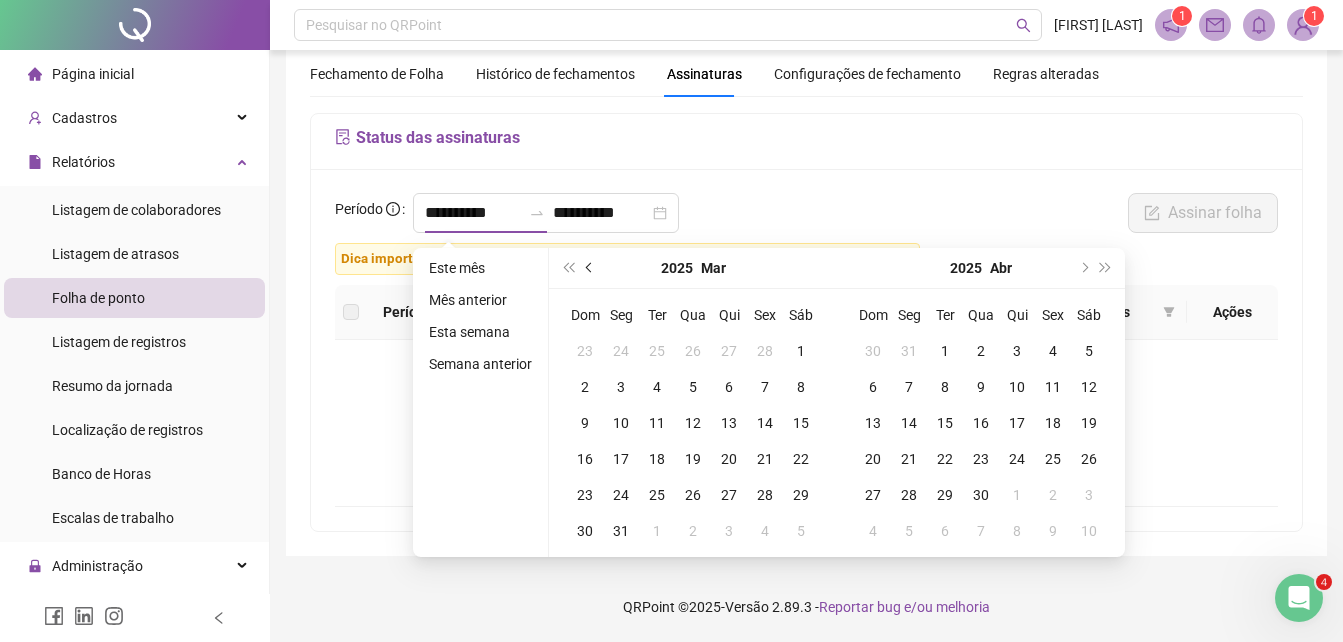 click at bounding box center (591, 268) 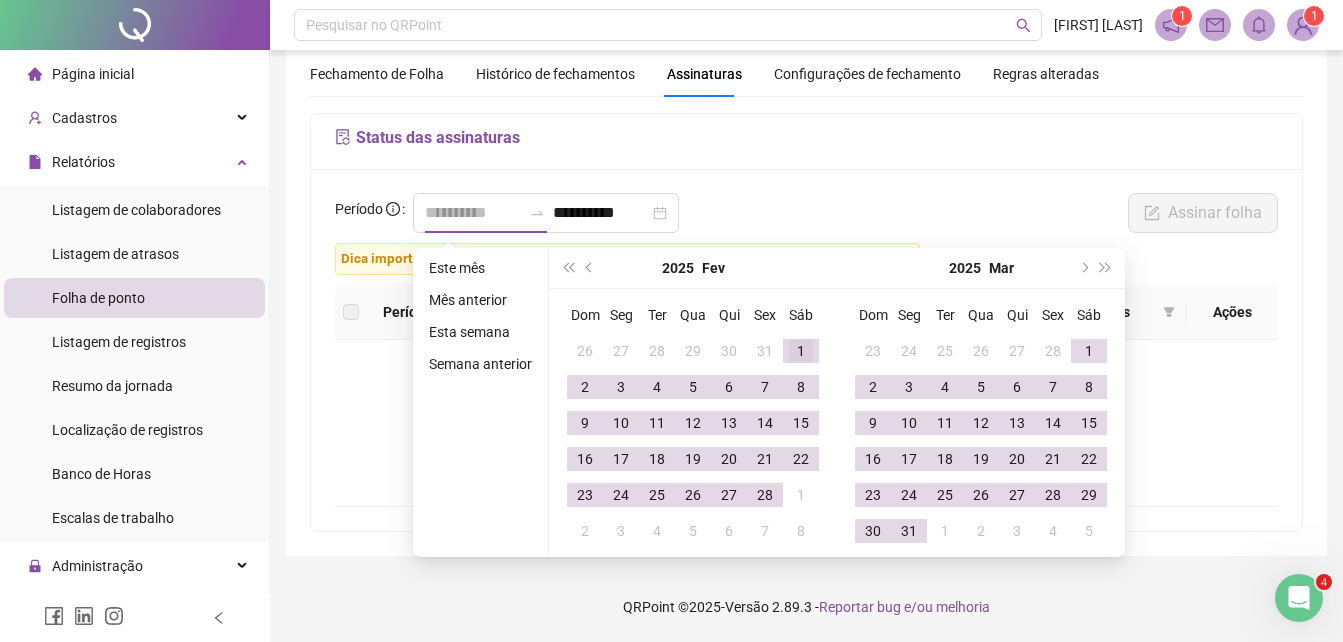 type on "**********" 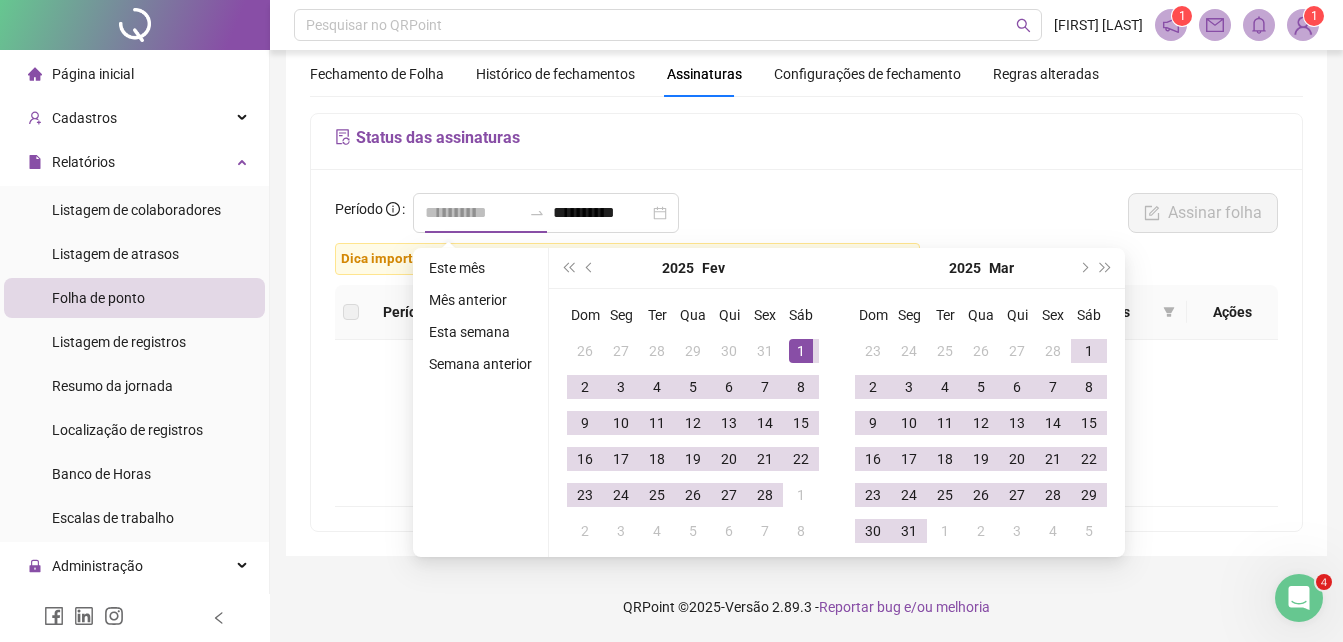 click on "1" at bounding box center [801, 351] 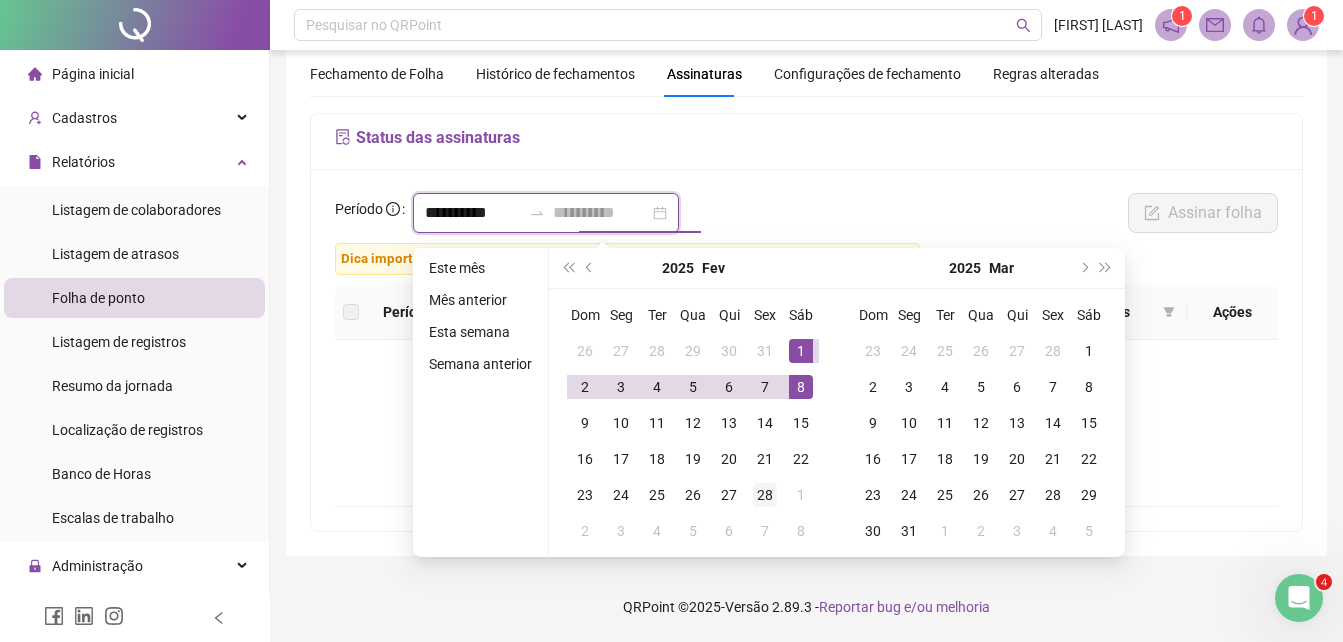 type on "**********" 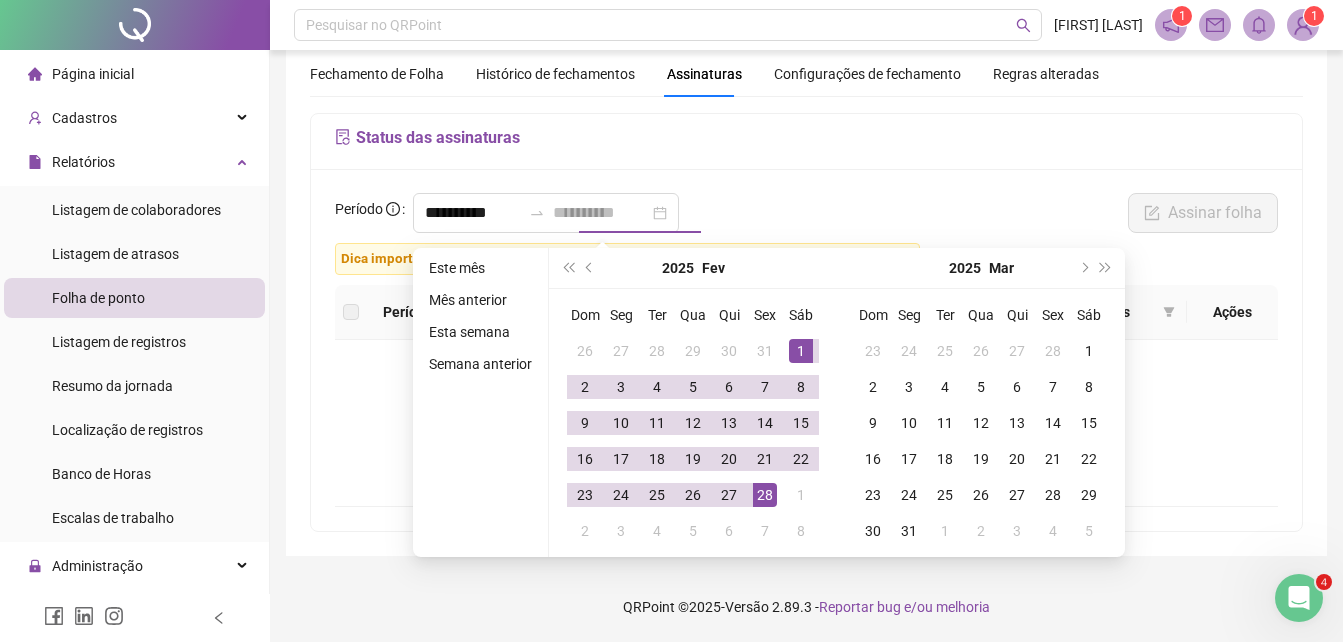 click on "28" at bounding box center (765, 495) 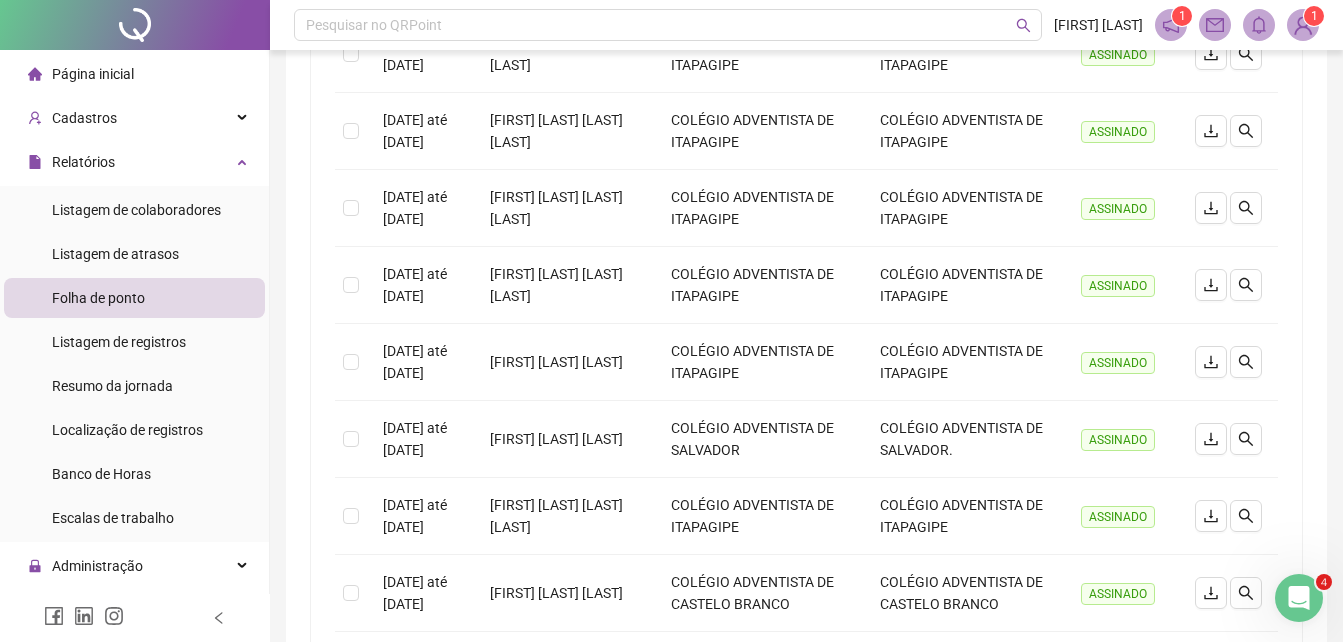 scroll, scrollTop: 804, scrollLeft: 0, axis: vertical 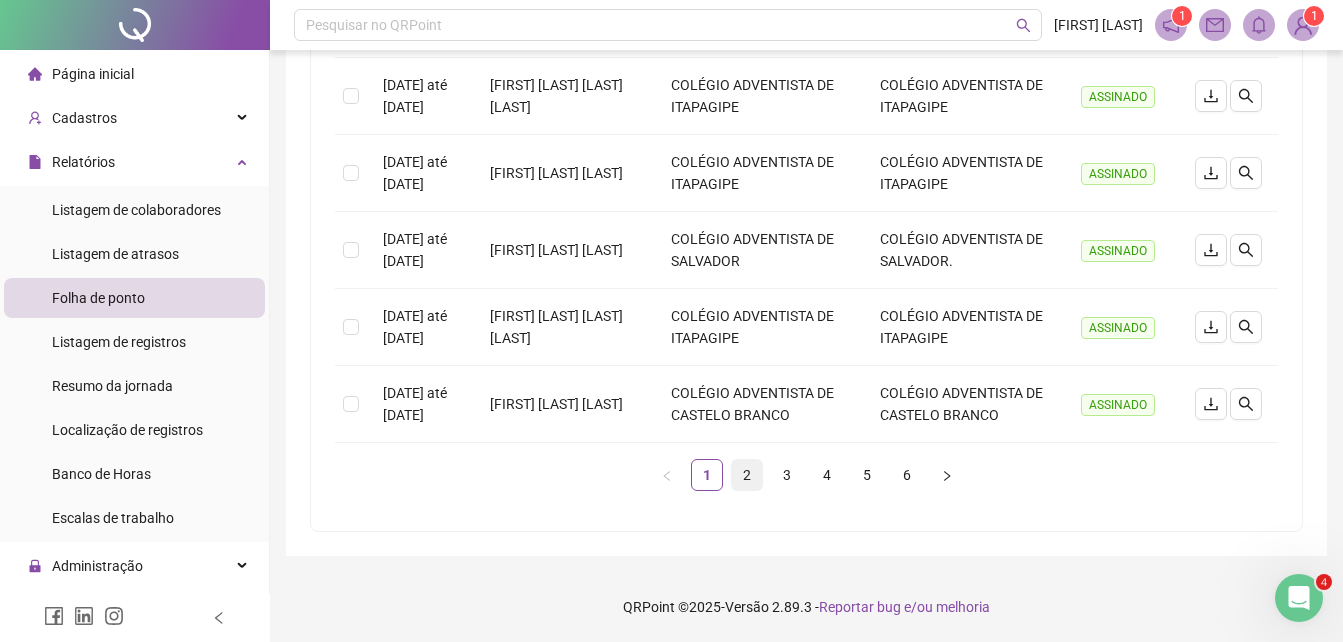 click on "2" at bounding box center (747, 475) 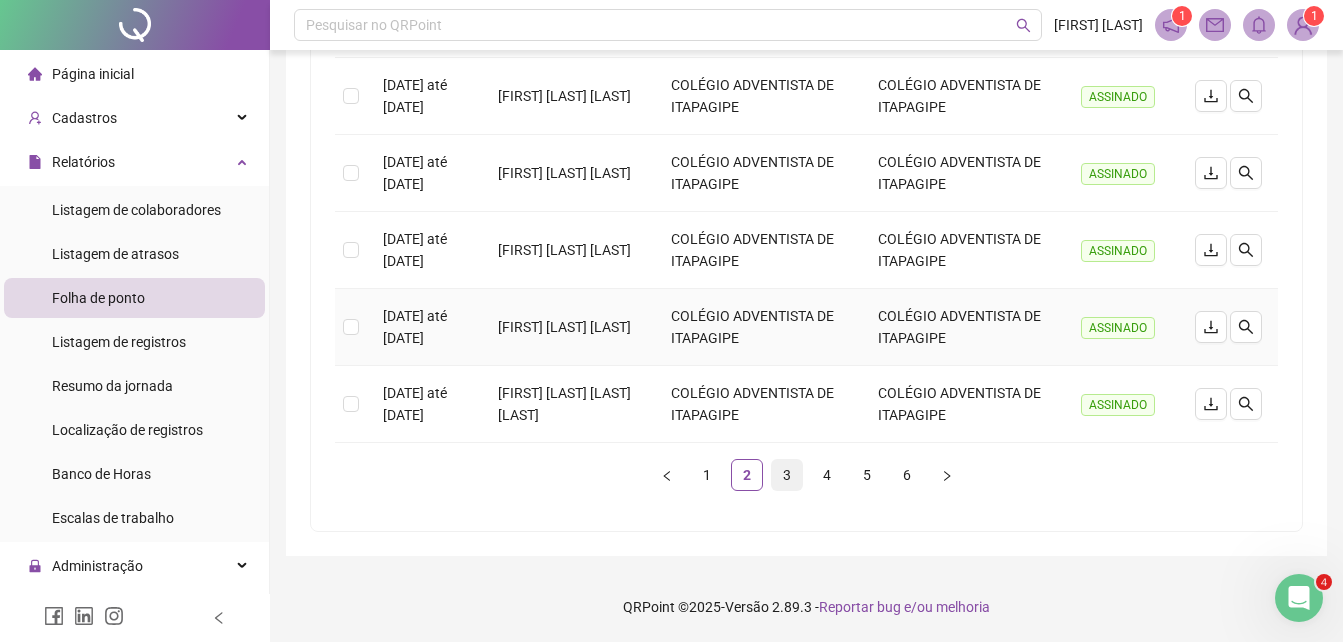 scroll, scrollTop: 958, scrollLeft: 0, axis: vertical 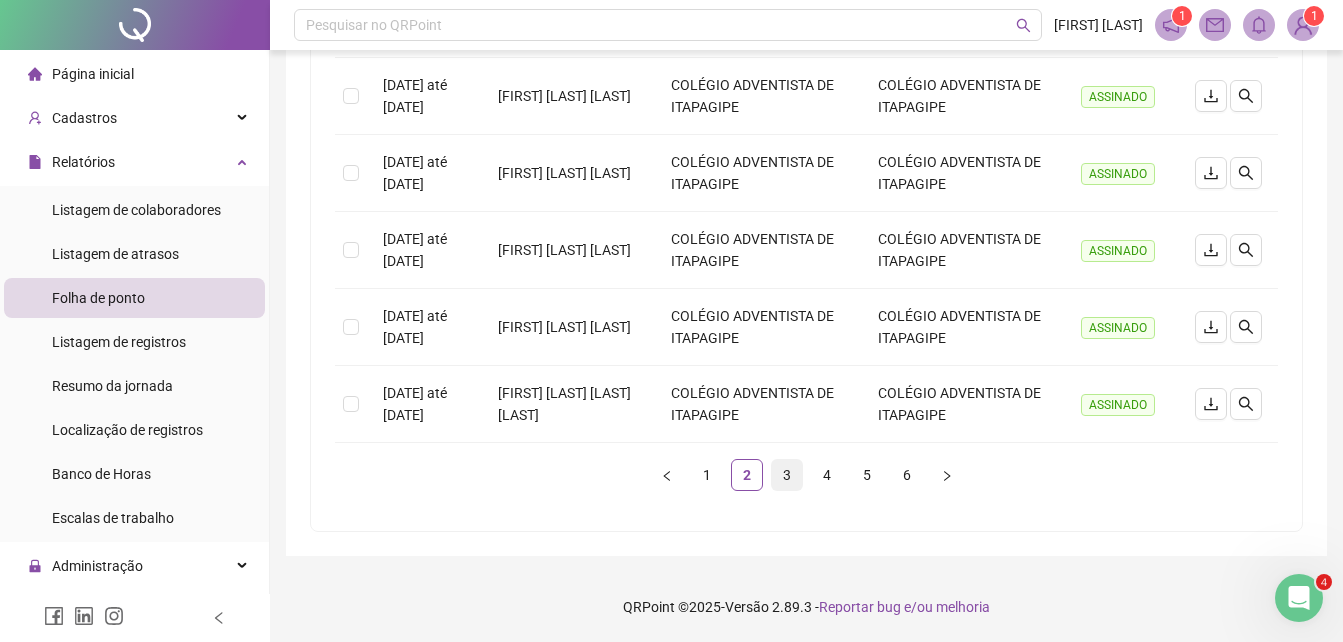 click on "3" at bounding box center (787, 475) 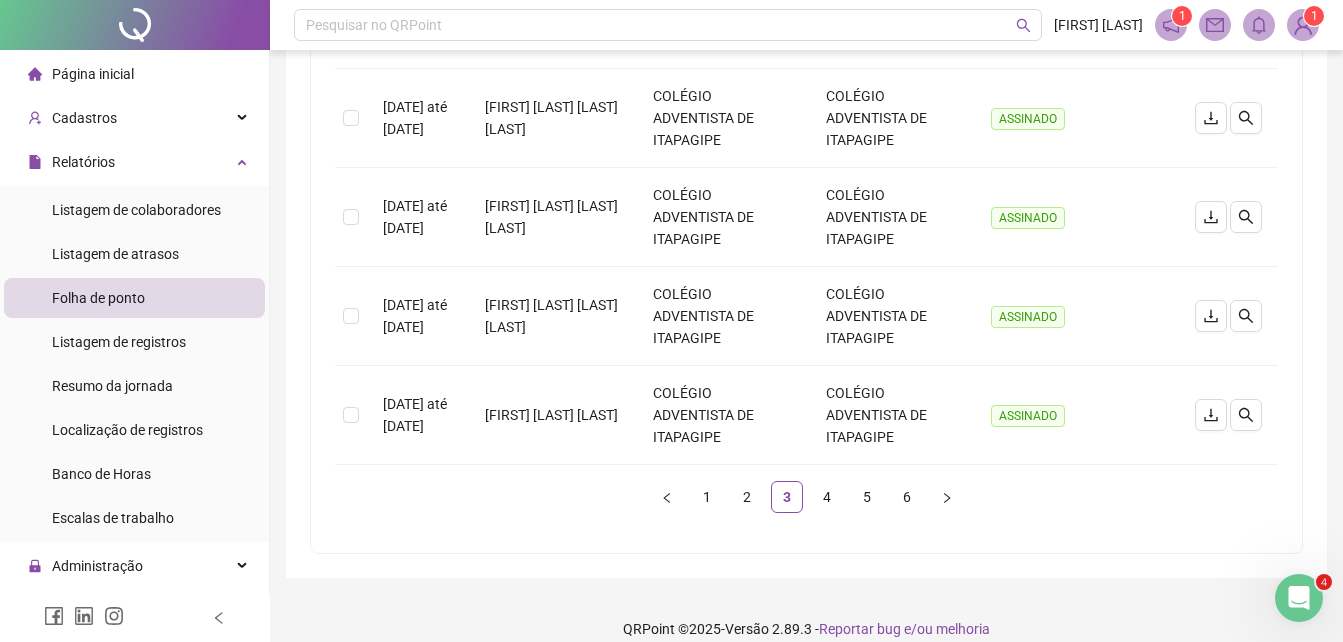 scroll, scrollTop: 980, scrollLeft: 0, axis: vertical 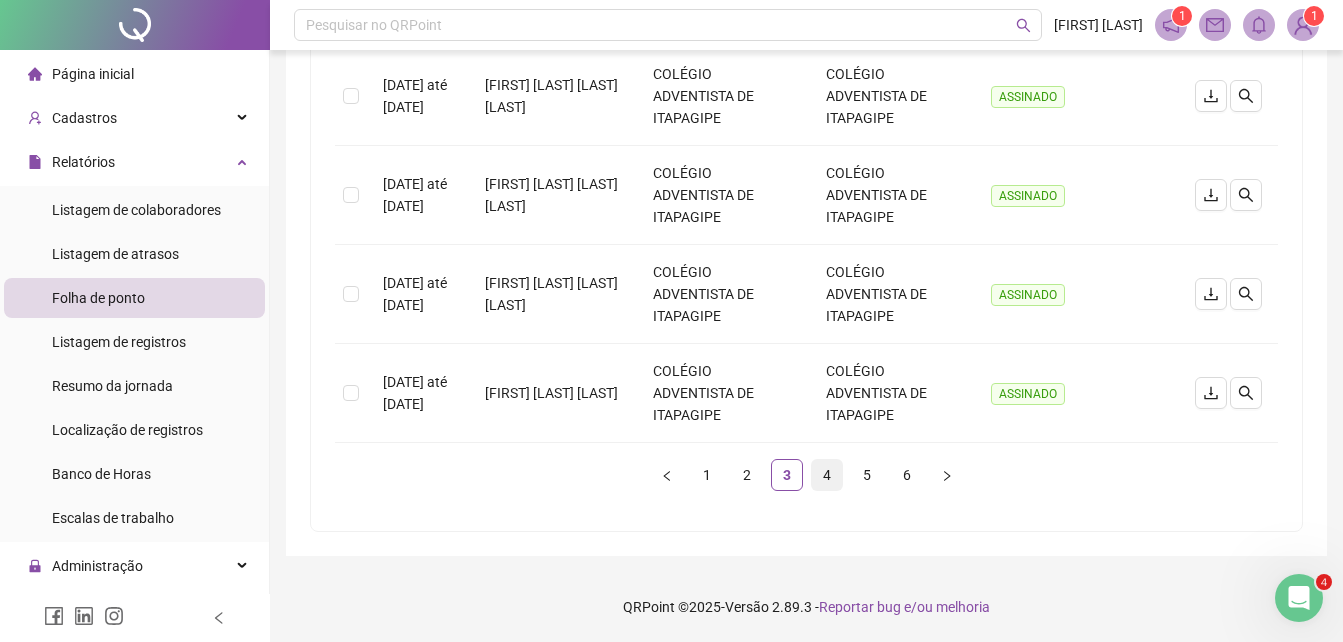 click on "4" at bounding box center (827, 475) 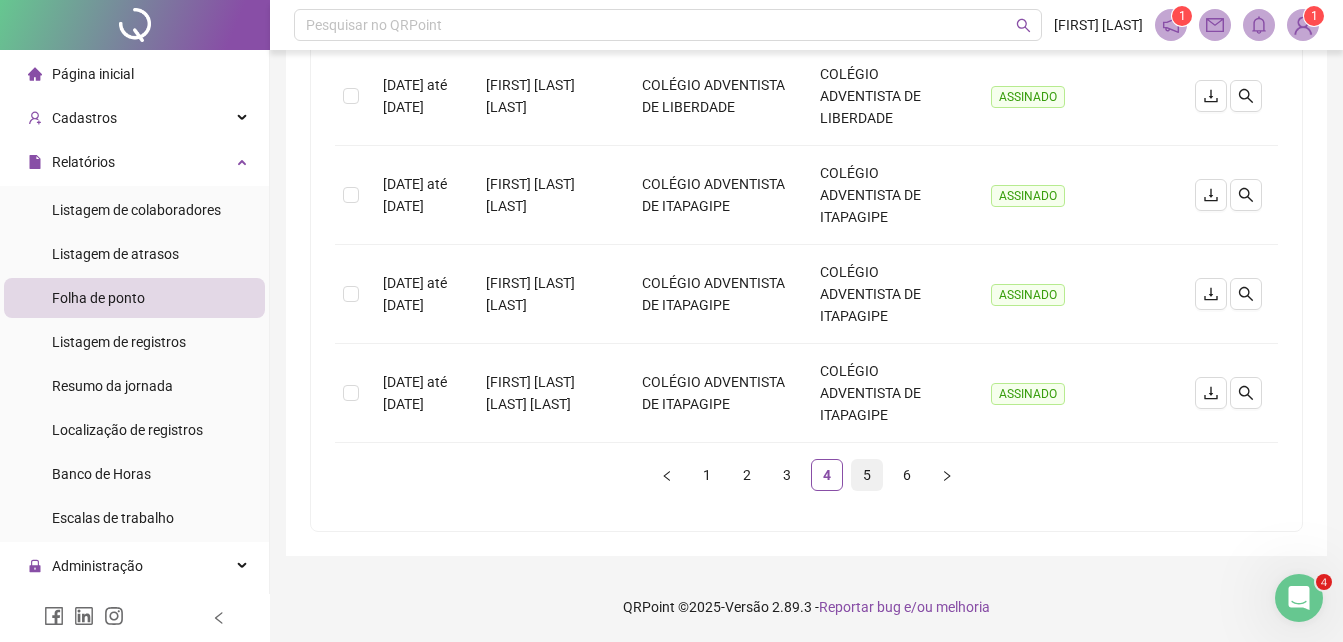 click on "5" at bounding box center [867, 475] 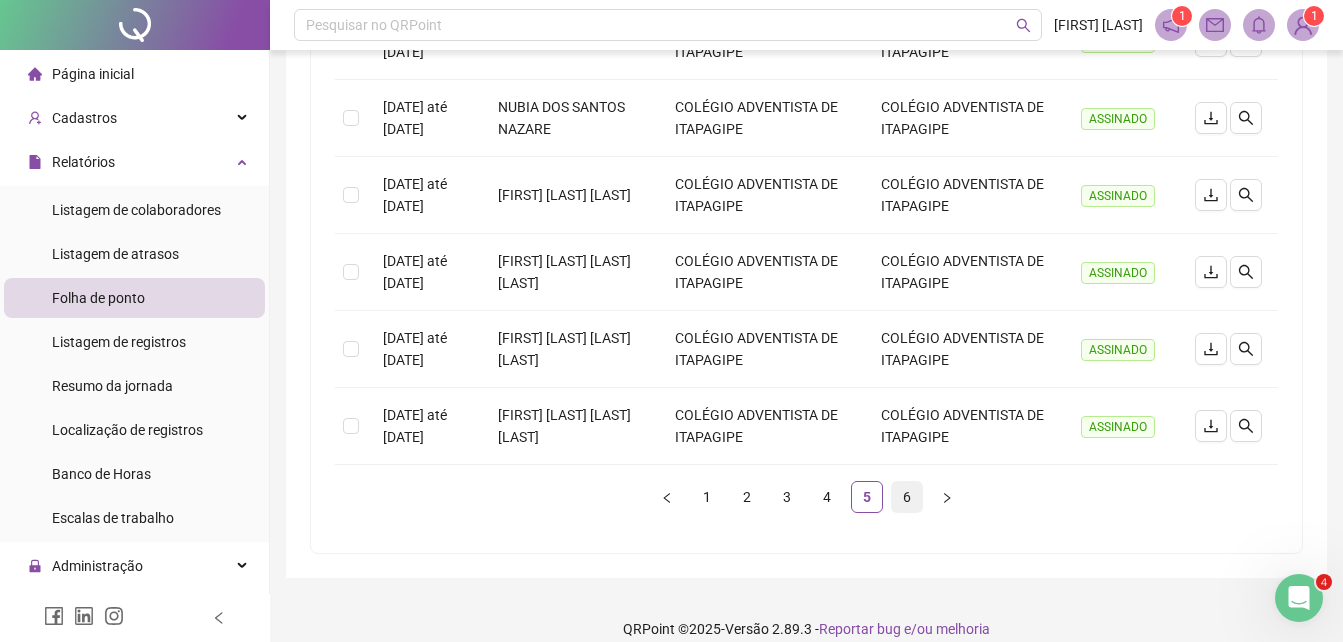 click on "6" at bounding box center (907, 497) 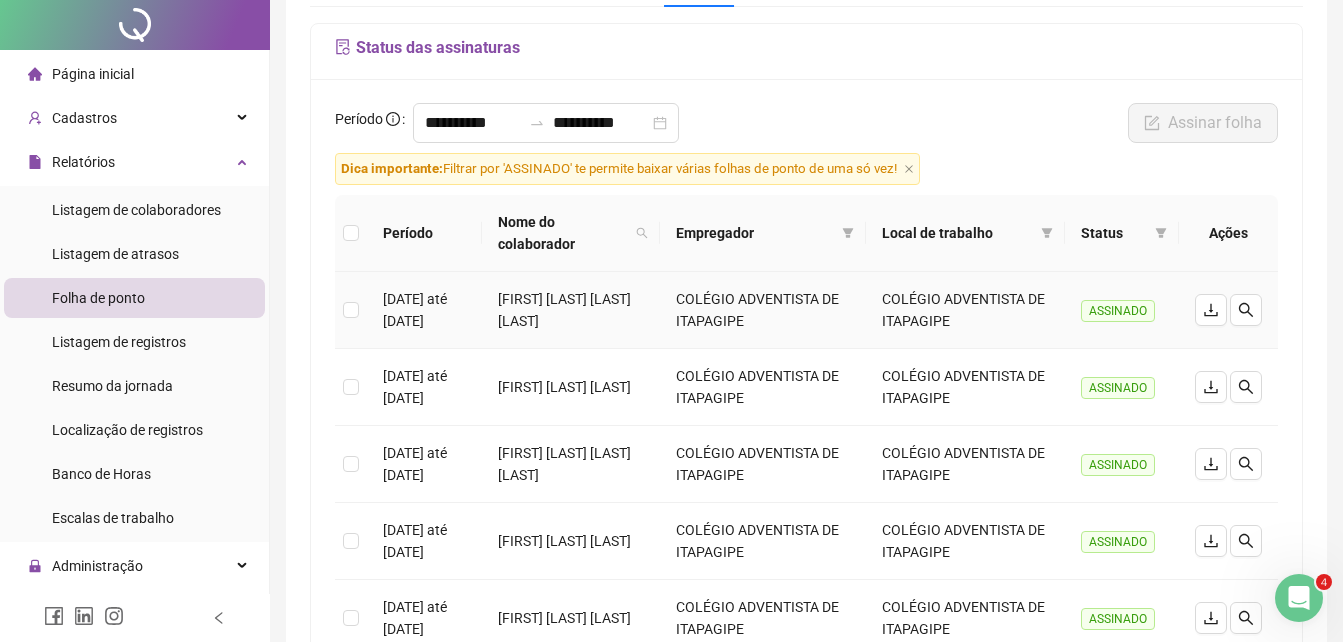 scroll, scrollTop: 0, scrollLeft: 0, axis: both 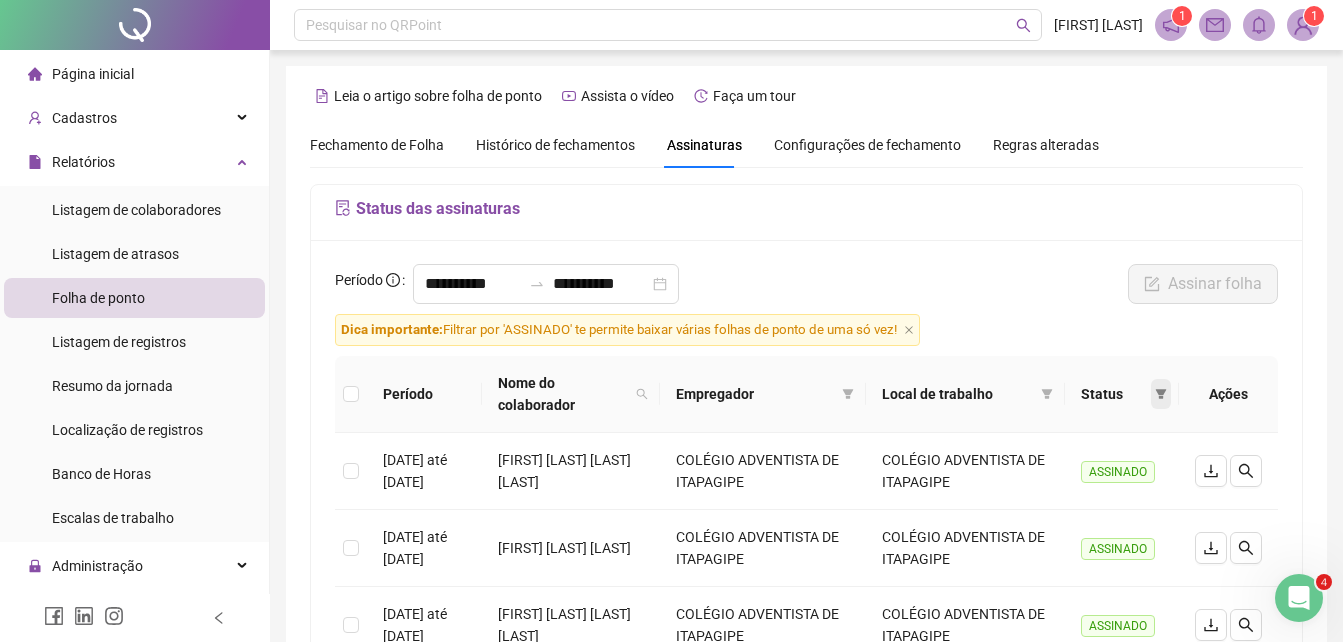 click 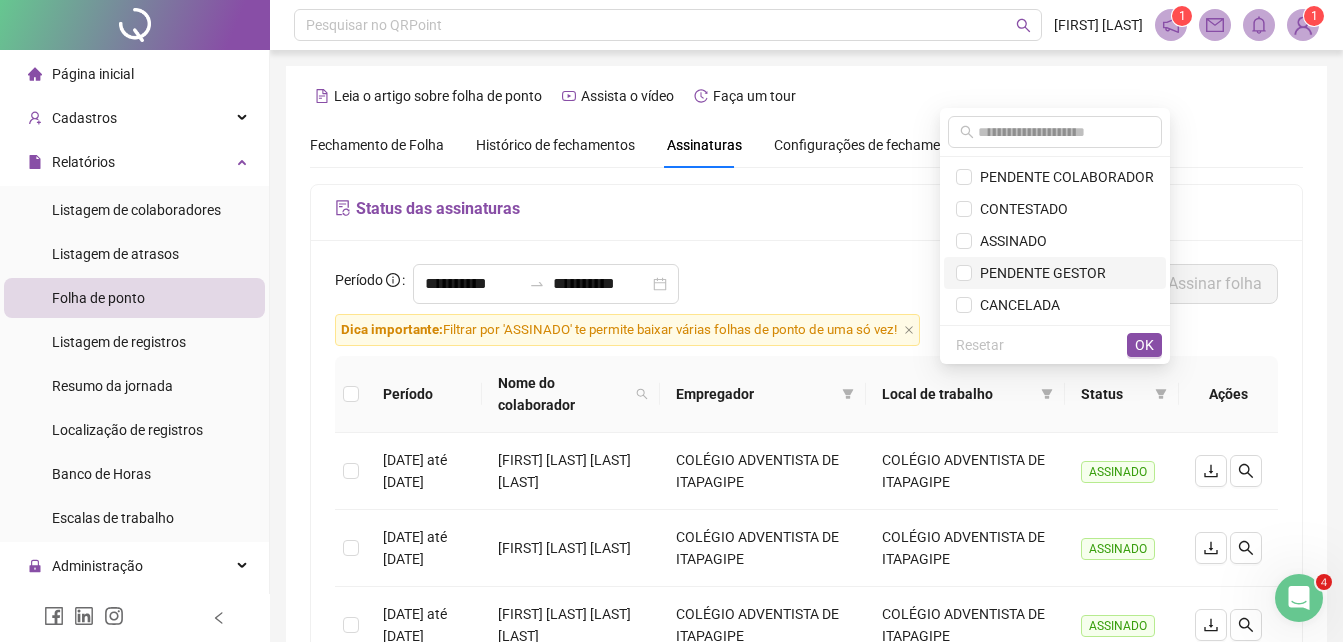 click on "PENDENTE GESTOR" at bounding box center (1039, 273) 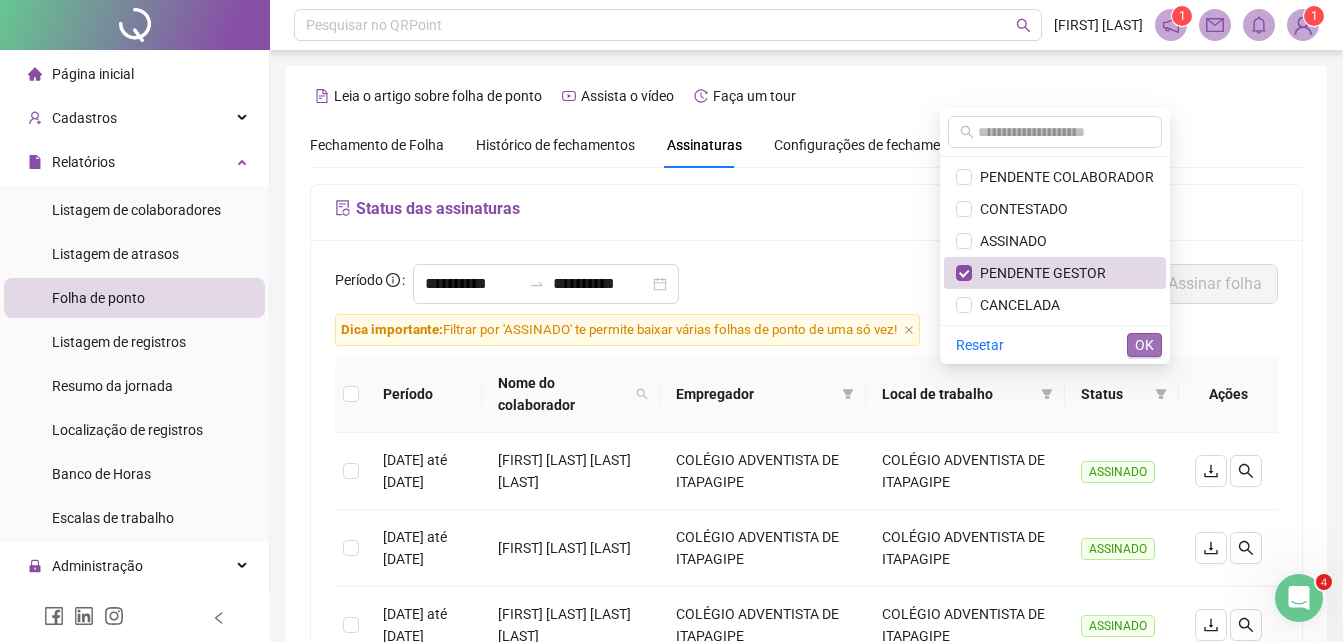 click on "OK" at bounding box center [1144, 345] 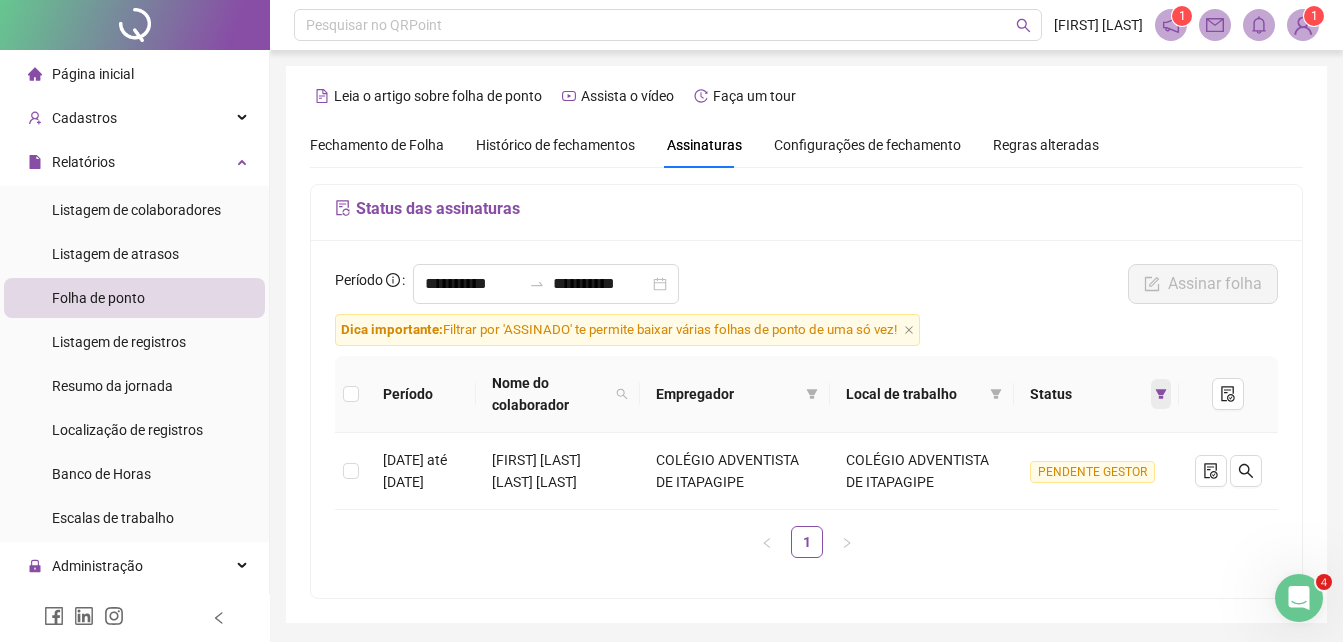 click 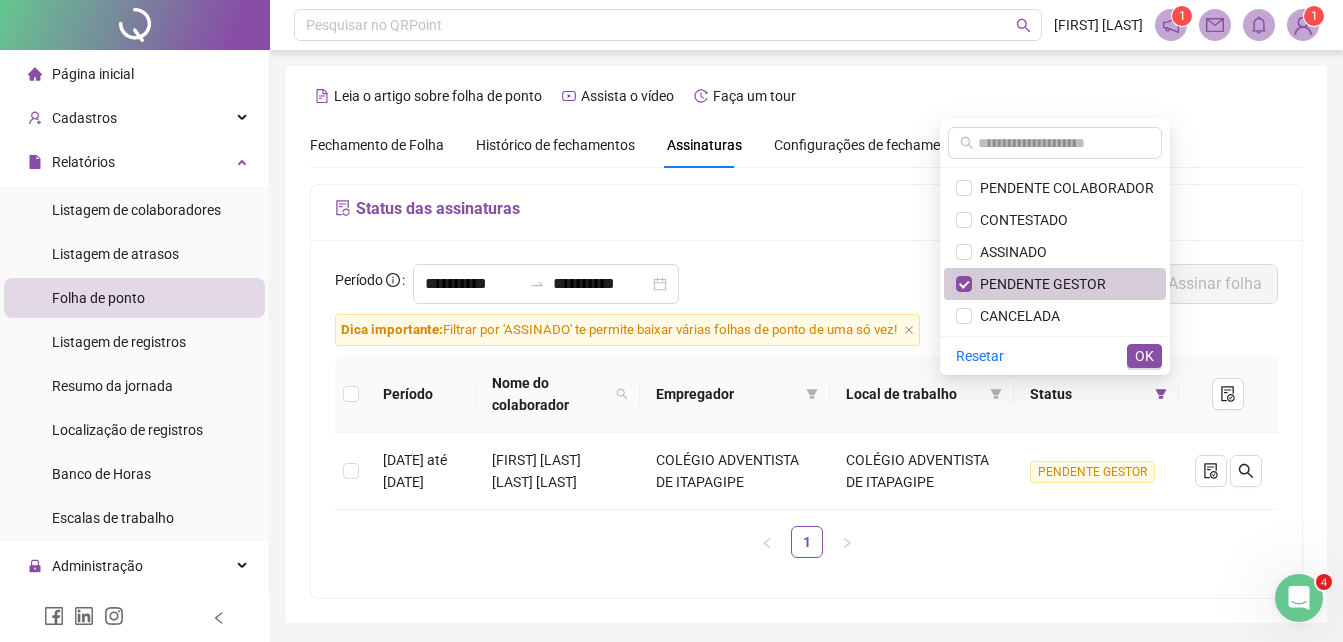 click on "PENDENTE GESTOR" at bounding box center (1039, 284) 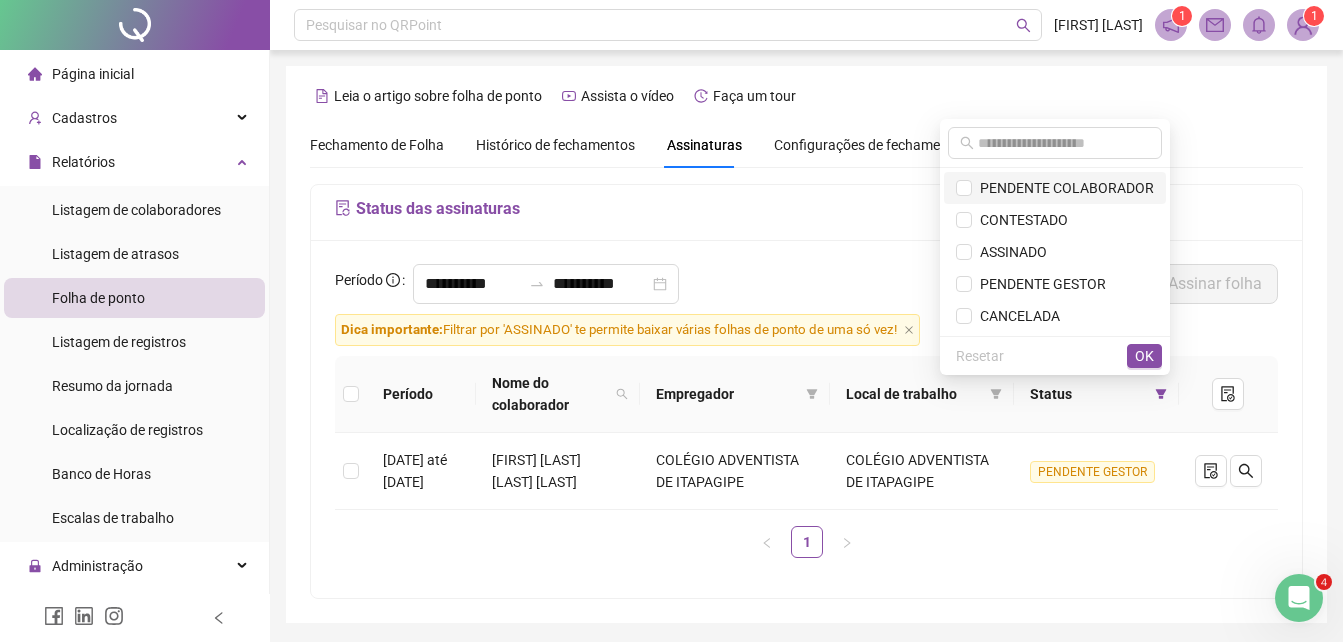 click on "PENDENTE COLABORADOR" at bounding box center [1063, 188] 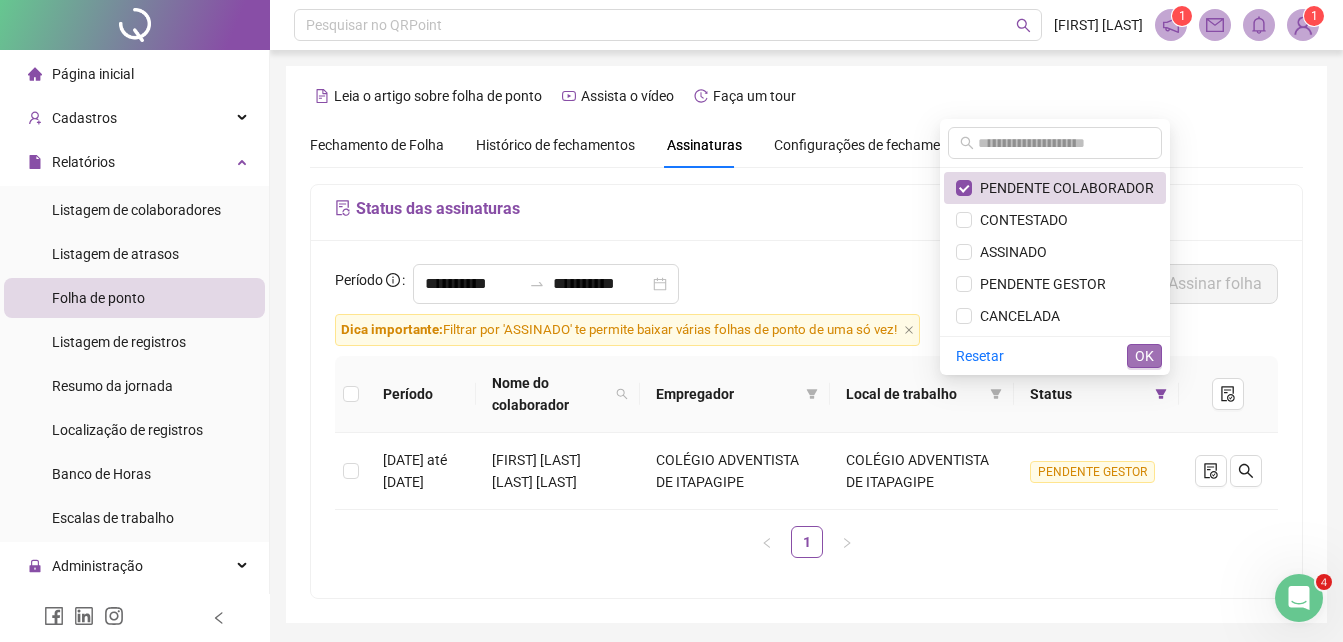 click on "OK" at bounding box center (1144, 356) 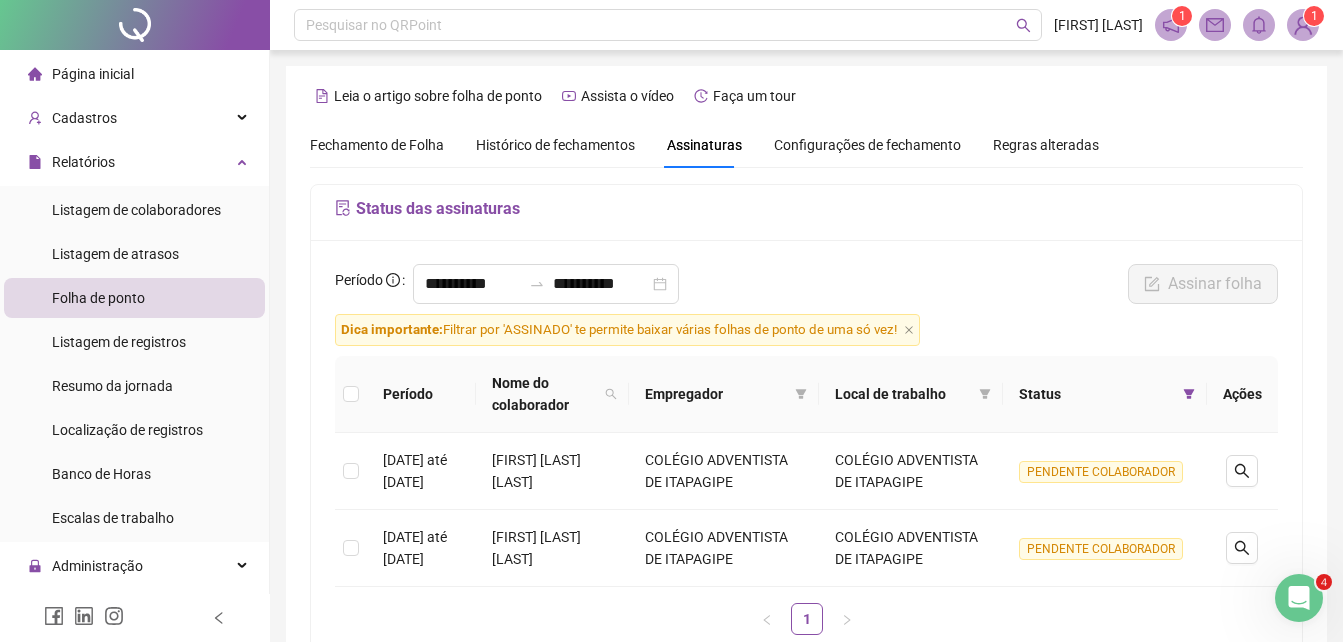 scroll, scrollTop: 188, scrollLeft: 0, axis: vertical 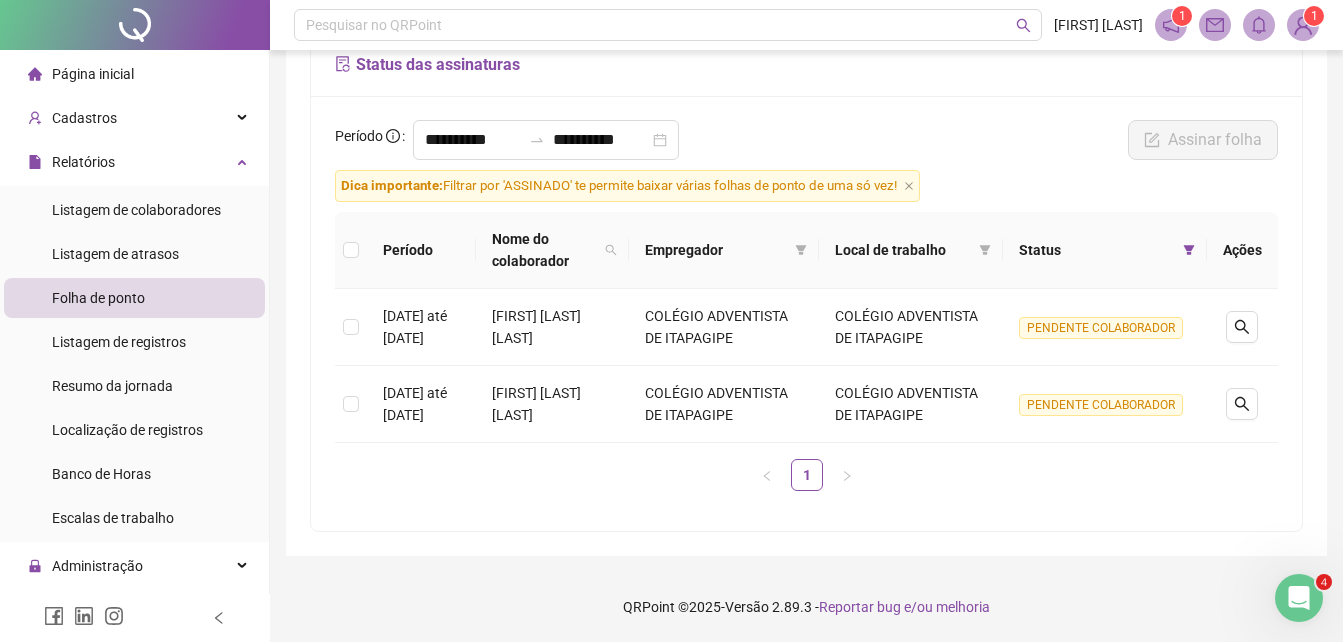 click on "1" at bounding box center (806, 475) 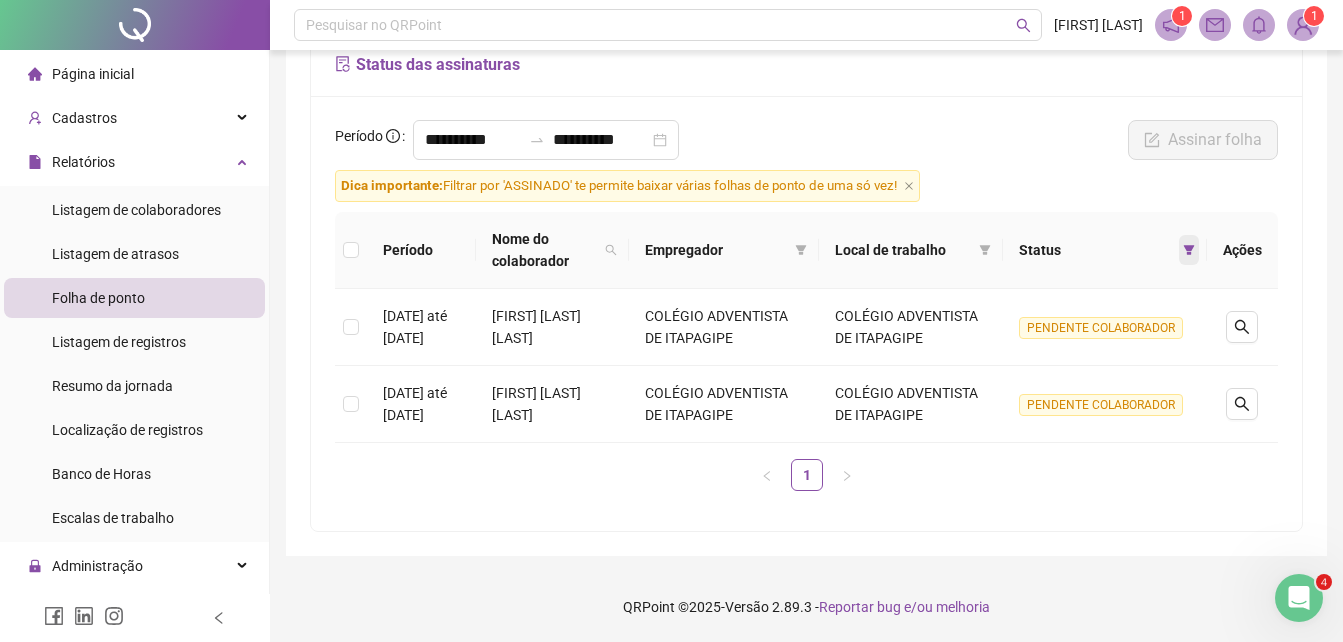 click 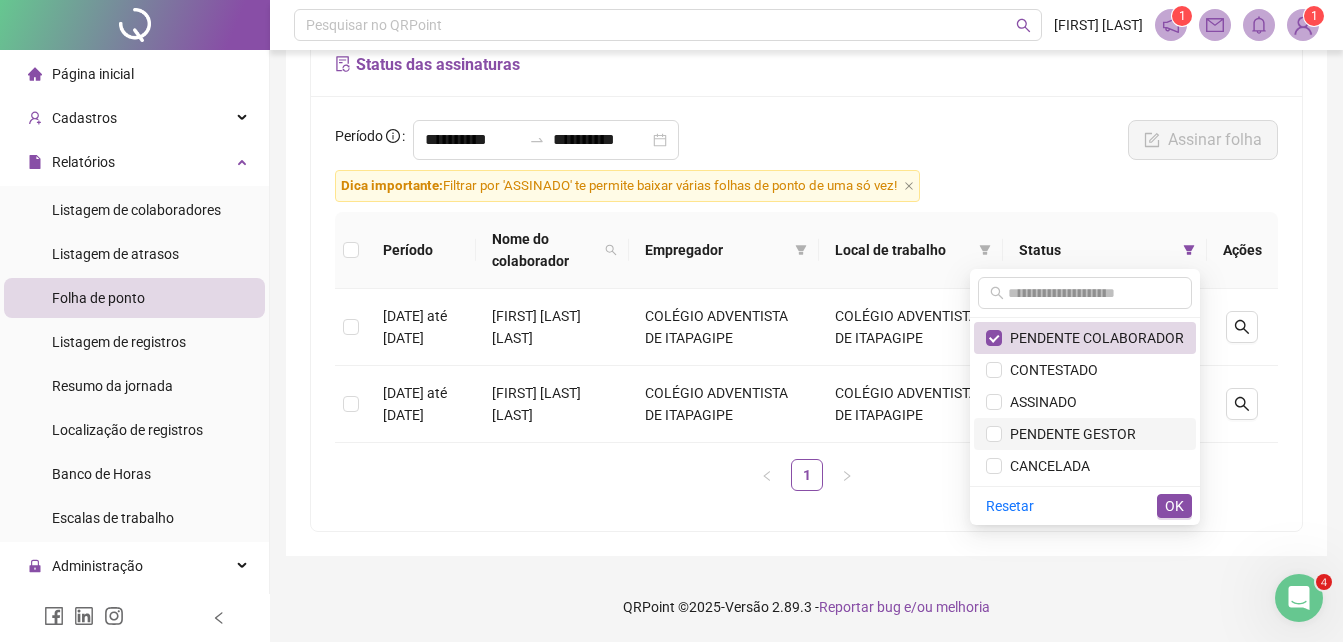 click on "PENDENTE GESTOR" at bounding box center (1069, 434) 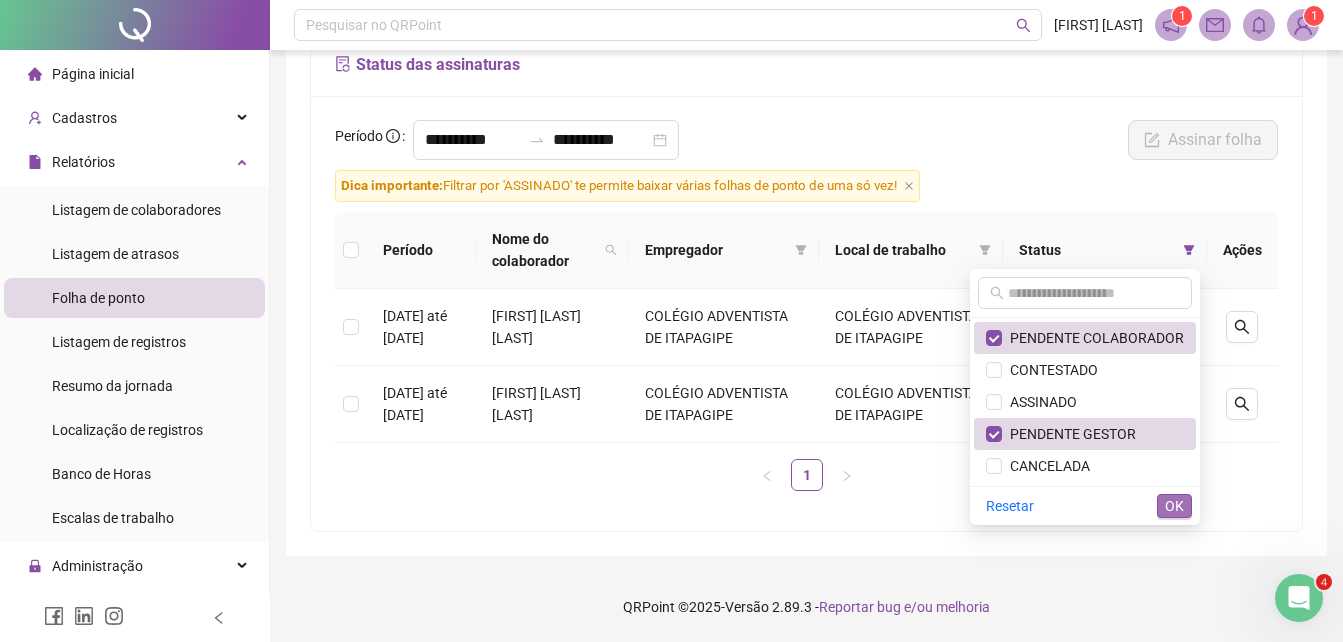 click on "OK" at bounding box center [1174, 506] 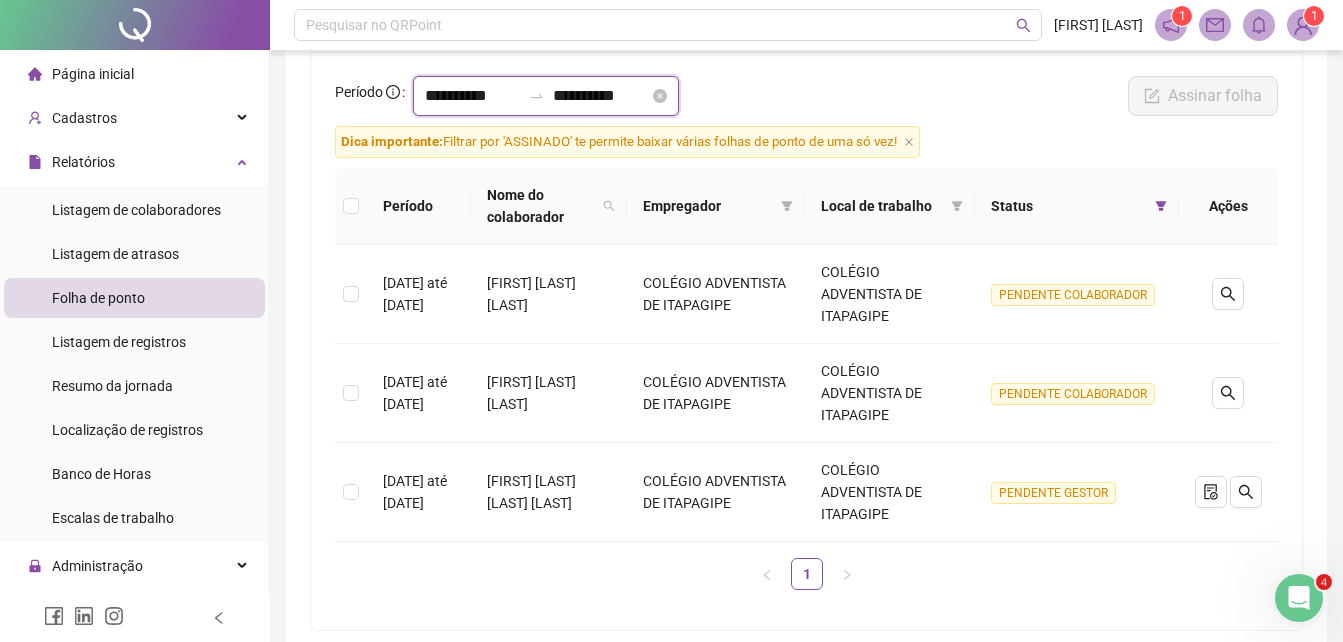 click on "**********" at bounding box center (473, 96) 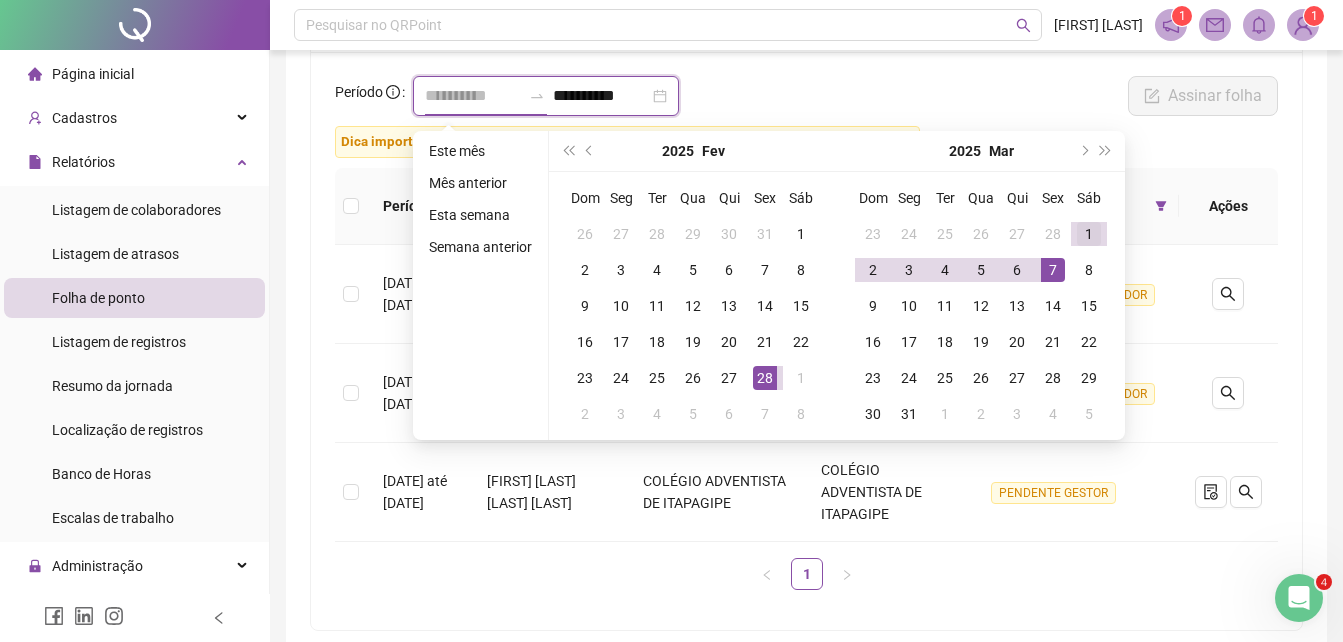type on "**********" 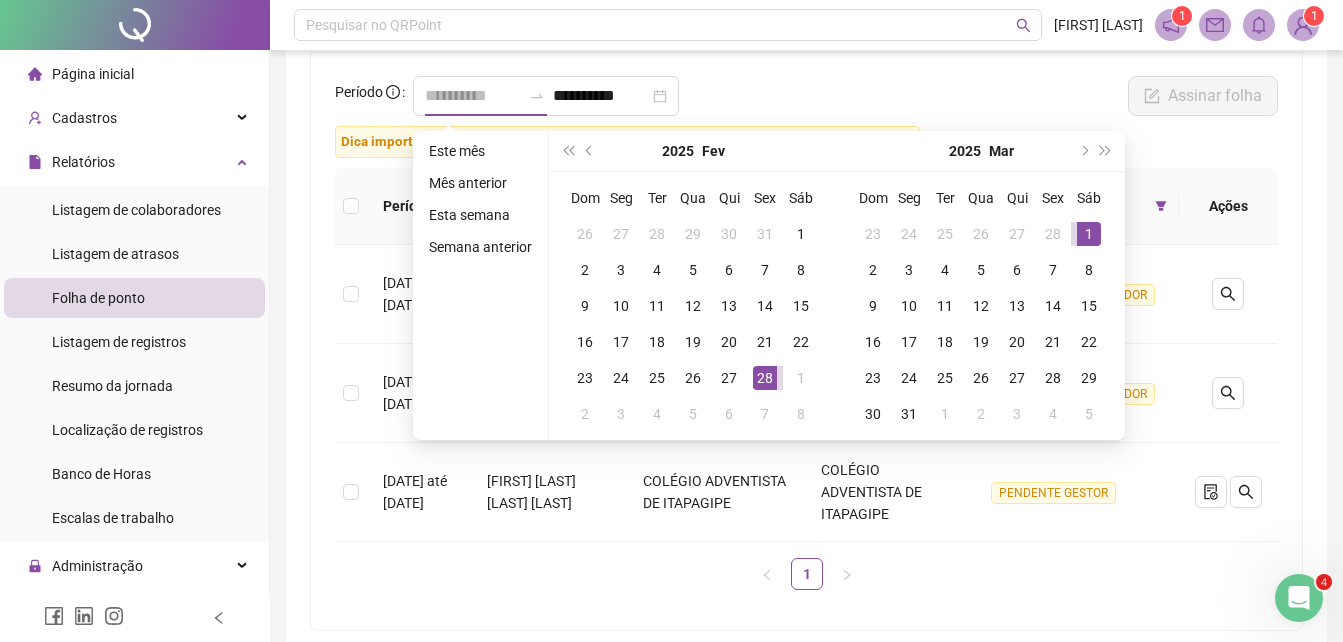 click on "1" at bounding box center [1089, 234] 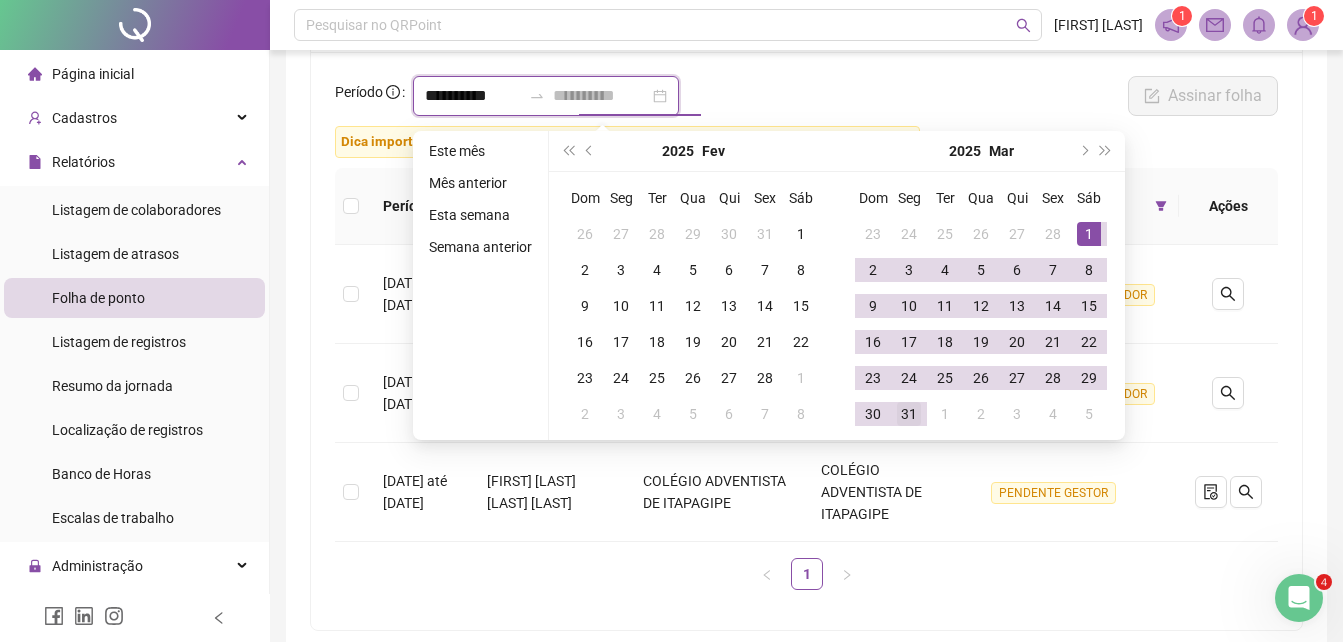type on "**********" 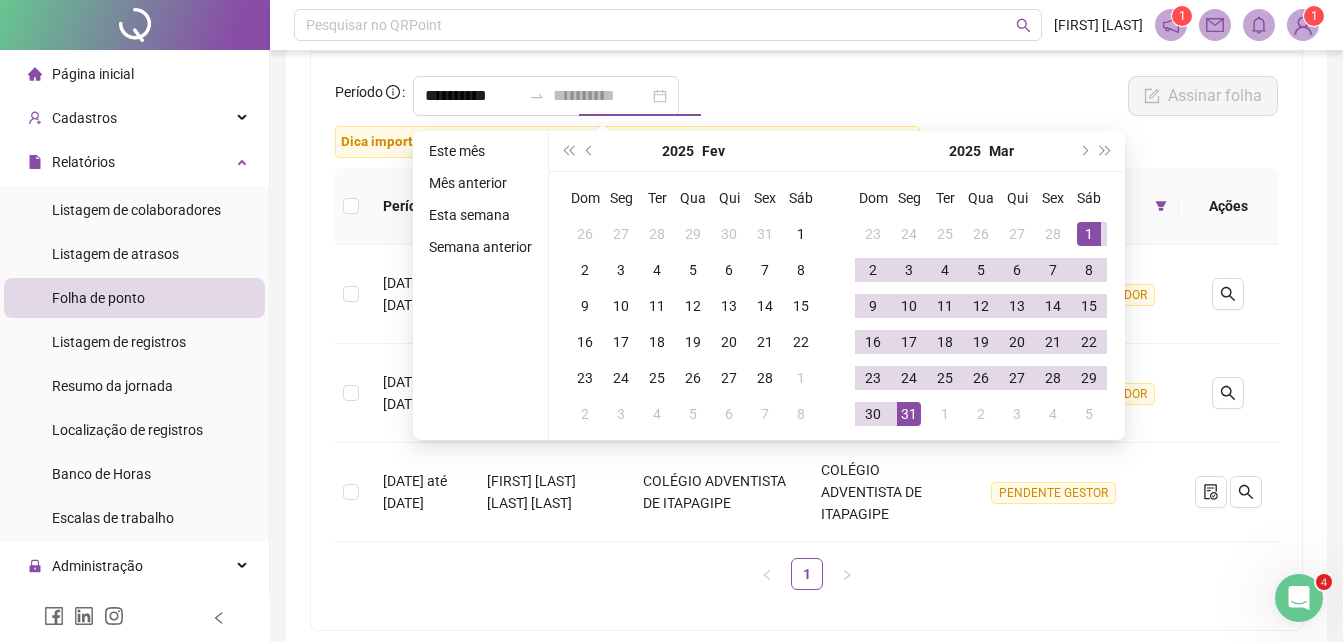 click on "31" at bounding box center [909, 414] 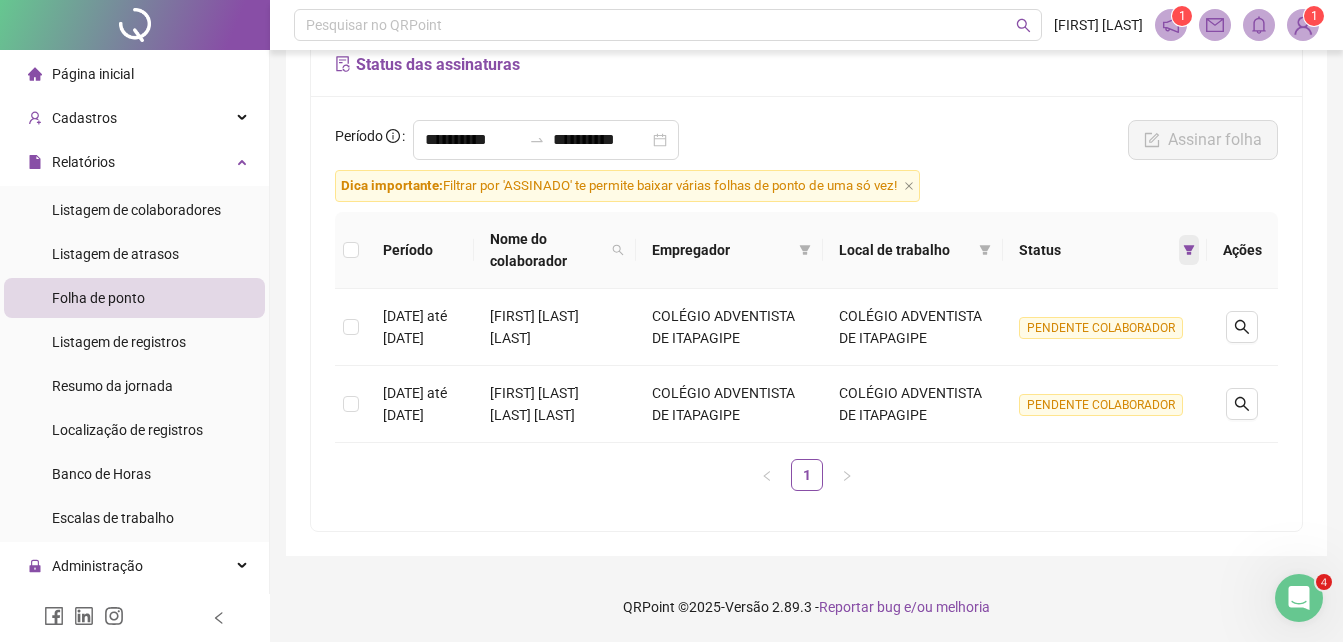 click 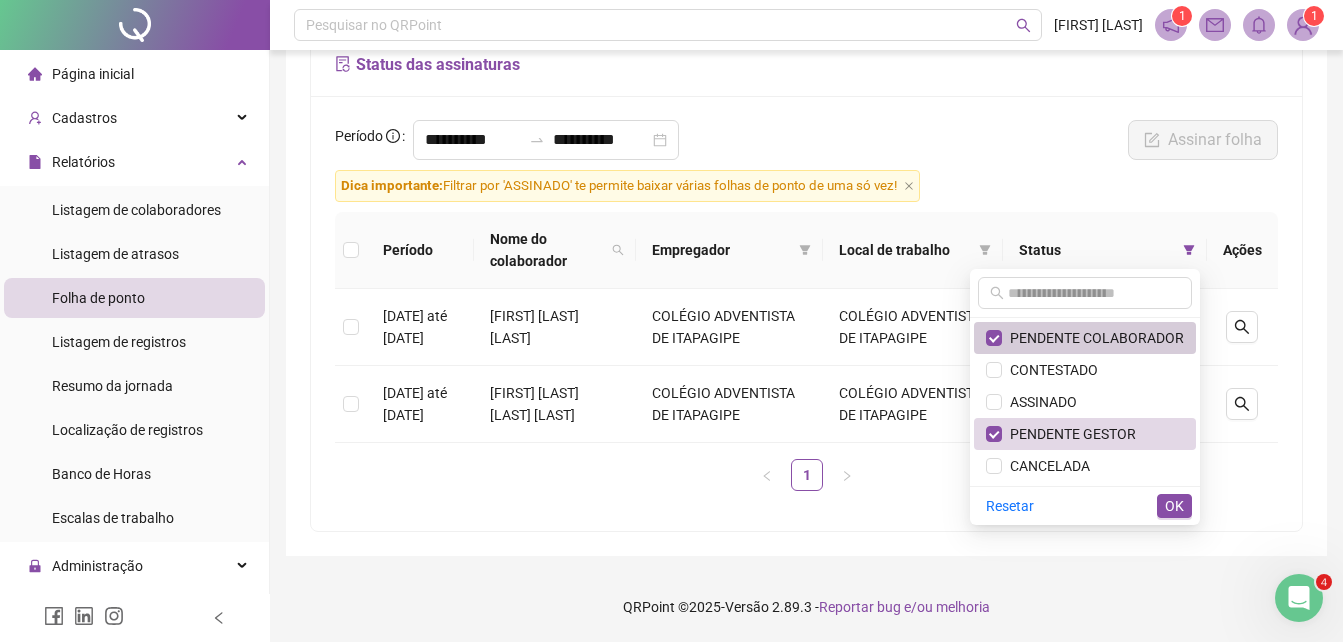 click on "PENDENTE COLABORADOR" at bounding box center (1093, 338) 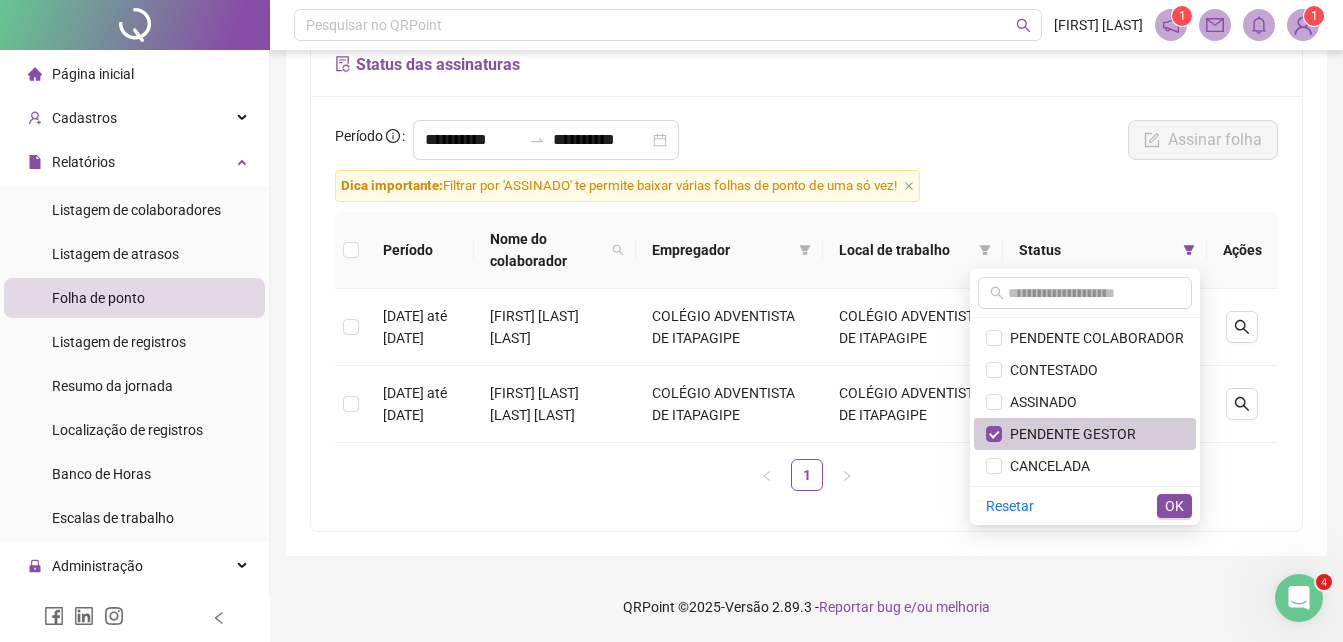 click on "PENDENTE GESTOR" at bounding box center [1069, 434] 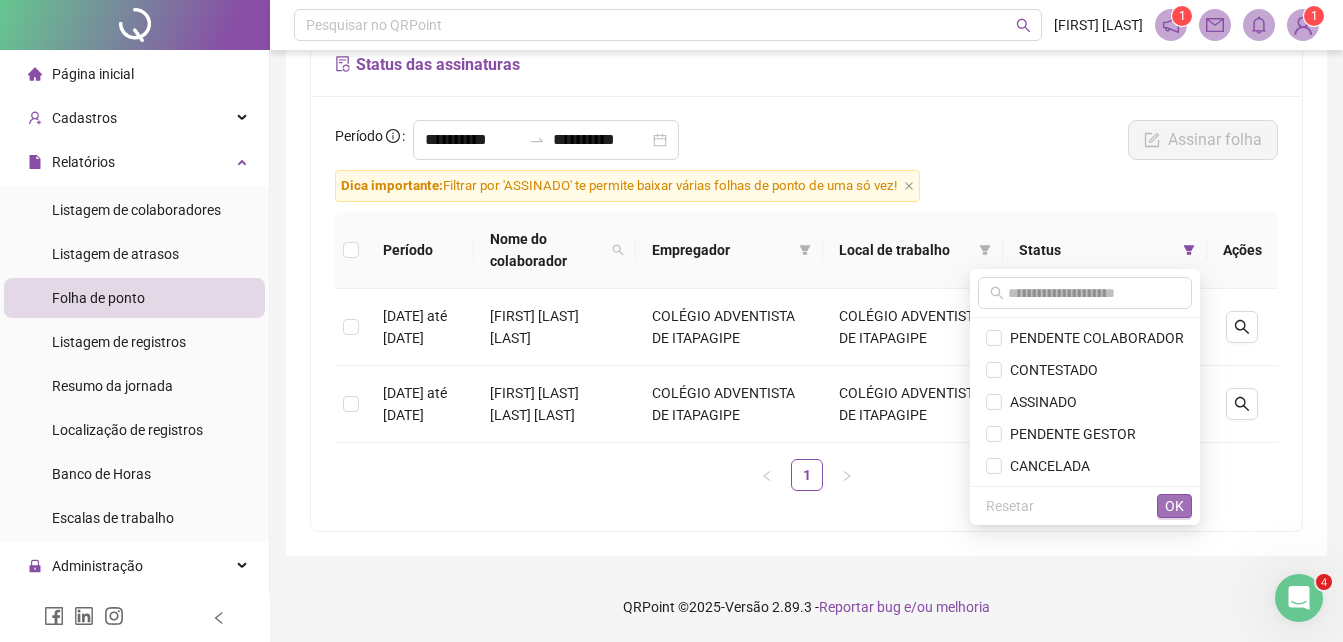 click on "OK" at bounding box center (1174, 506) 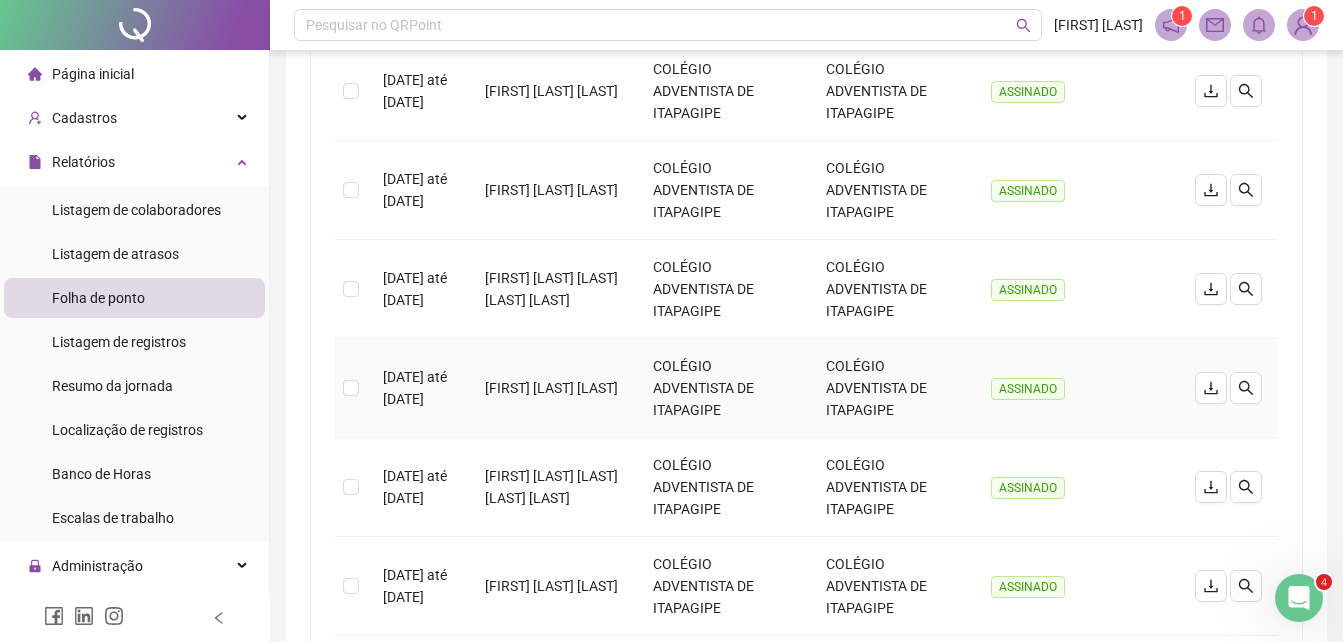 scroll, scrollTop: 980, scrollLeft: 0, axis: vertical 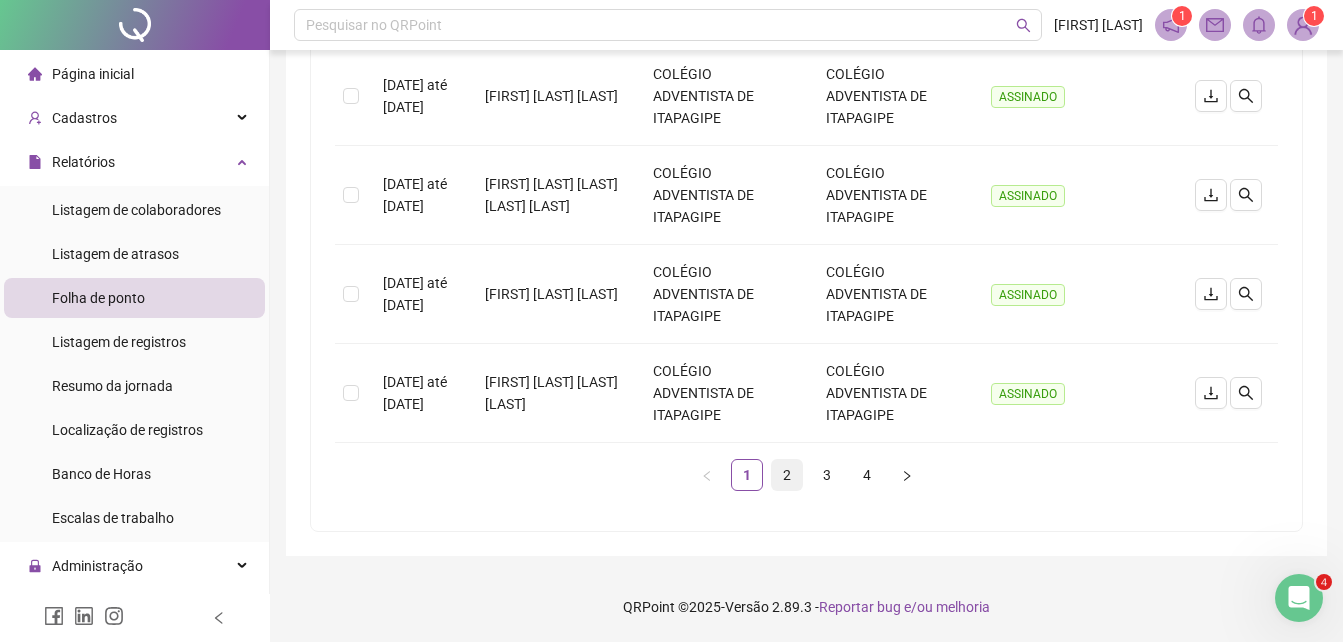 click on "2" at bounding box center (787, 475) 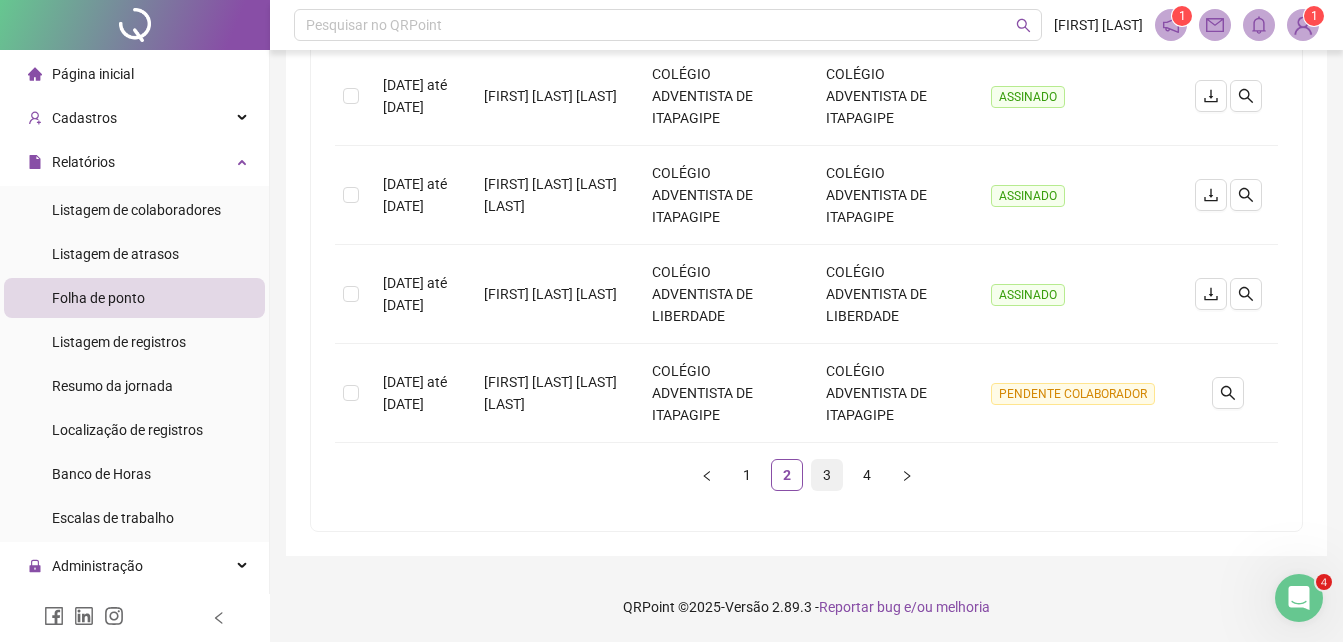 click on "3" at bounding box center (827, 475) 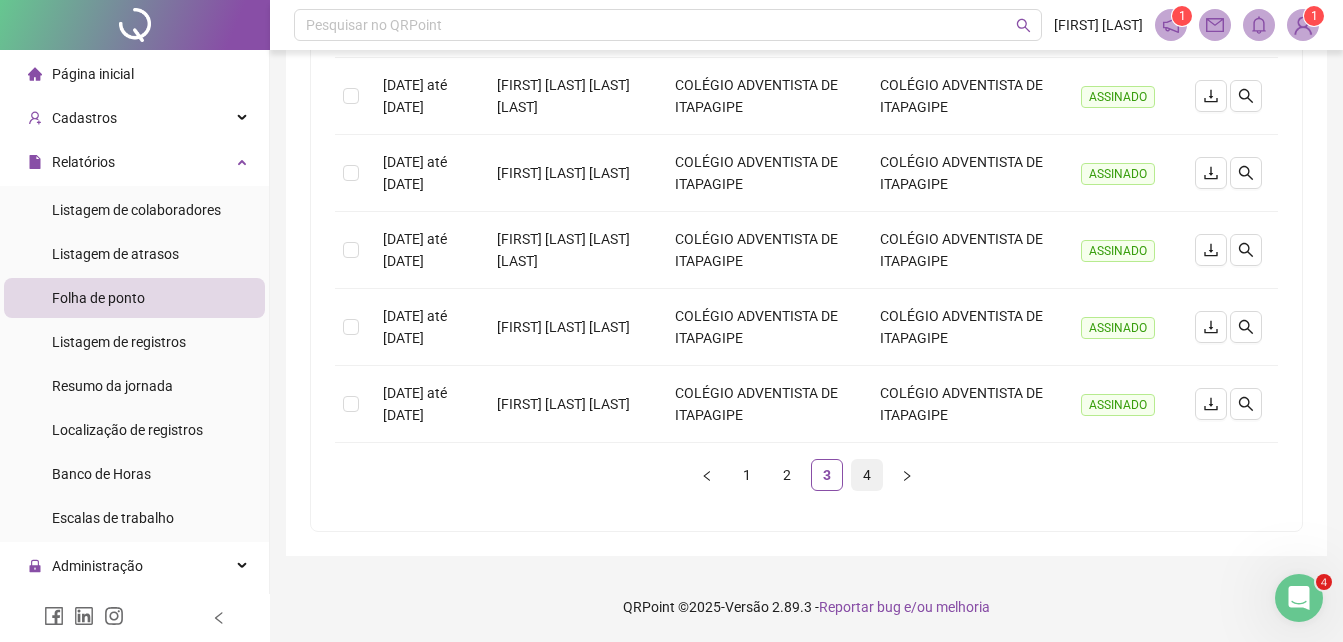 click on "4" at bounding box center (867, 475) 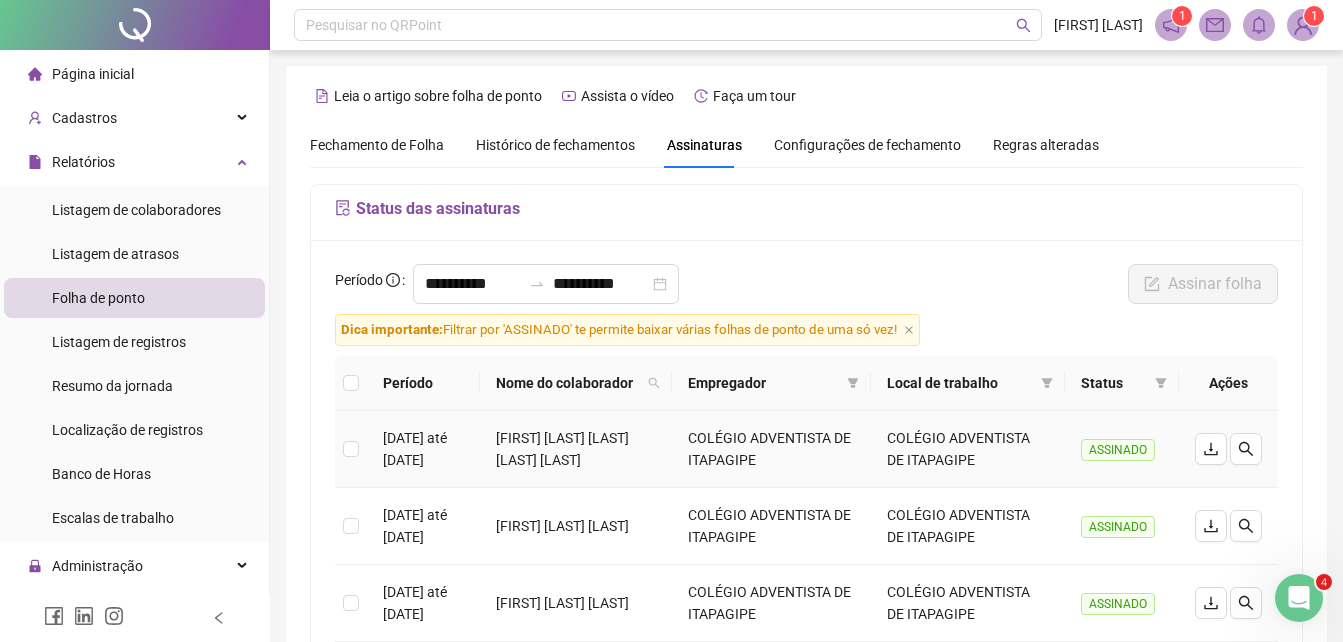 scroll, scrollTop: 100, scrollLeft: 0, axis: vertical 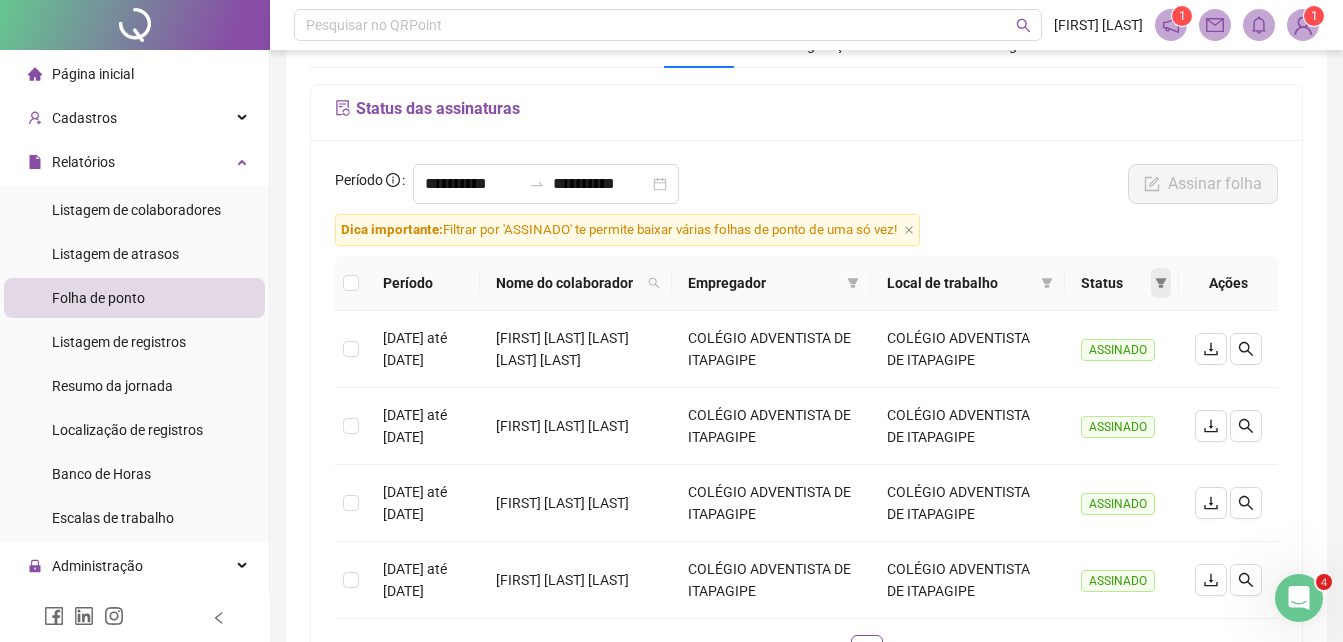 click 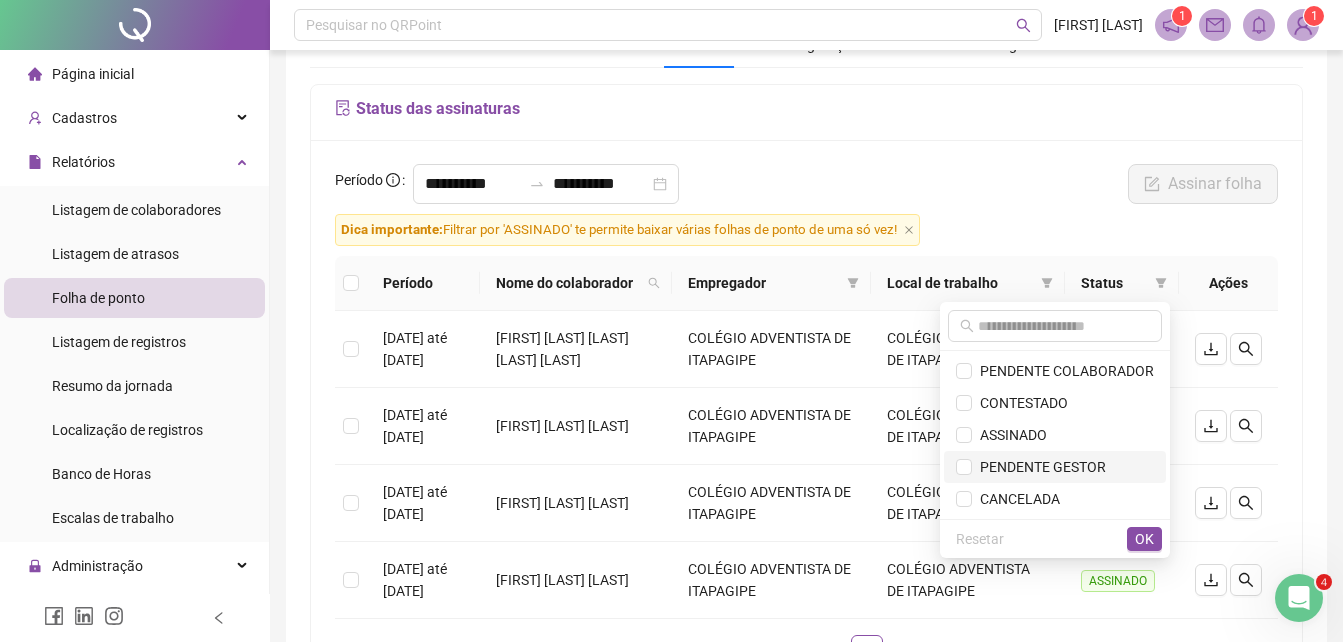 click on "PENDENTE GESTOR" at bounding box center (1039, 467) 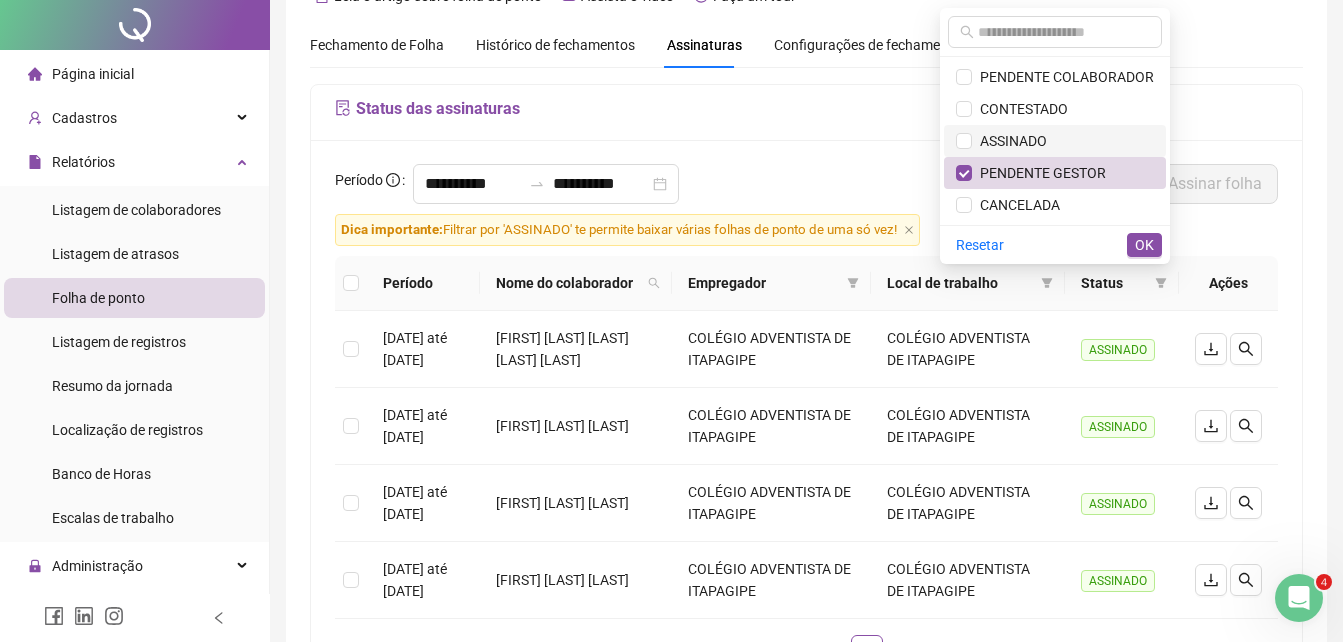 scroll, scrollTop: 0, scrollLeft: 0, axis: both 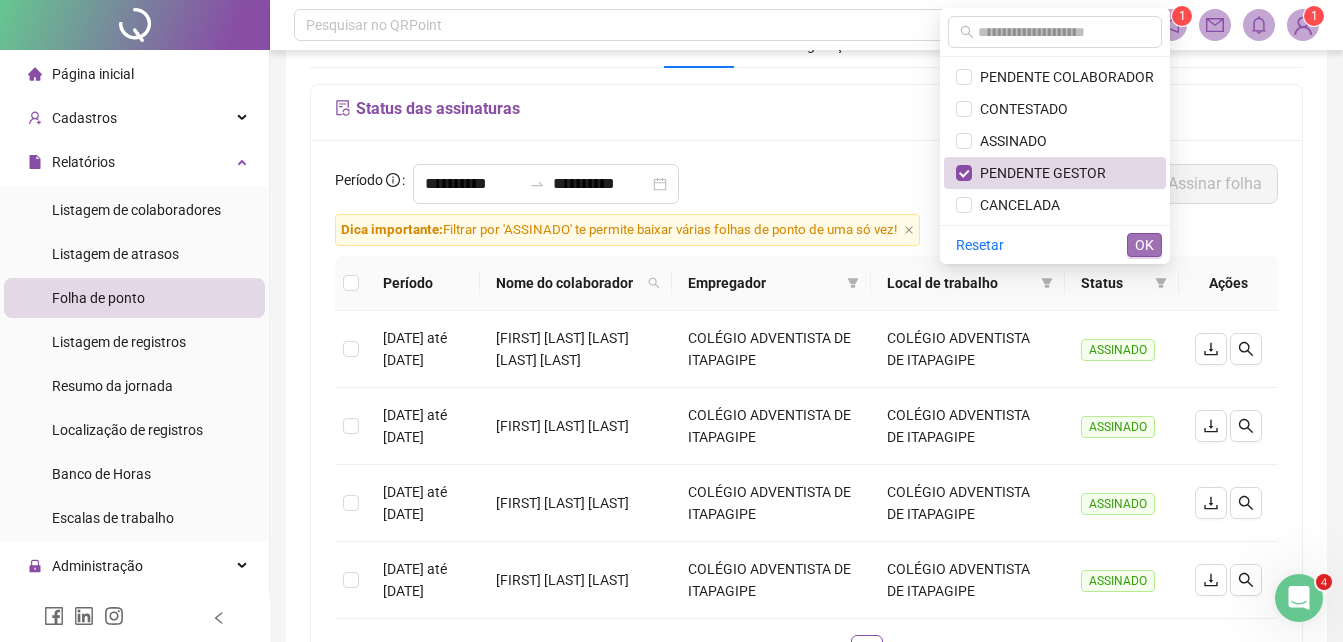 click on "OK" at bounding box center [1144, 245] 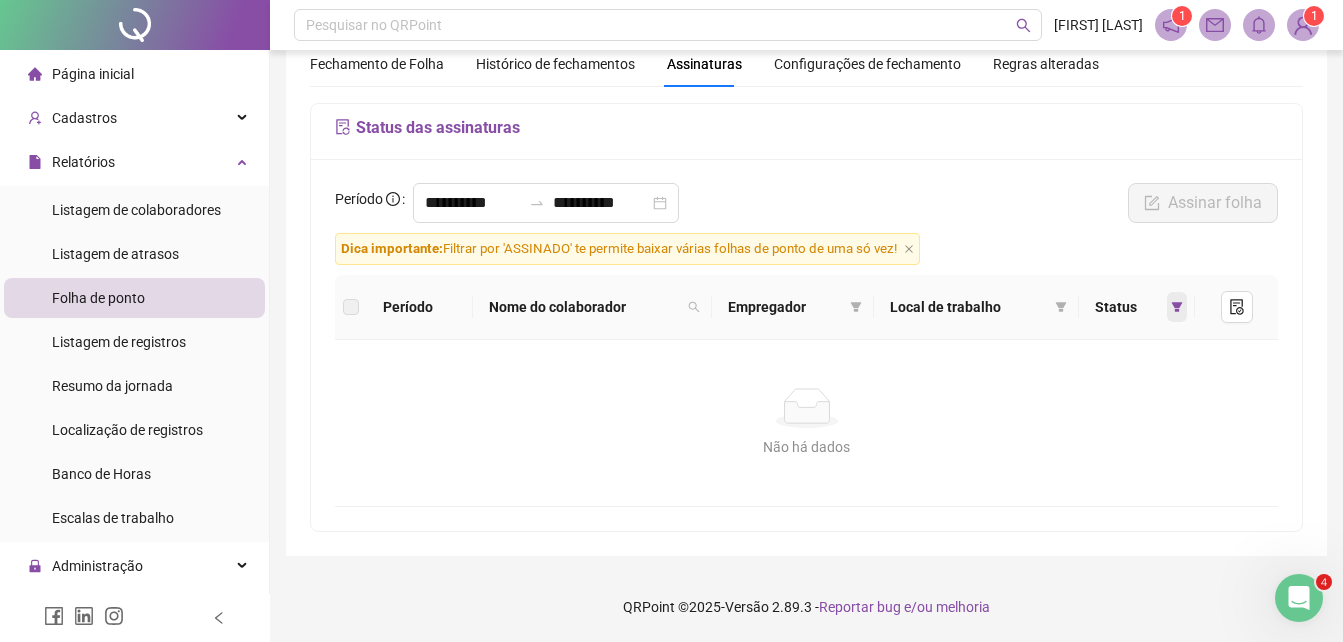 click 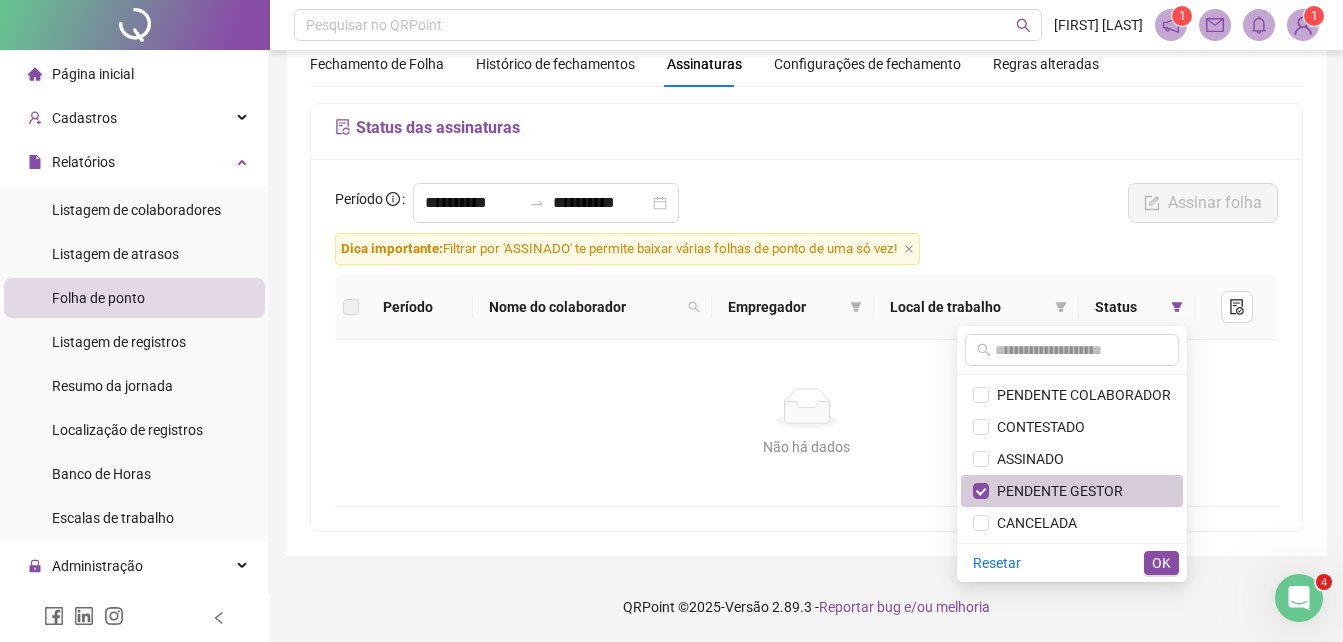 click on "PENDENTE GESTOR" at bounding box center [1056, 491] 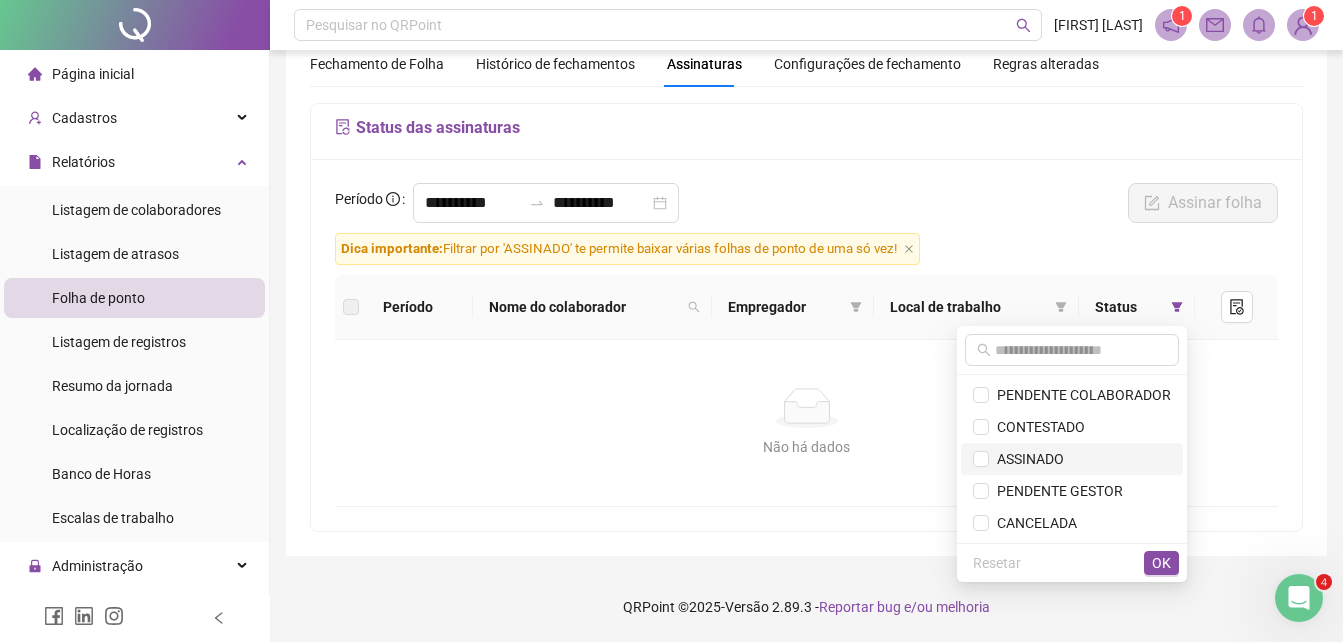 click on "ASSINADO" at bounding box center (1026, 459) 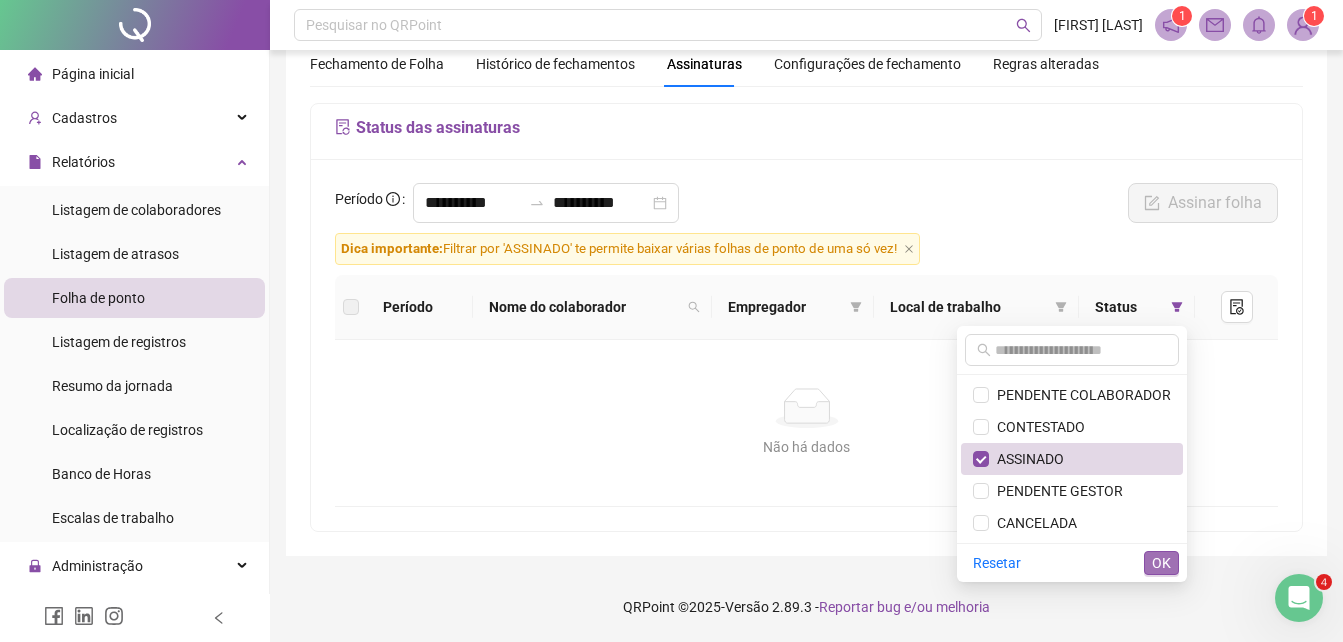 click on "OK" at bounding box center (1161, 563) 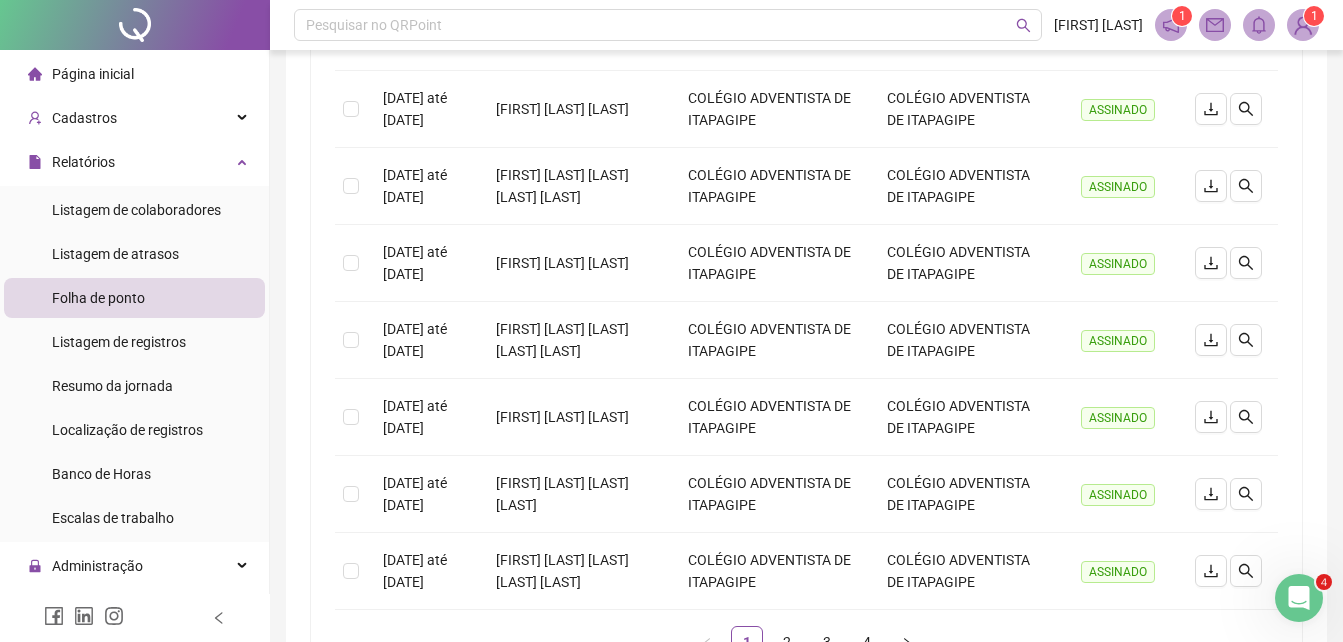 scroll, scrollTop: 968, scrollLeft: 0, axis: vertical 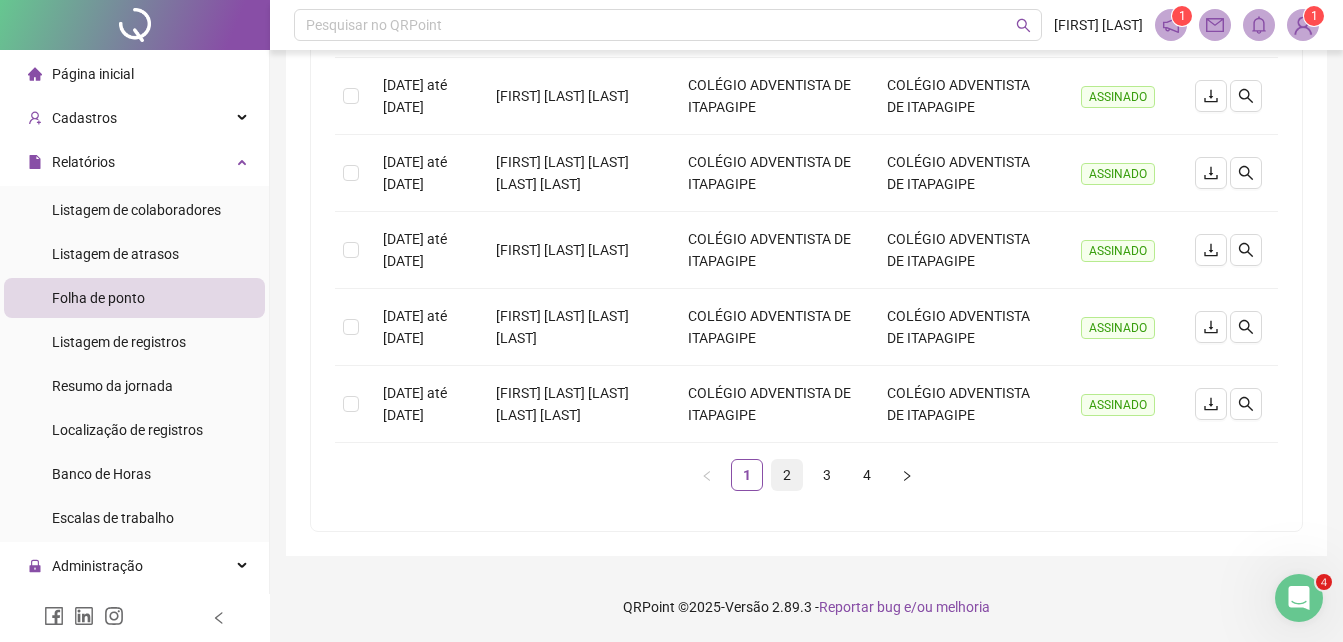 click on "2" at bounding box center (787, 475) 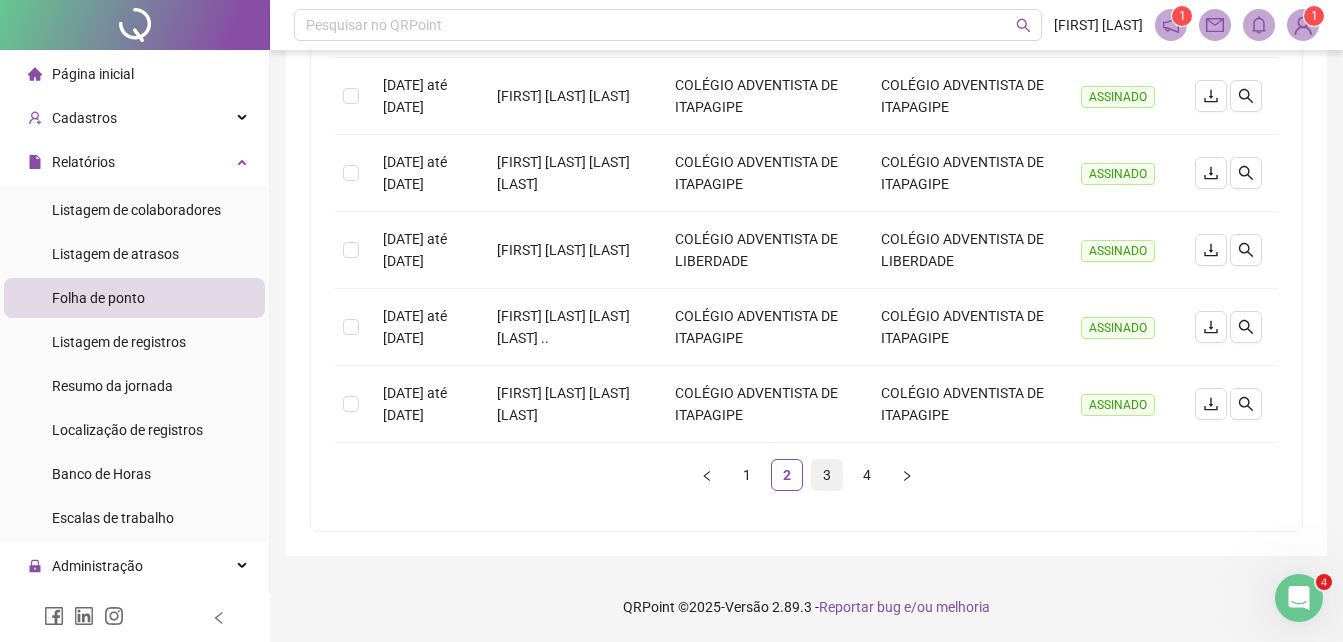 scroll, scrollTop: 748, scrollLeft: 0, axis: vertical 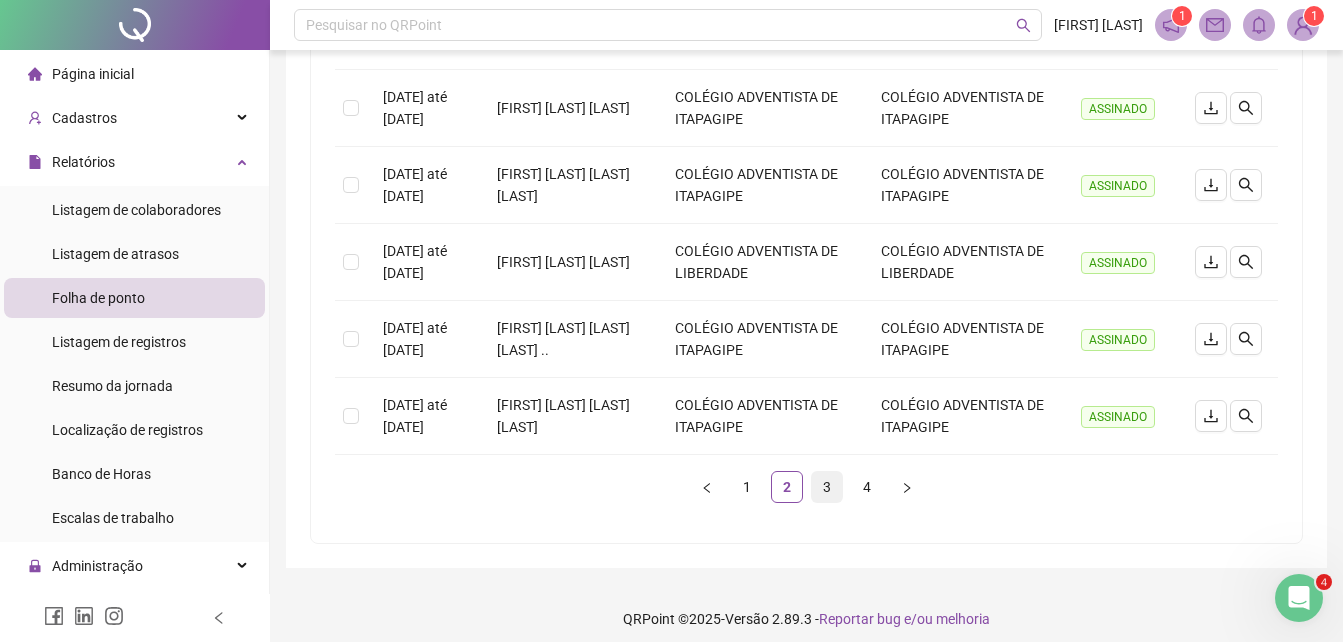 click on "3" at bounding box center (827, 487) 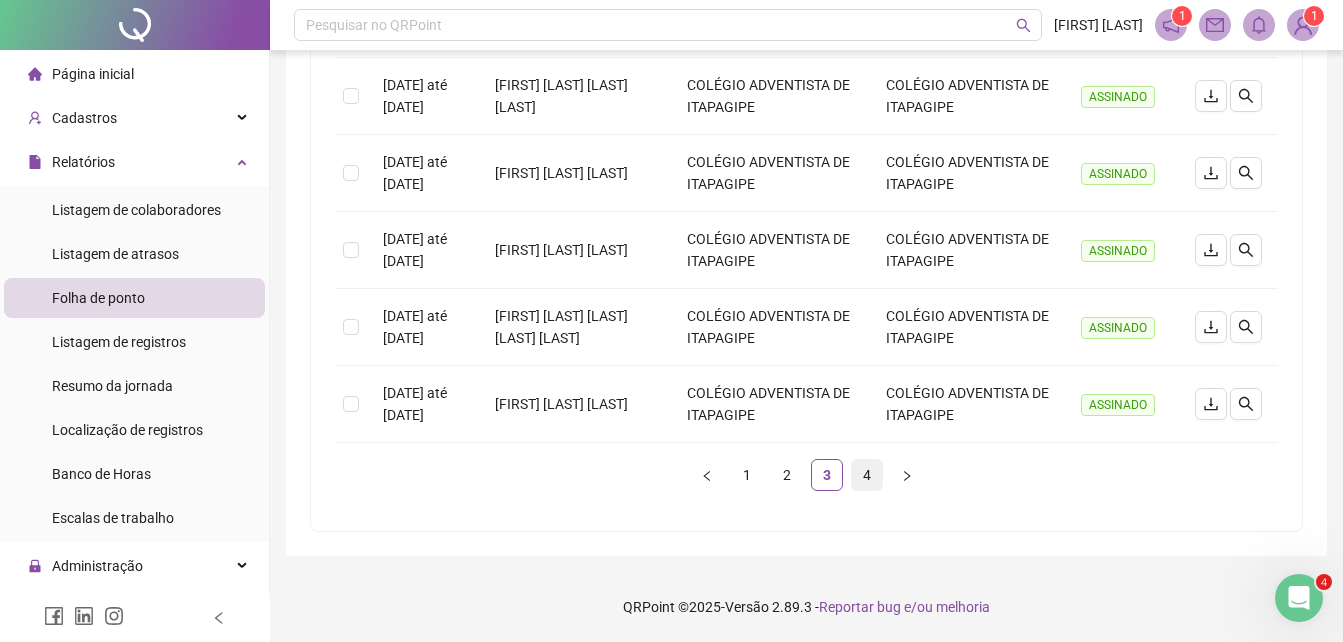 click on "4" at bounding box center [867, 475] 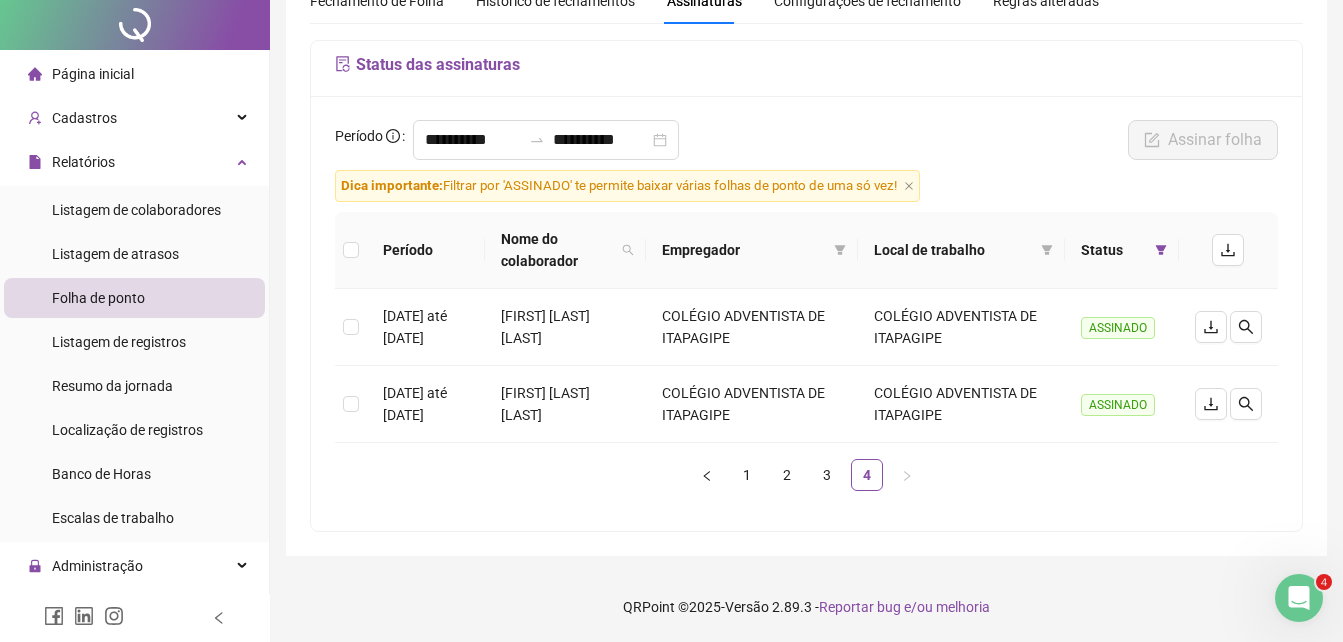scroll, scrollTop: 0, scrollLeft: 0, axis: both 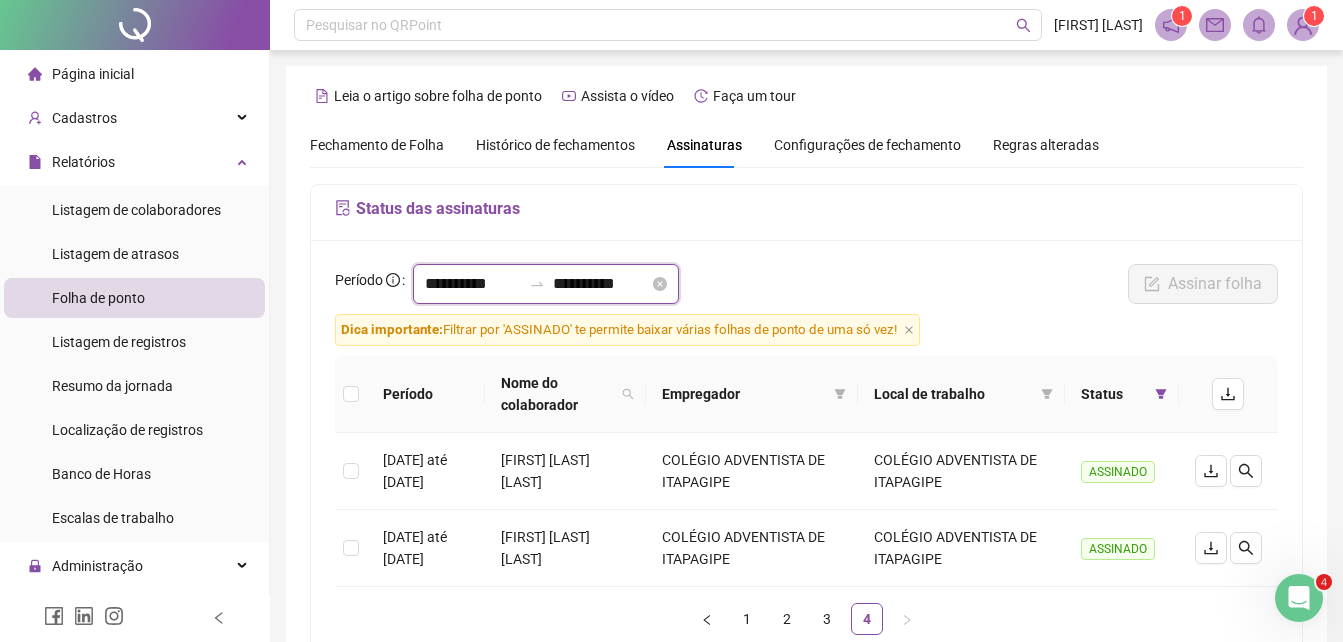 click on "**********" at bounding box center [473, 284] 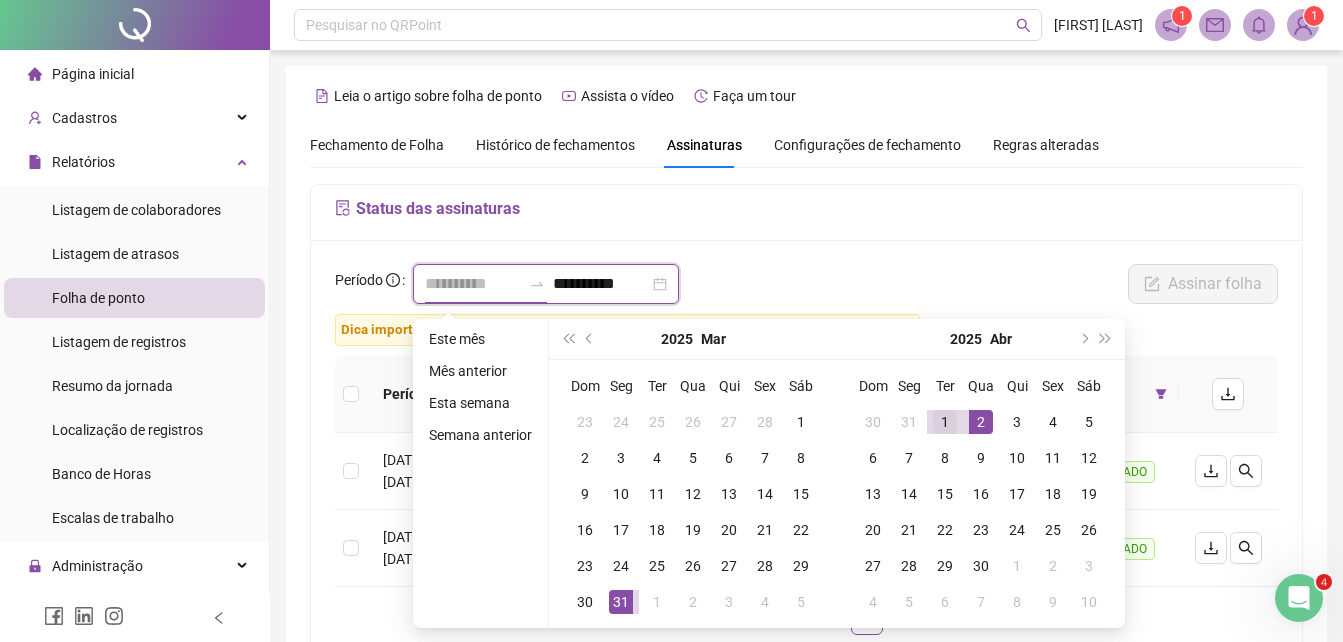 type on "**********" 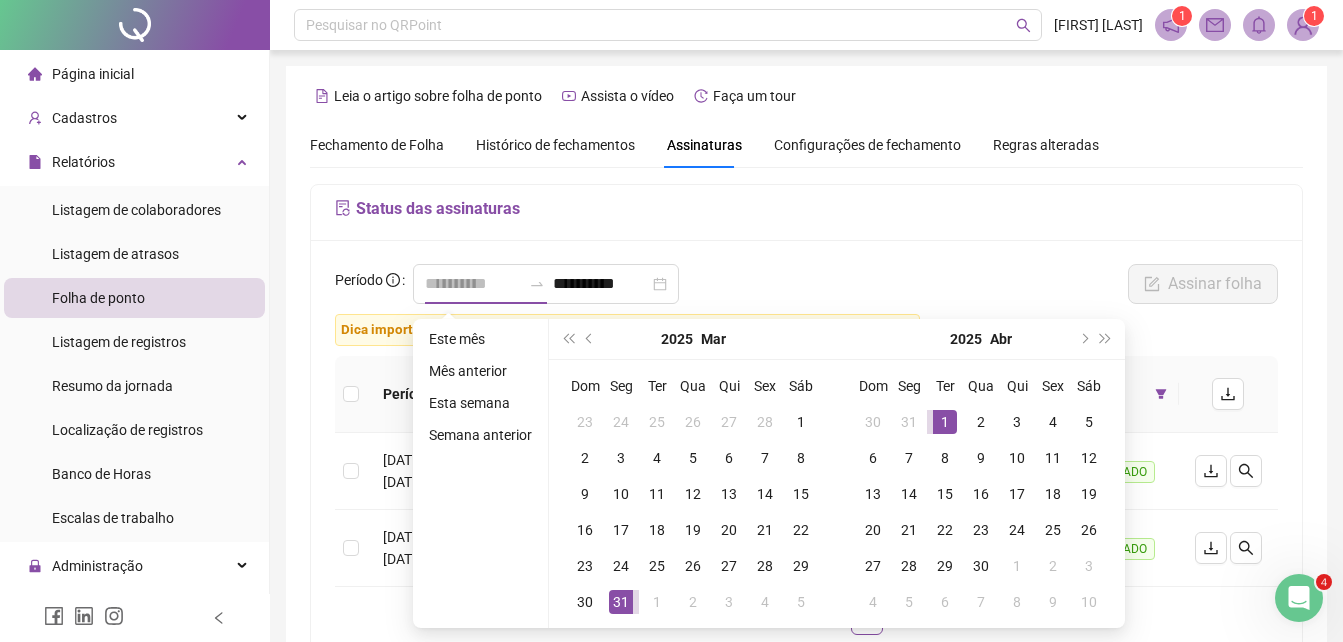 click on "1" at bounding box center (945, 422) 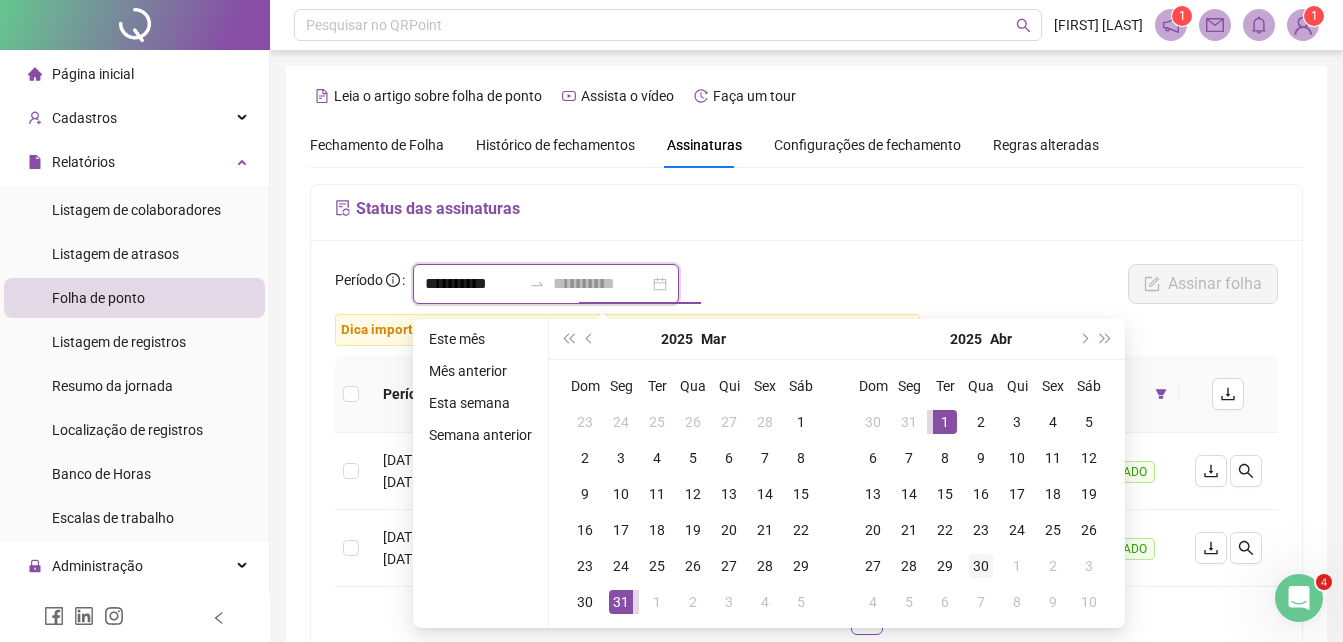type on "**********" 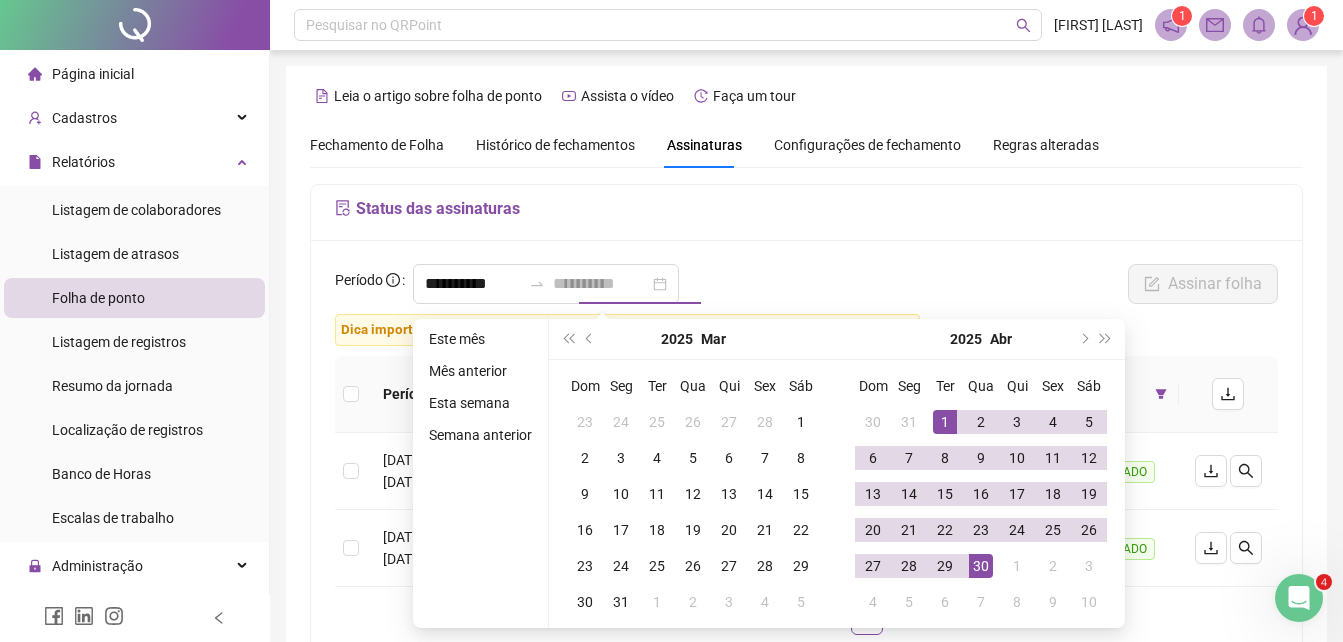 click on "30" at bounding box center (981, 566) 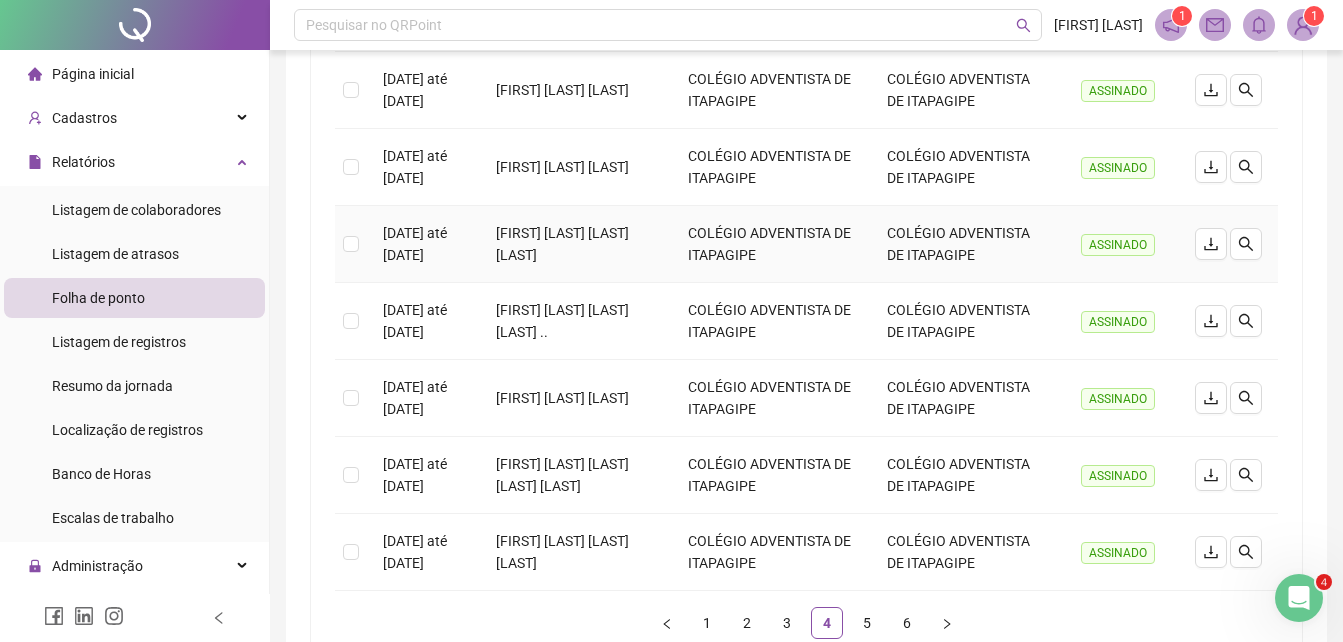 scroll, scrollTop: 748, scrollLeft: 0, axis: vertical 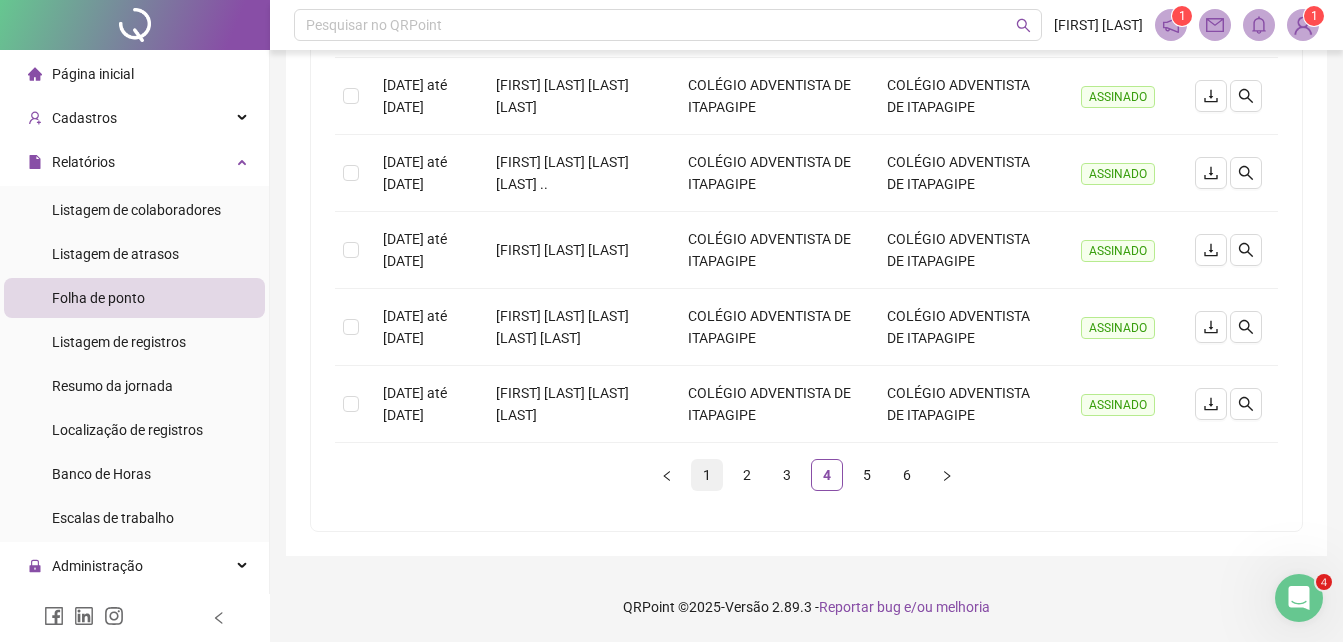 click on "1" at bounding box center (707, 475) 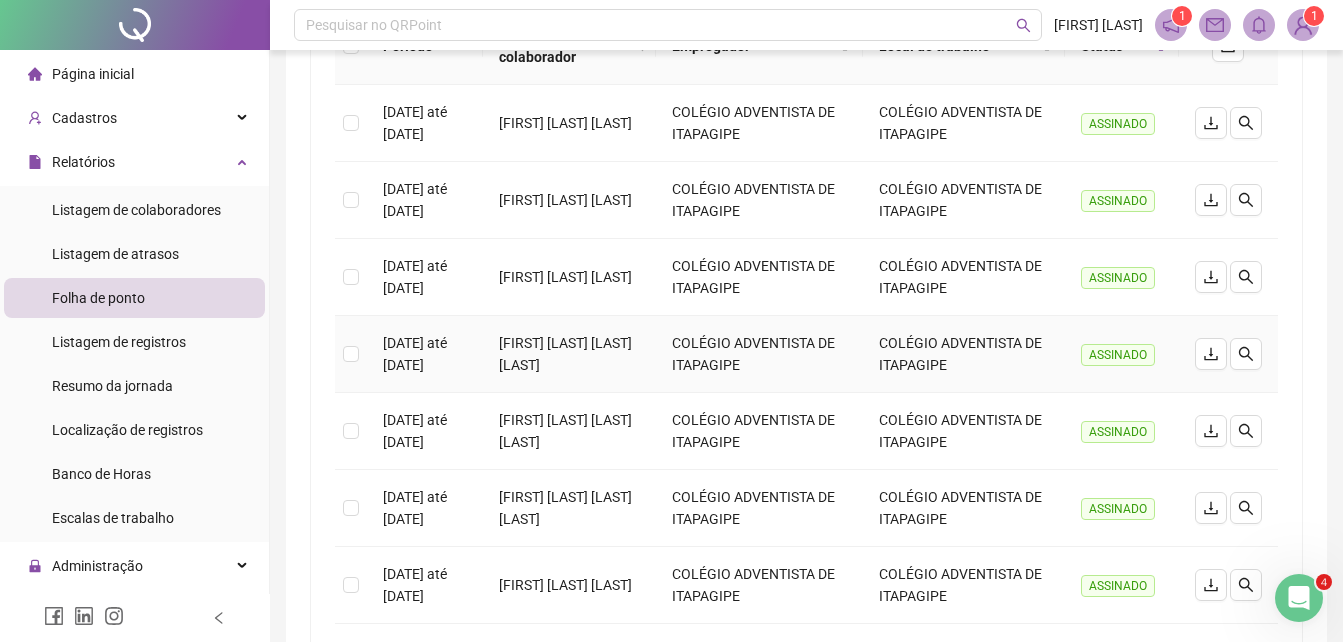 scroll, scrollTop: 48, scrollLeft: 0, axis: vertical 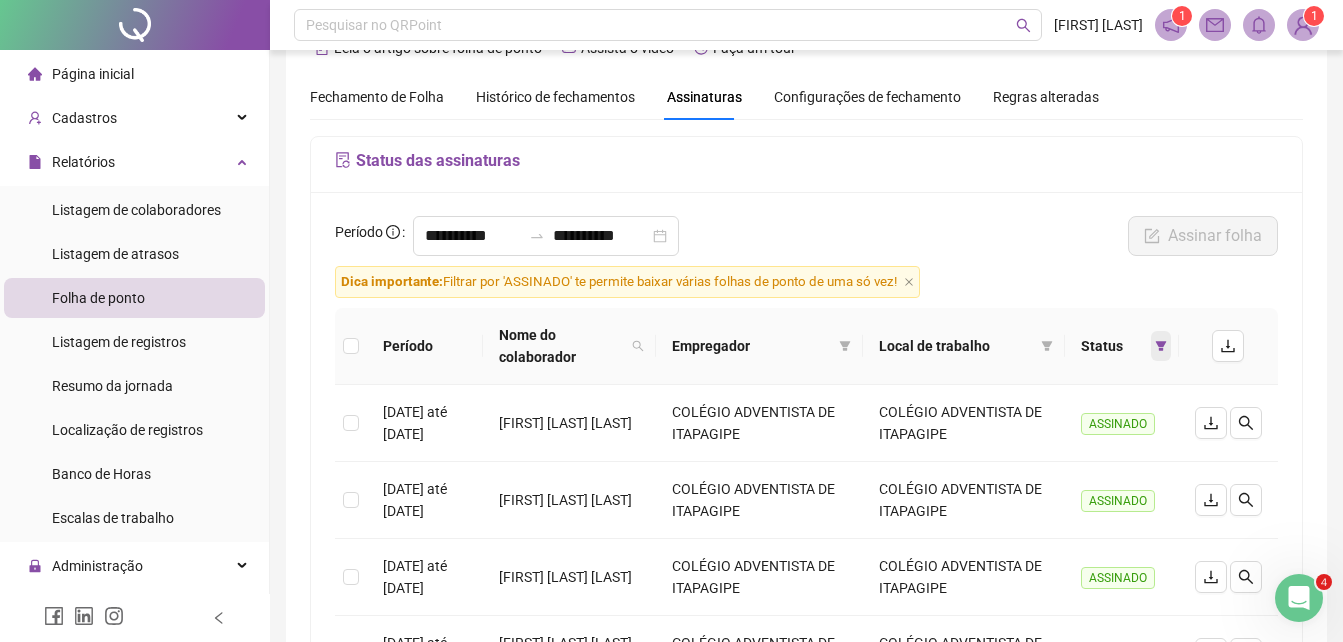 click 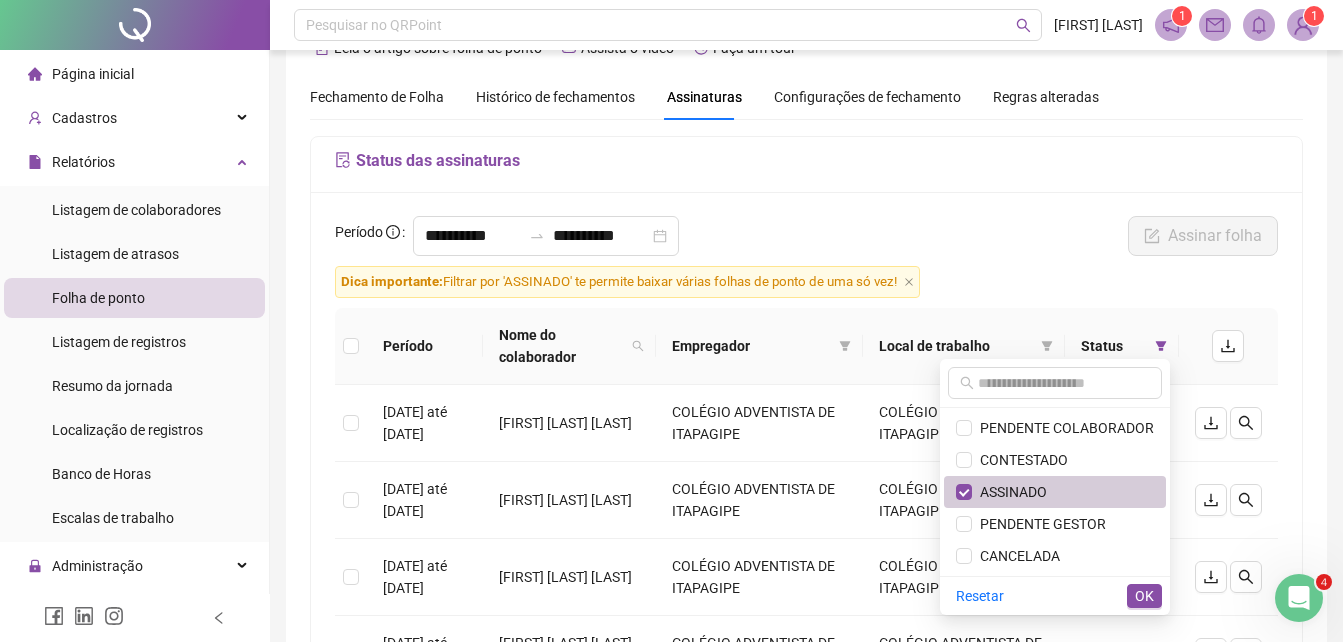 click on "ASSINADO" at bounding box center (1055, 492) 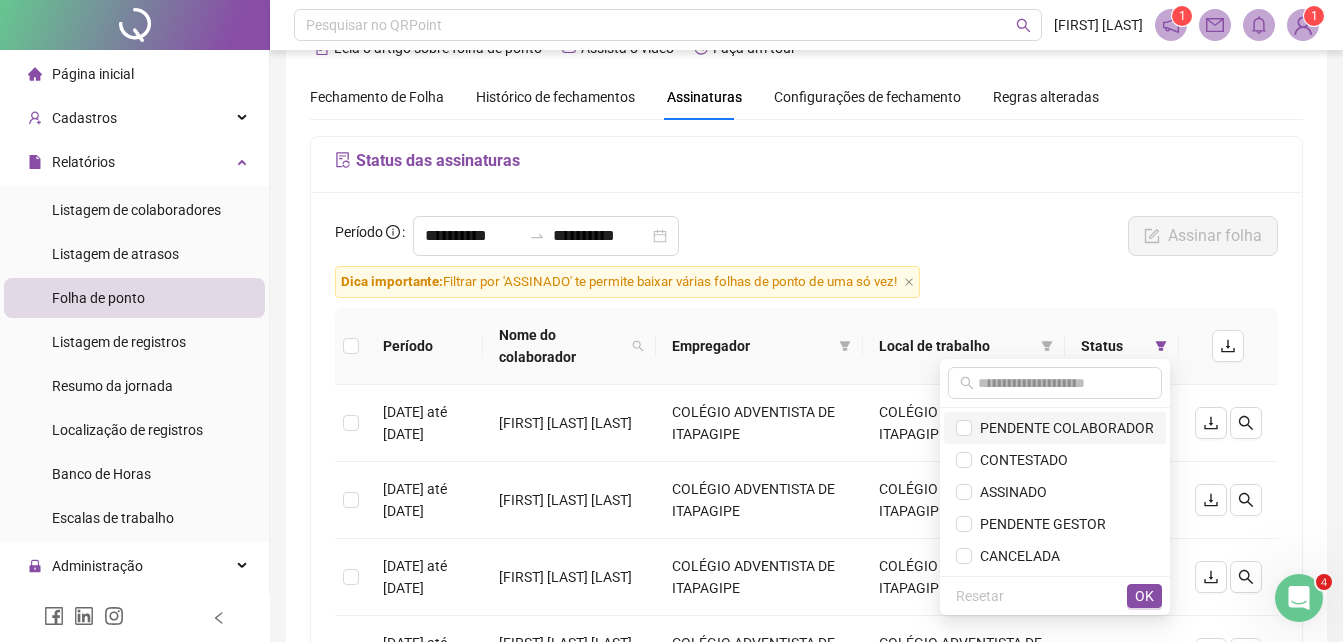 click on "PENDENTE COLABORADOR" at bounding box center (1063, 428) 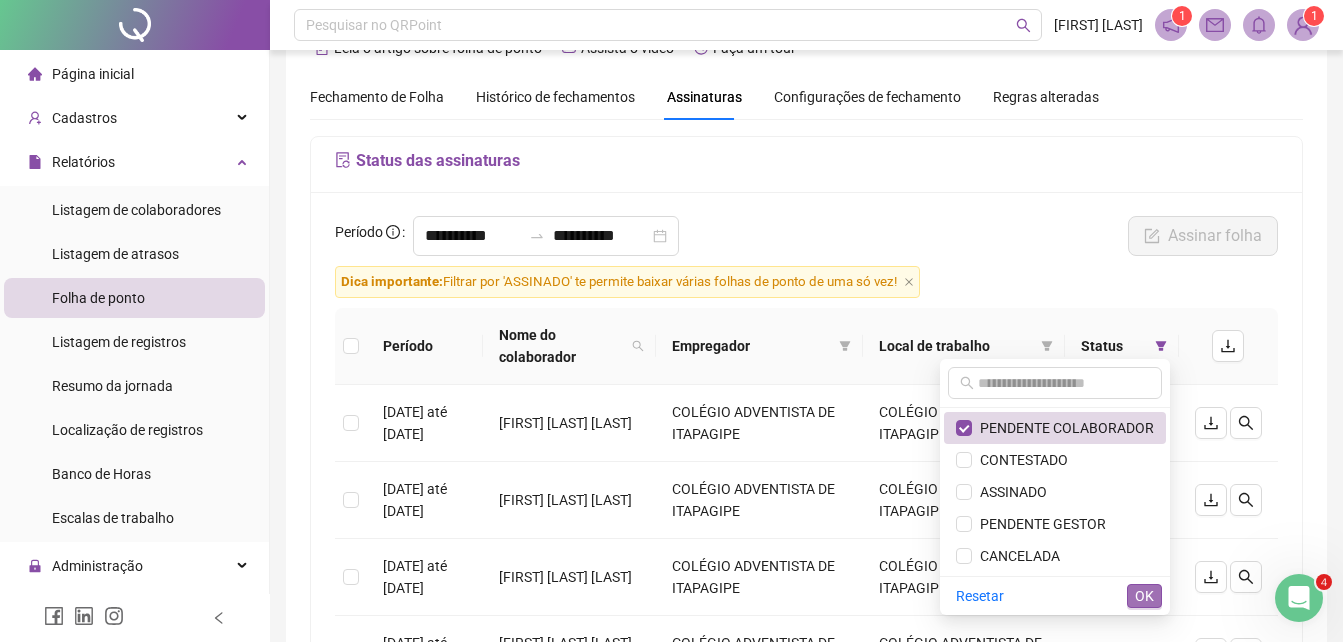 click on "OK" at bounding box center [1144, 596] 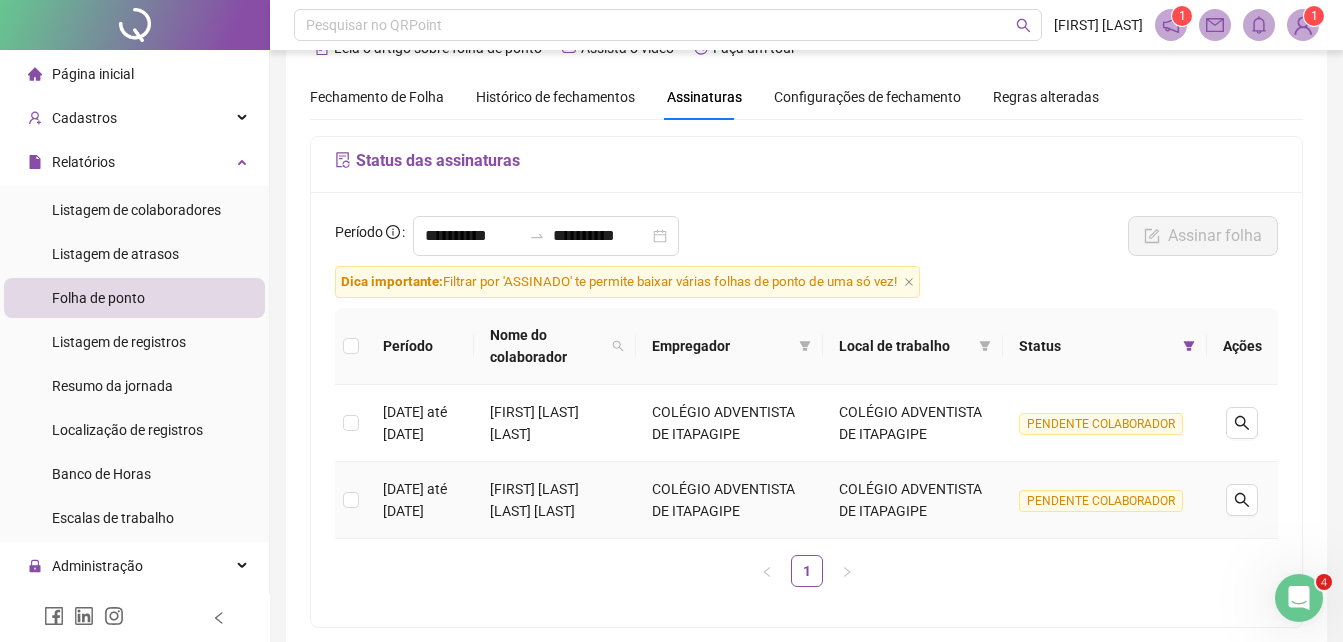 scroll, scrollTop: 148, scrollLeft: 0, axis: vertical 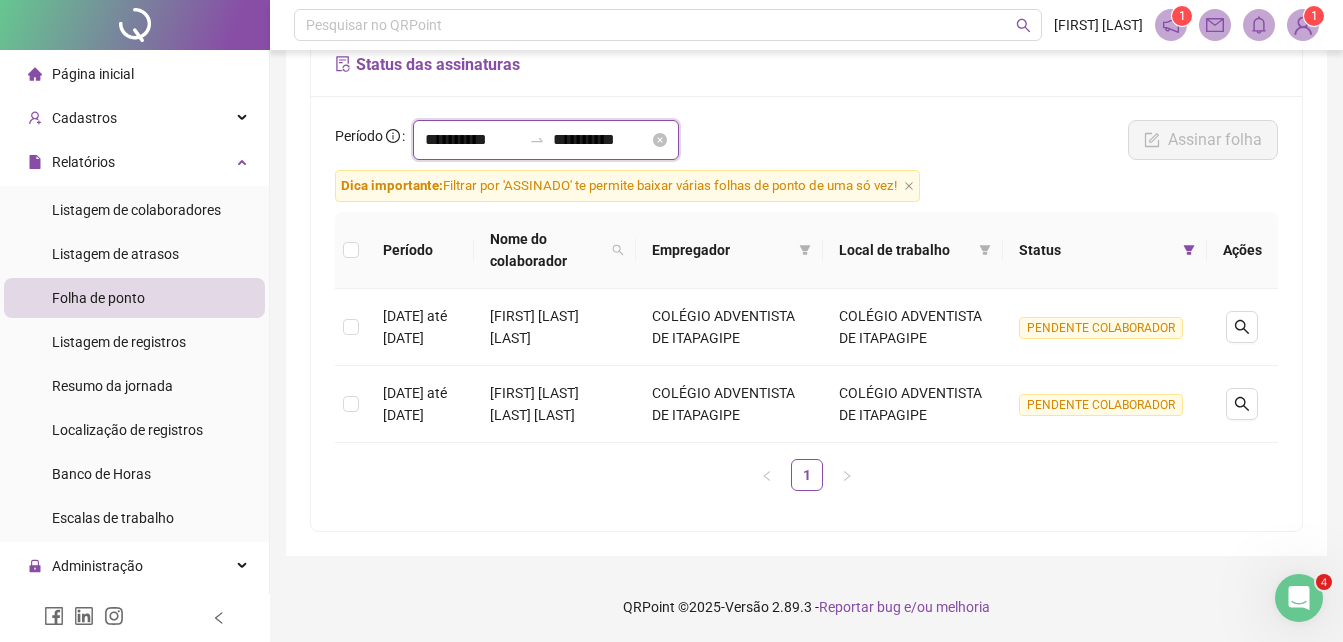 click on "**********" at bounding box center [473, 140] 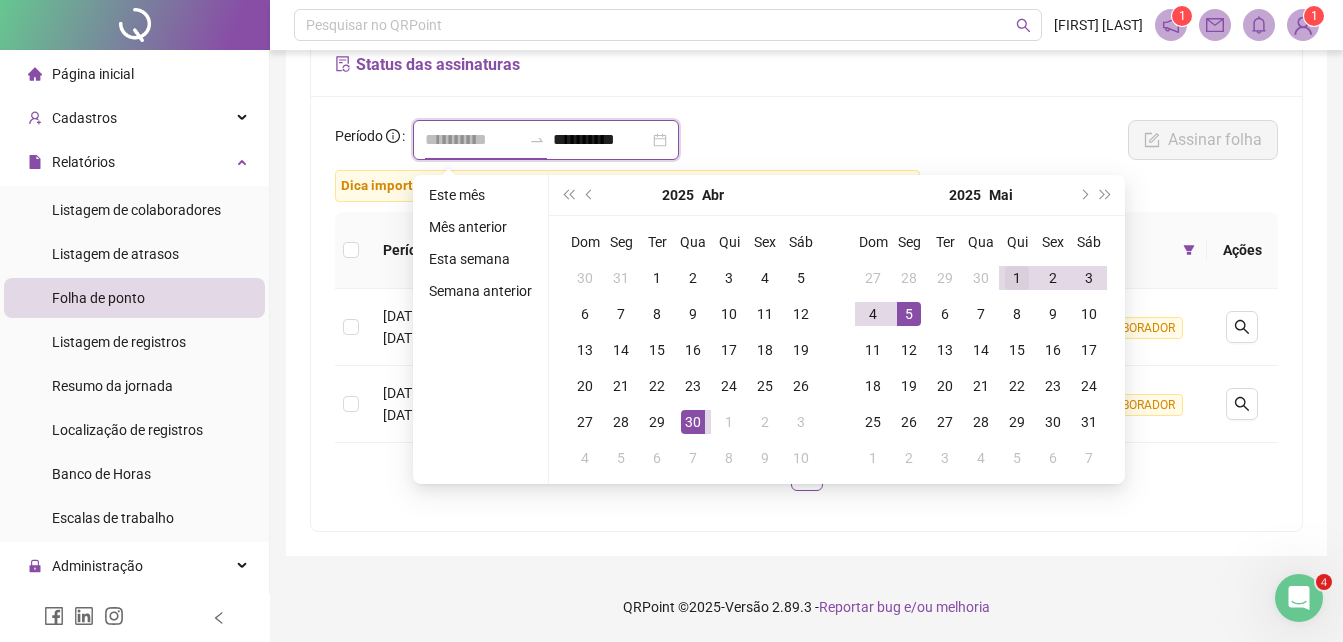 type on "**********" 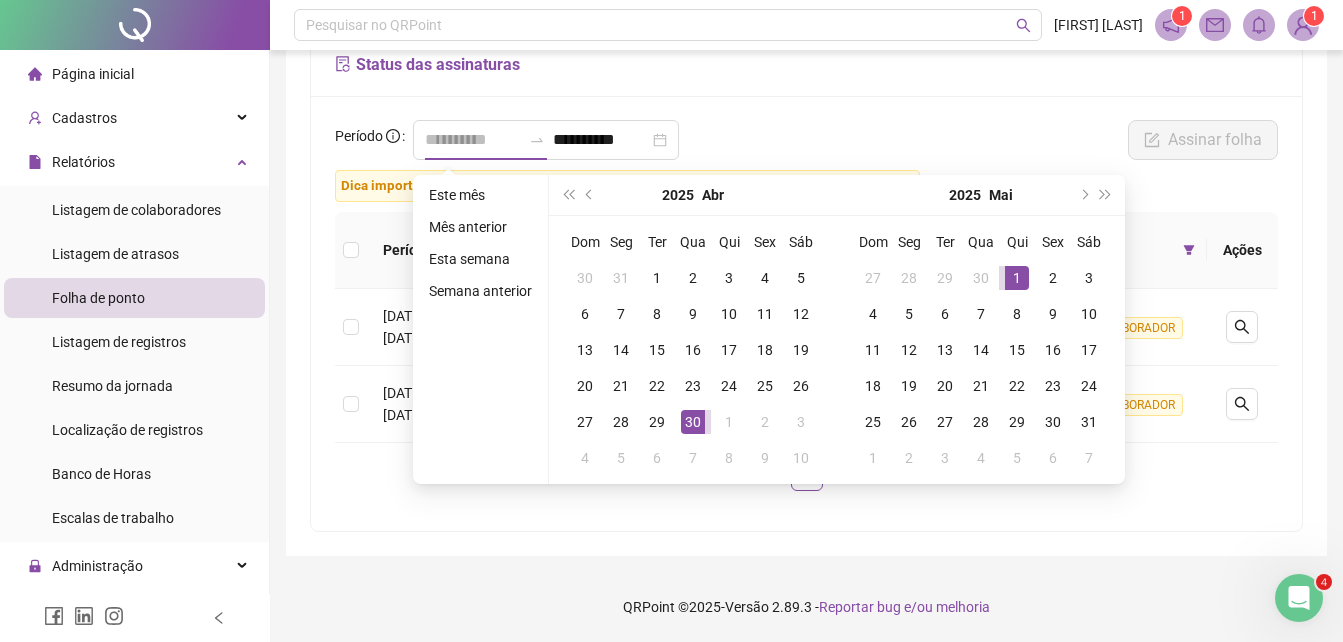 click on "1" at bounding box center (1017, 278) 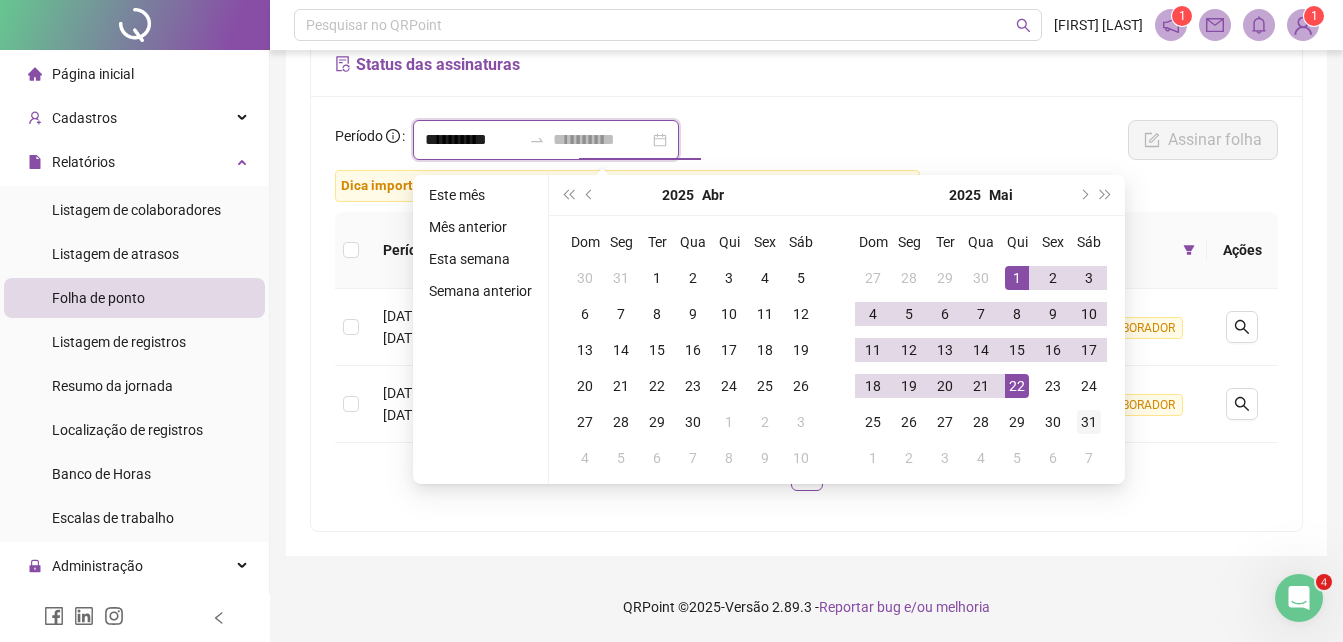 type on "**********" 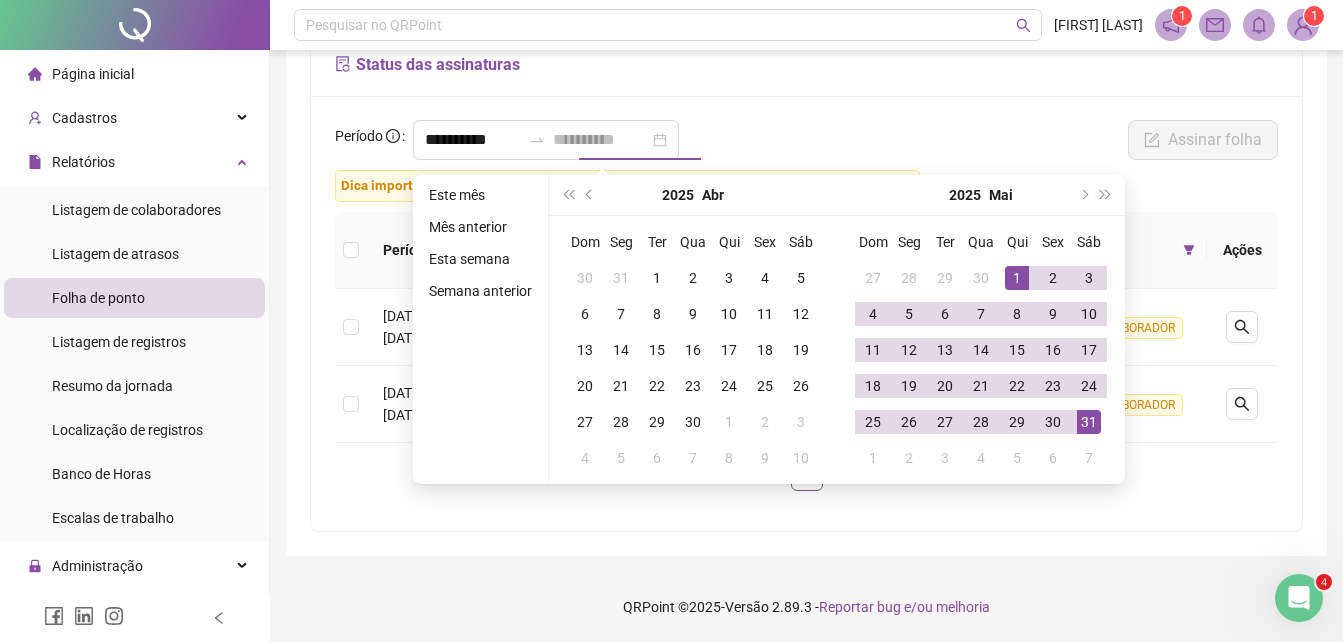 click on "31" at bounding box center [1089, 422] 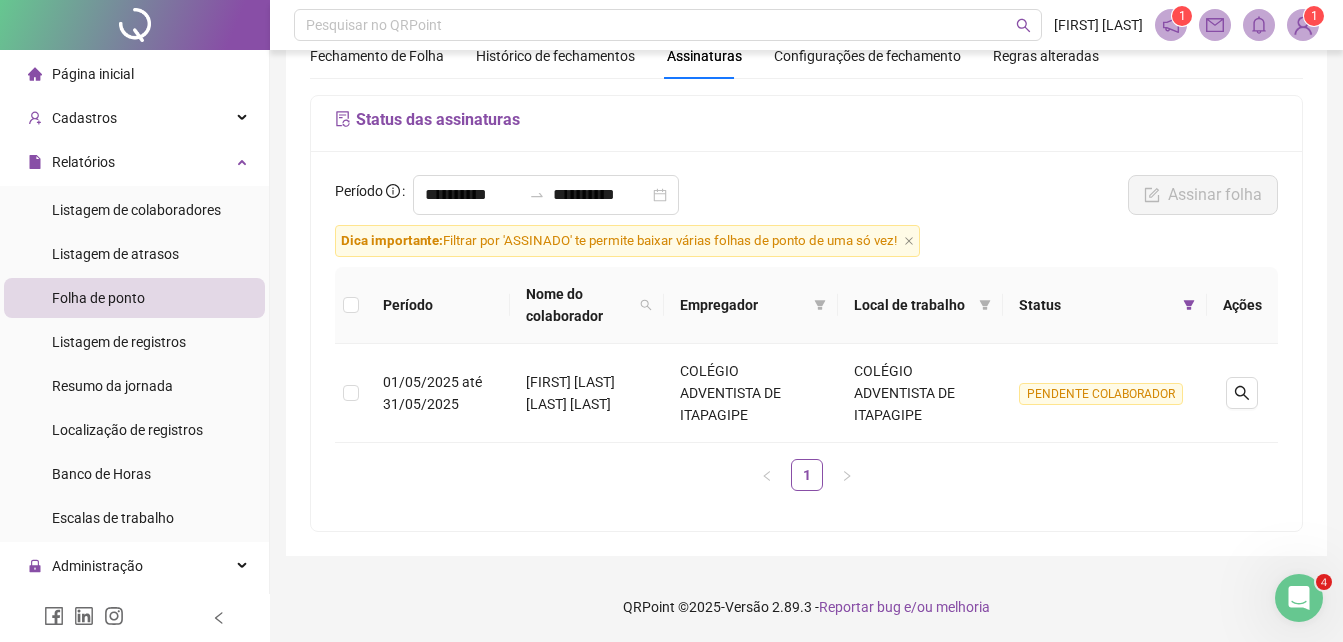 scroll, scrollTop: 89, scrollLeft: 0, axis: vertical 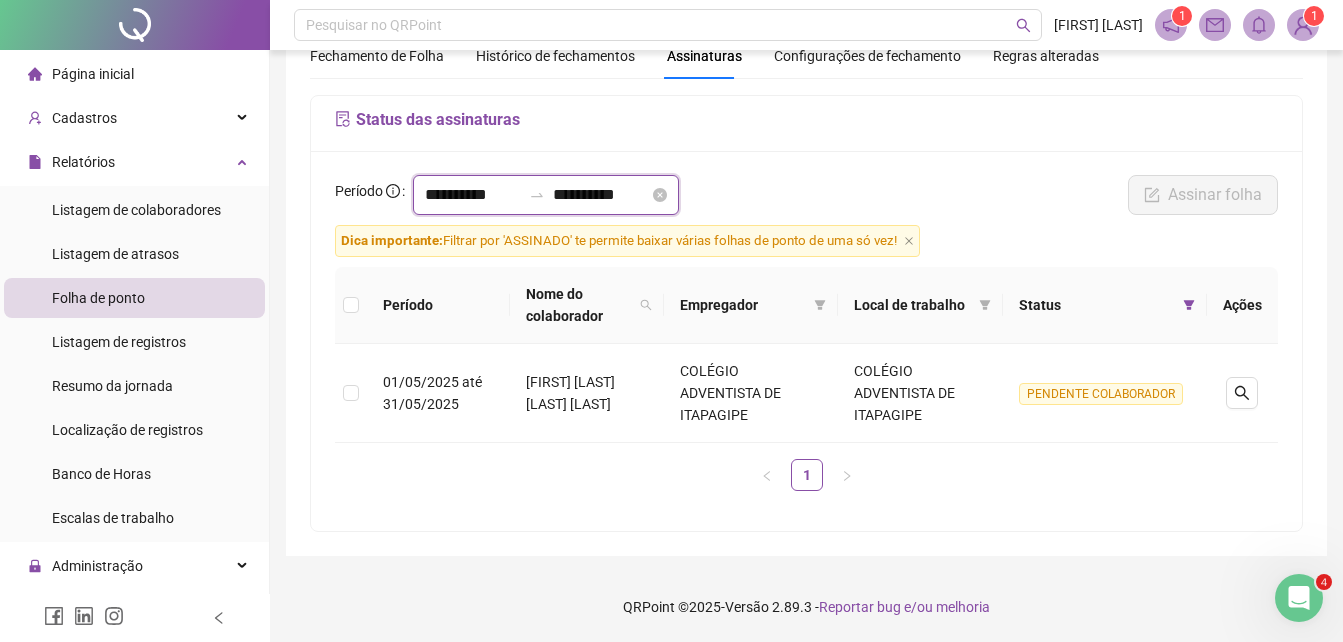 click on "**********" at bounding box center (473, 195) 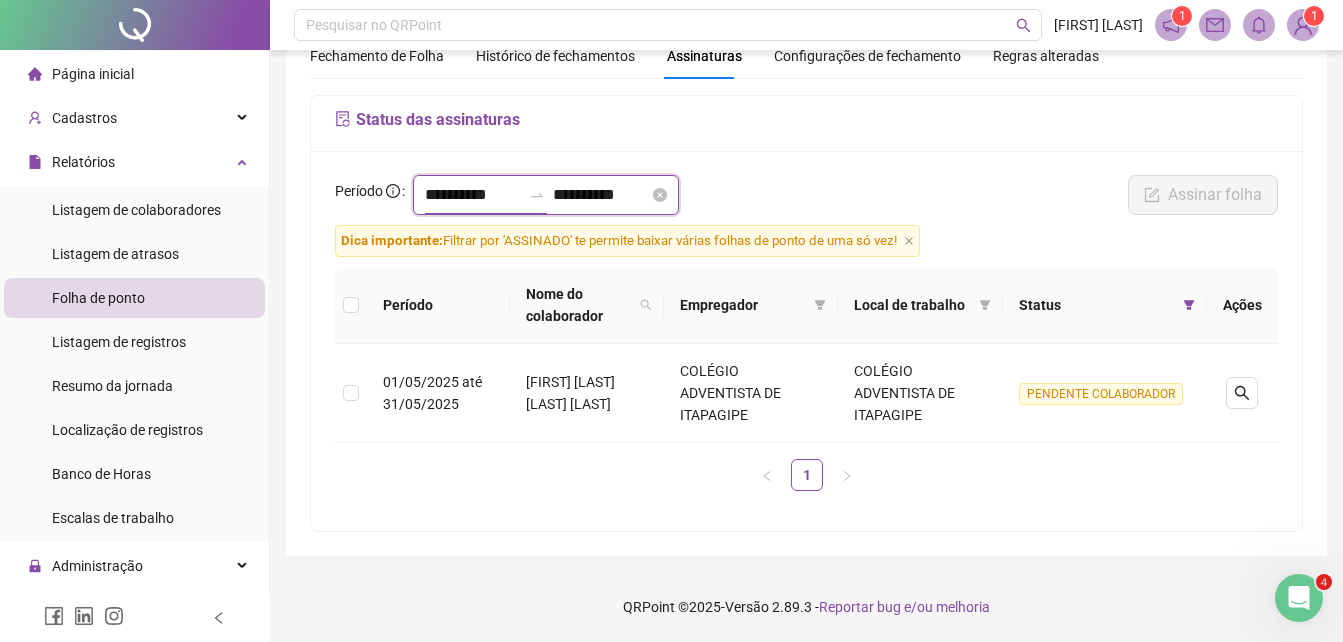 click on "**********" at bounding box center (473, 195) 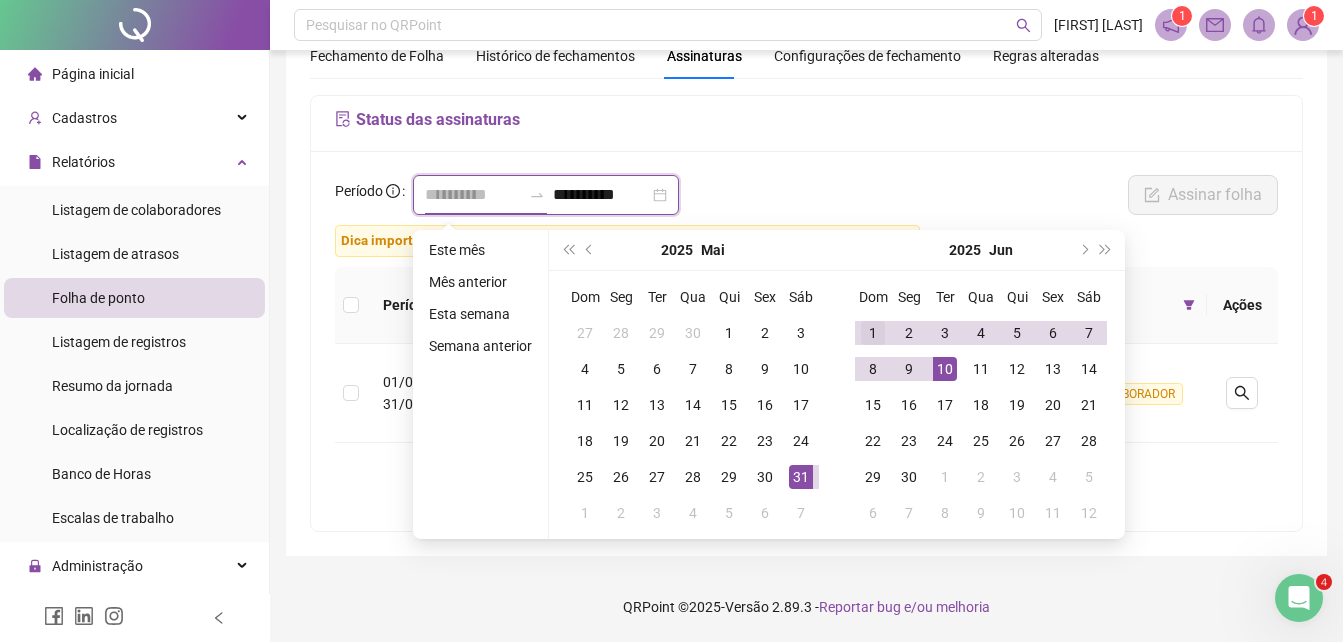 type on "**********" 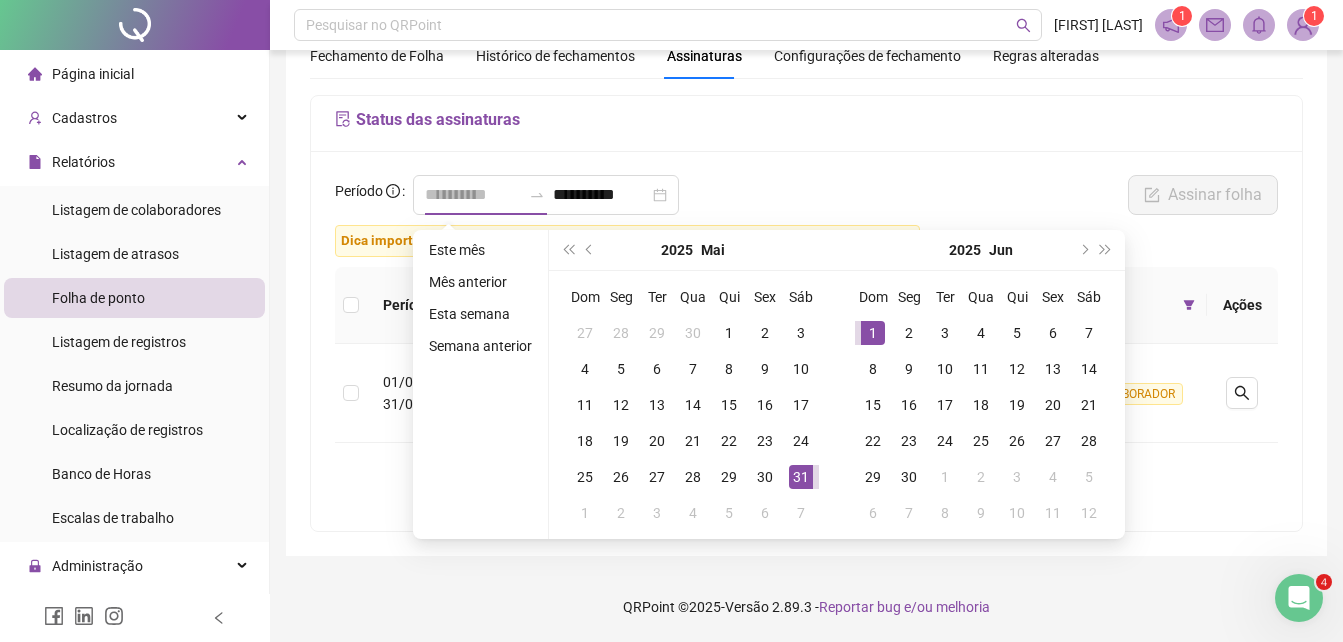 click on "1" at bounding box center (873, 333) 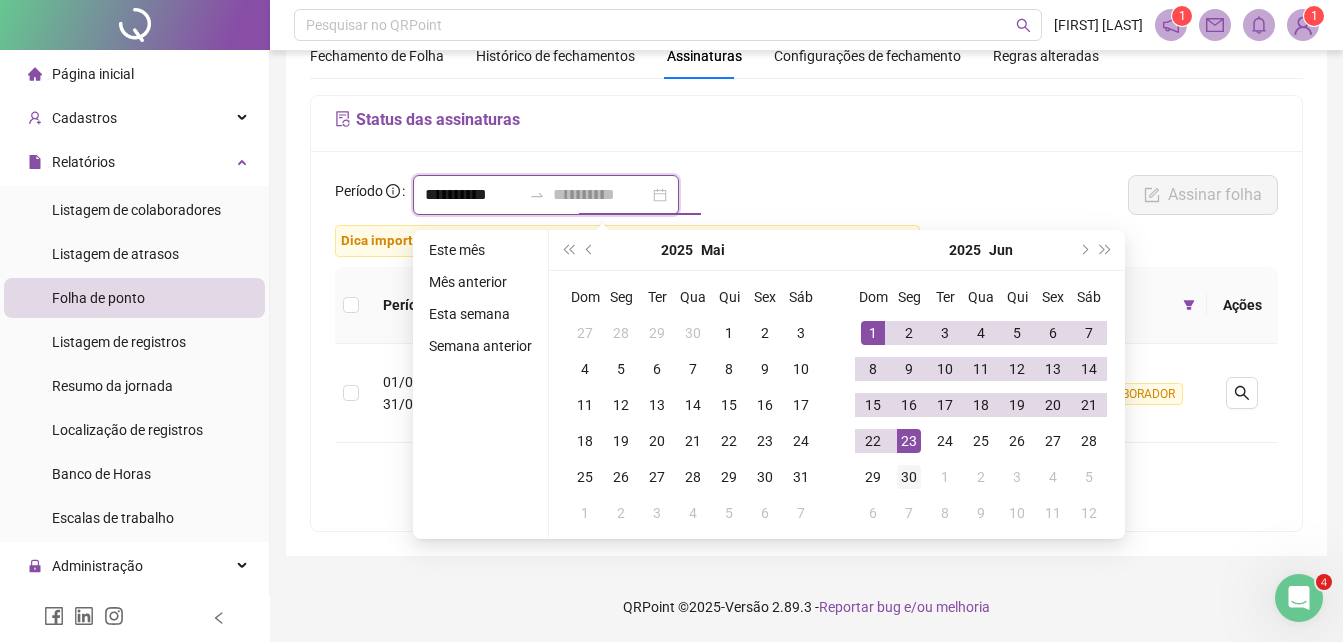 type on "**********" 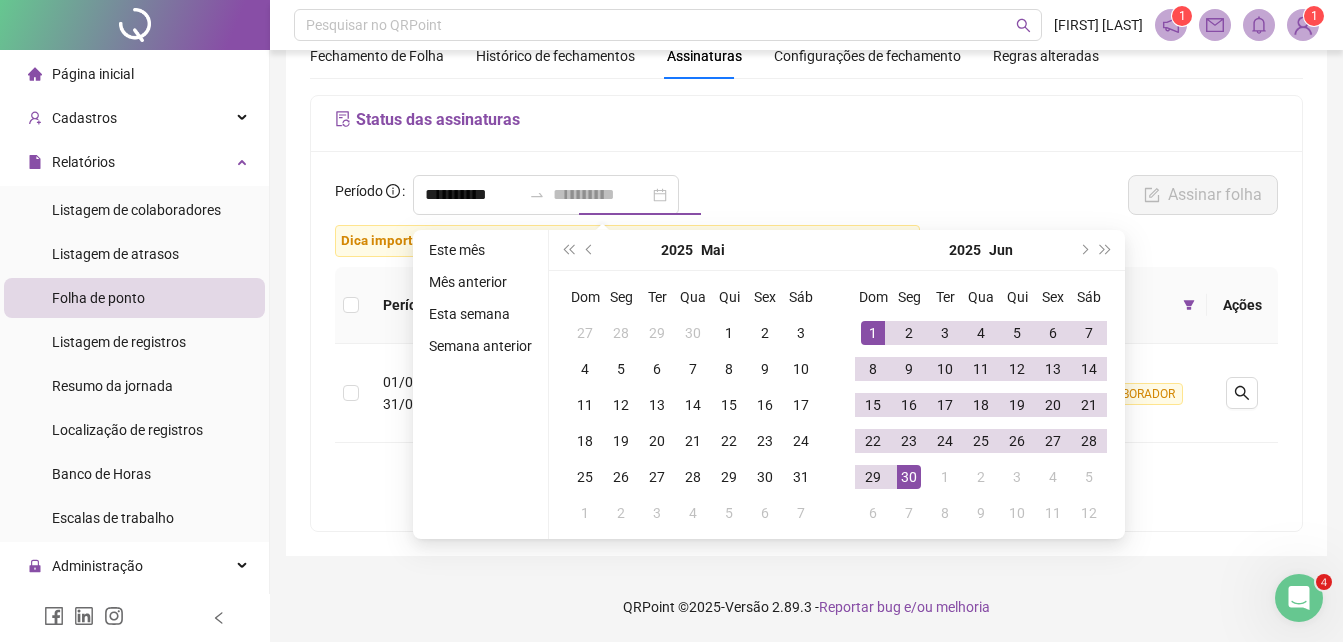 click on "30" at bounding box center [909, 477] 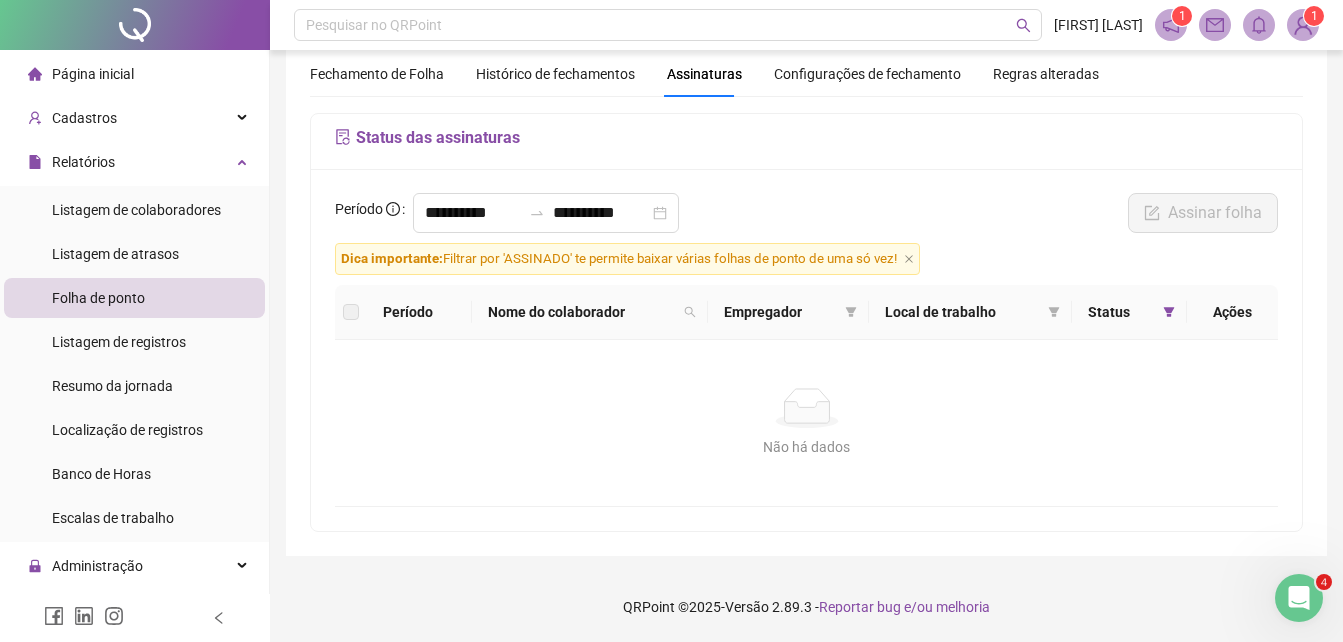 scroll, scrollTop: 71, scrollLeft: 0, axis: vertical 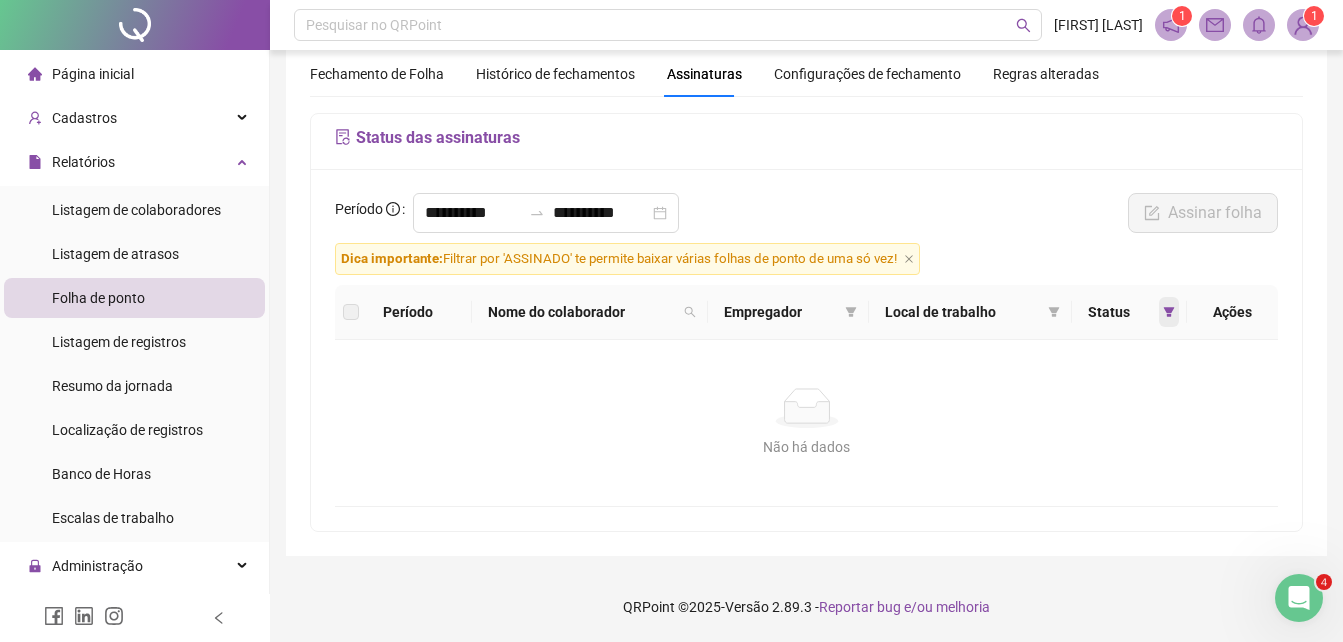 click at bounding box center [1169, 312] 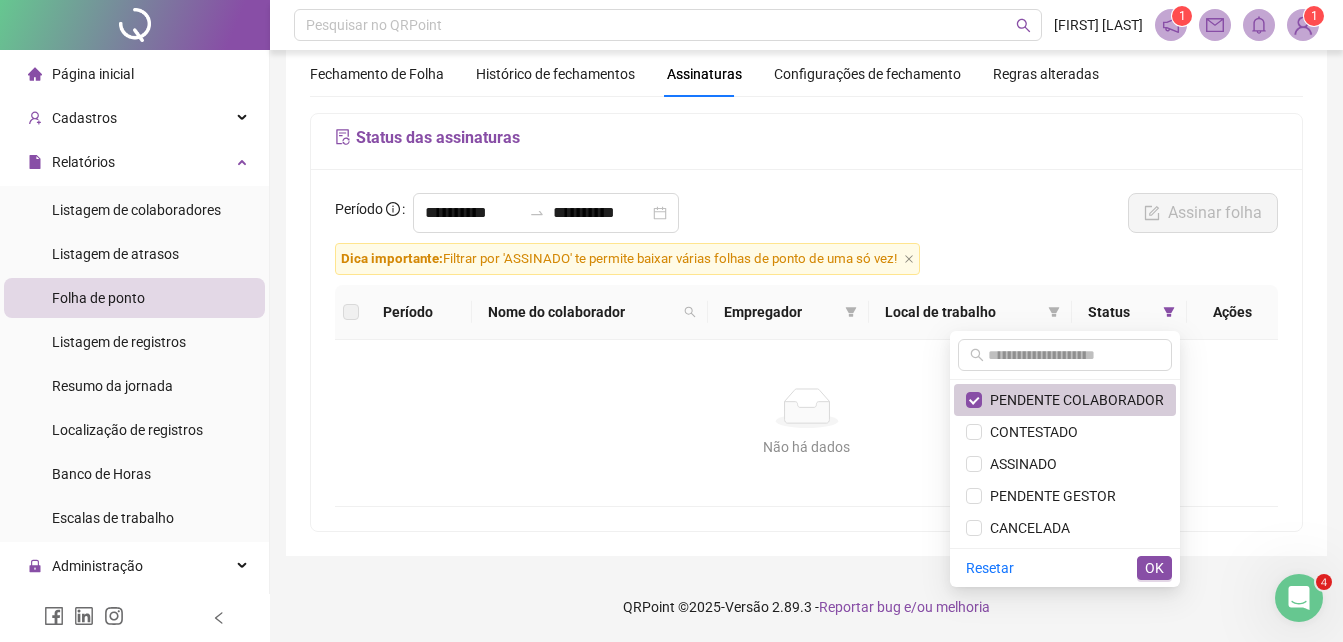 click on "PENDENTE COLABORADOR" at bounding box center [1073, 400] 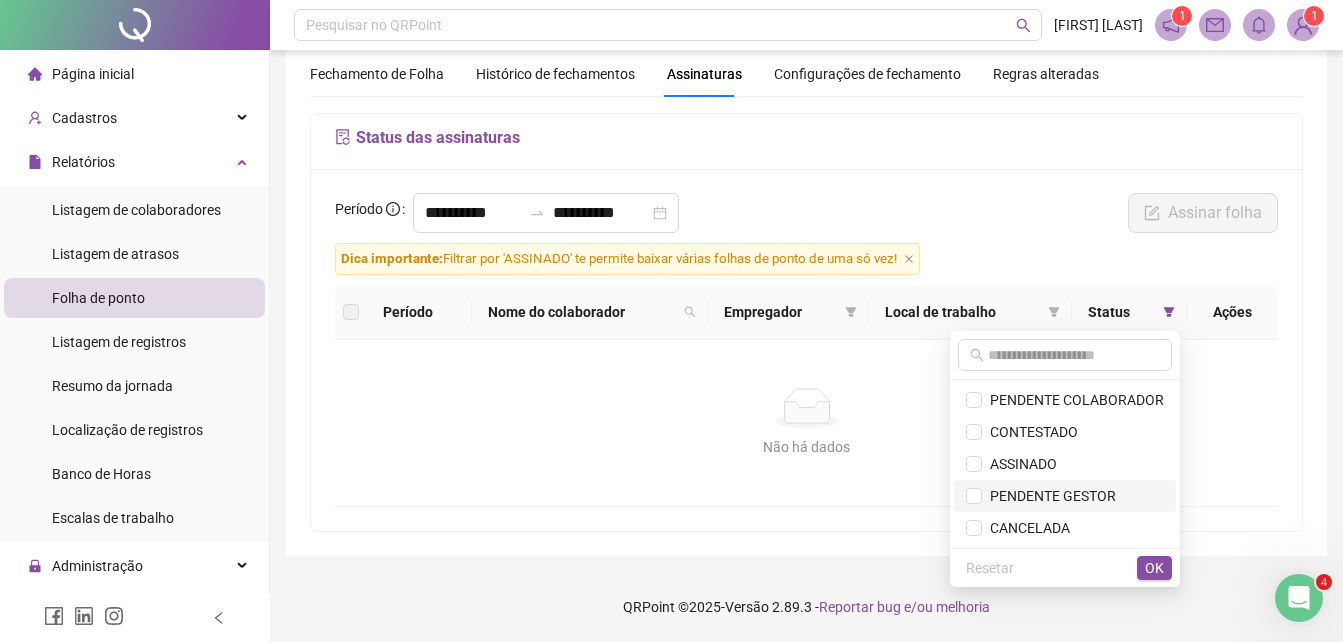 click on "PENDENTE GESTOR" at bounding box center [1065, 496] 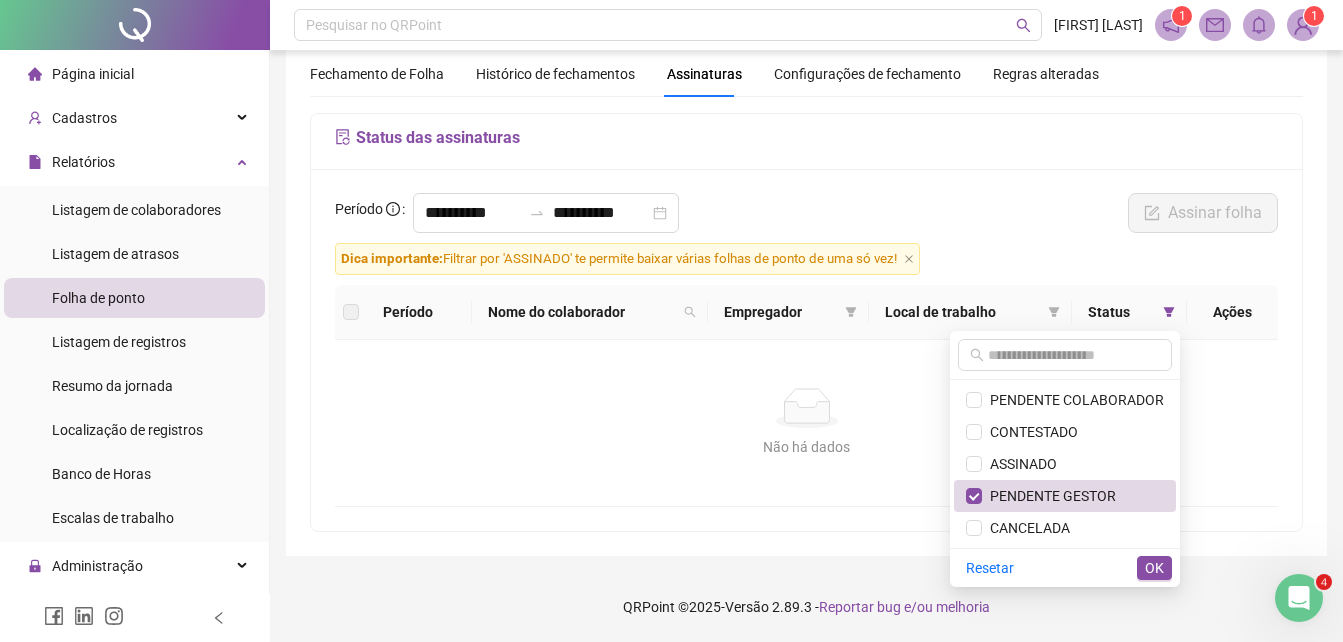 click on "OK" at bounding box center (1154, 568) 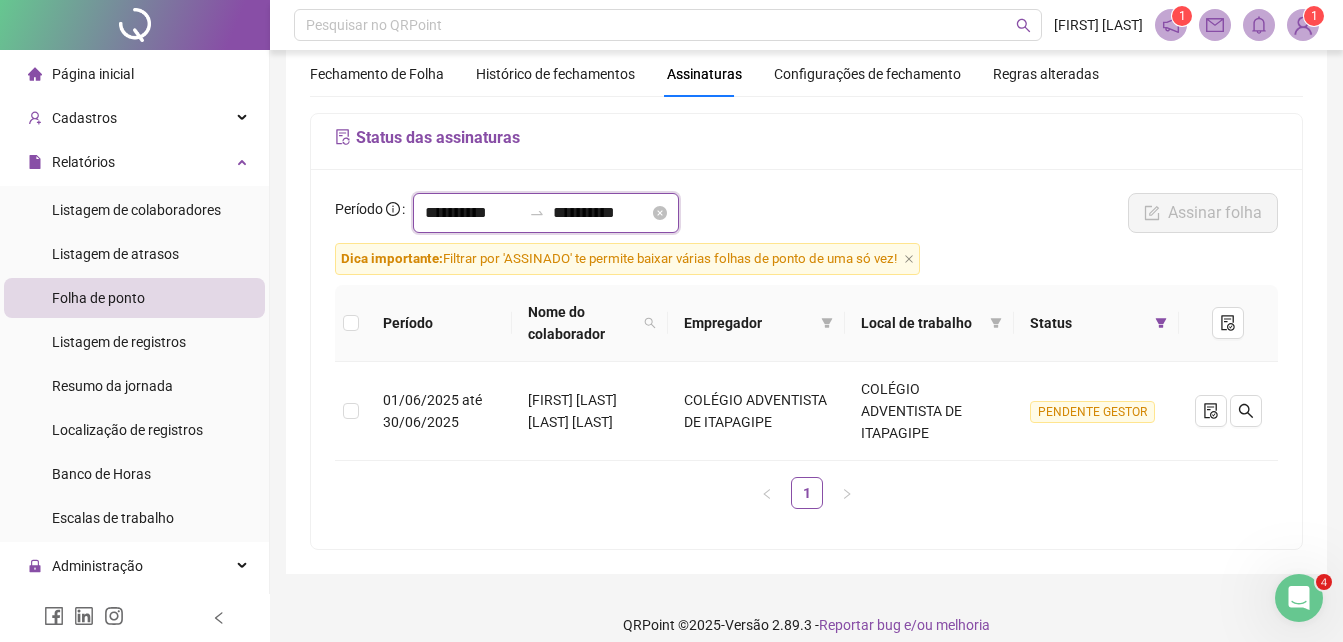 click on "**********" at bounding box center (473, 213) 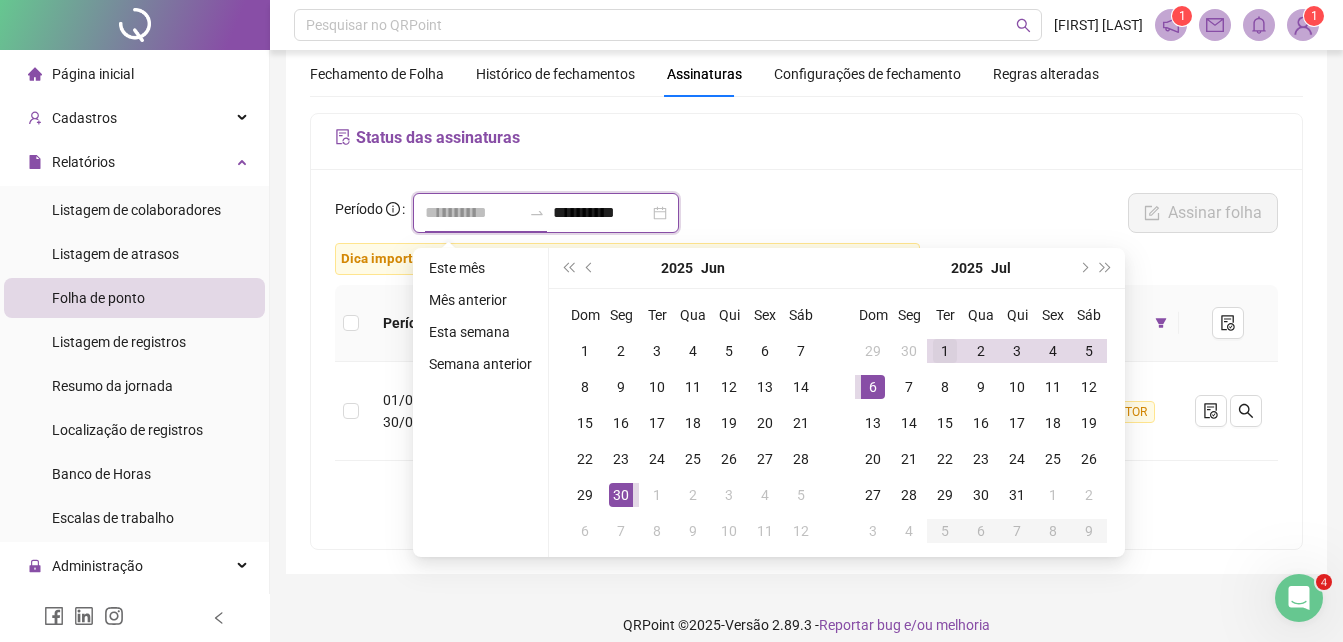 type on "**********" 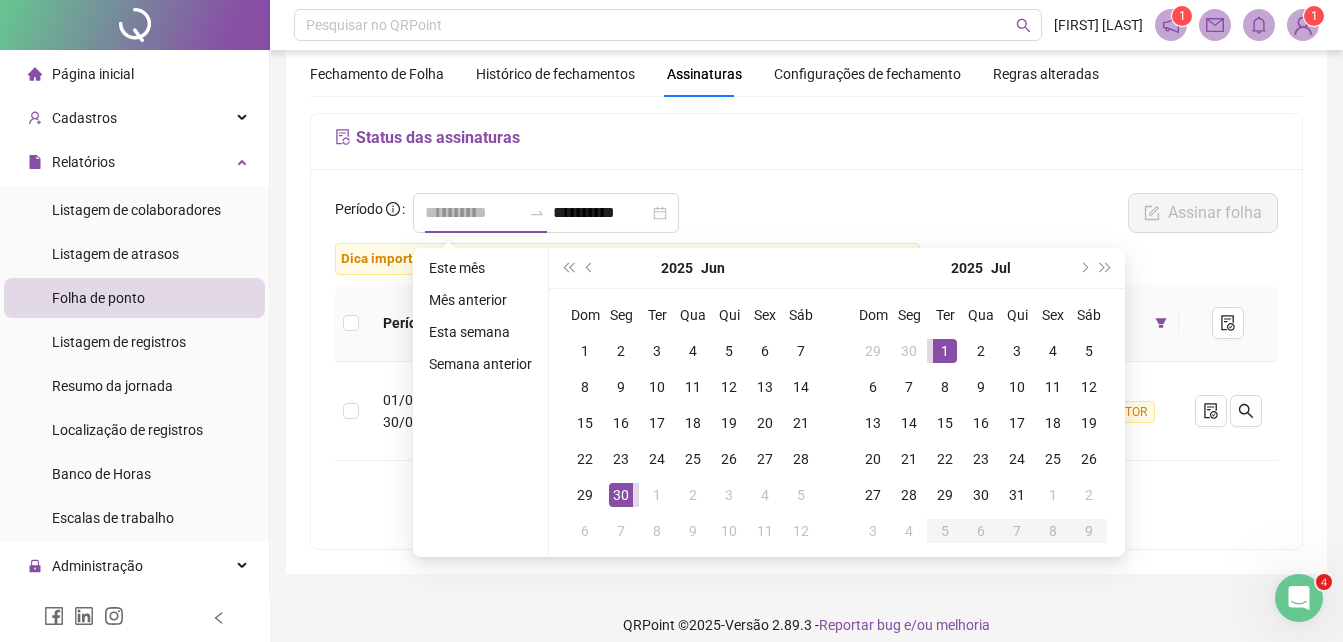 click on "1" at bounding box center (945, 351) 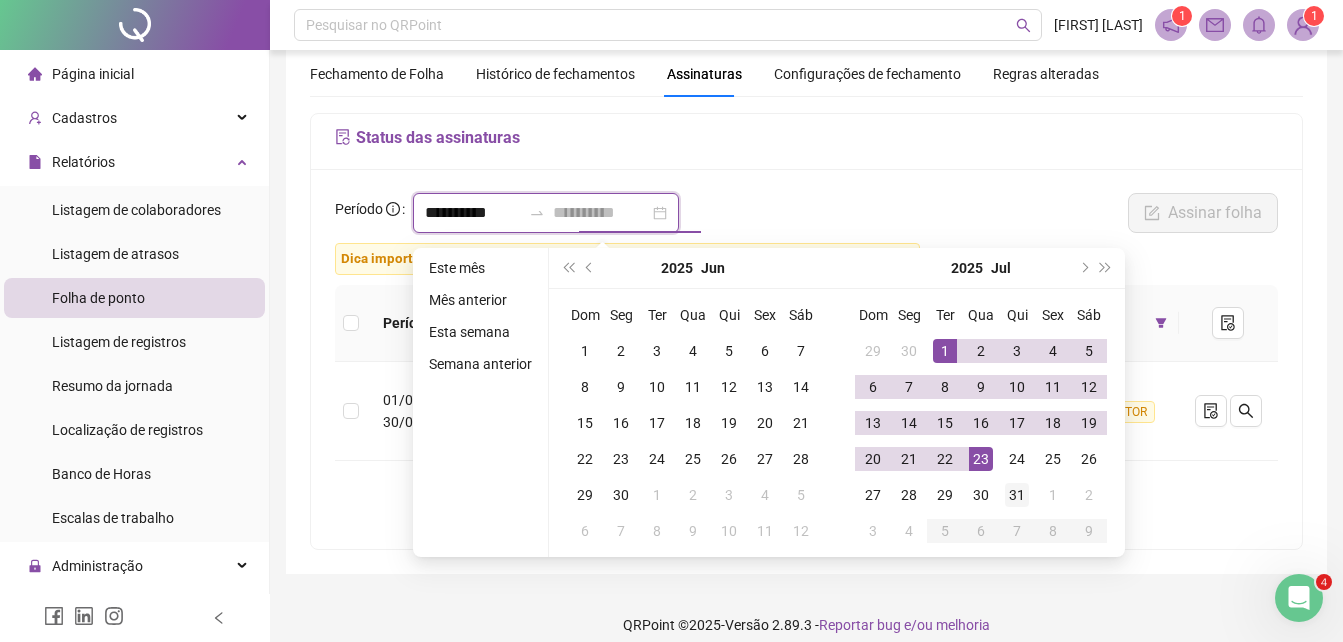 type on "**********" 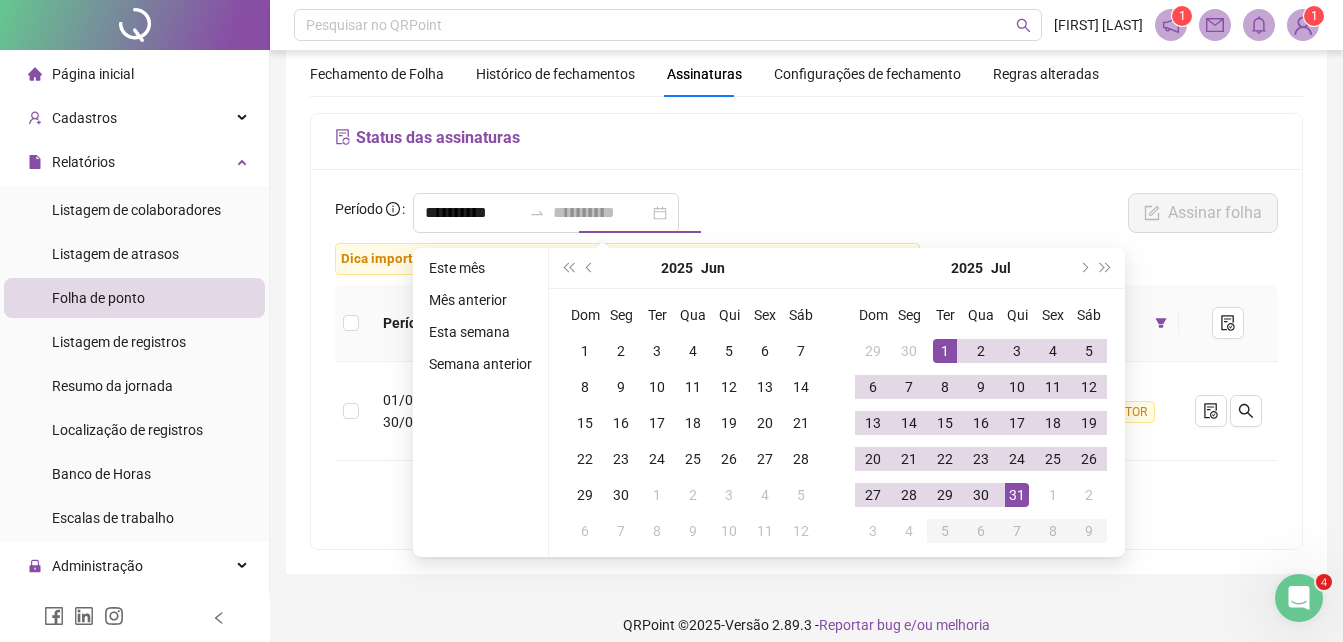click on "31" at bounding box center (1017, 495) 